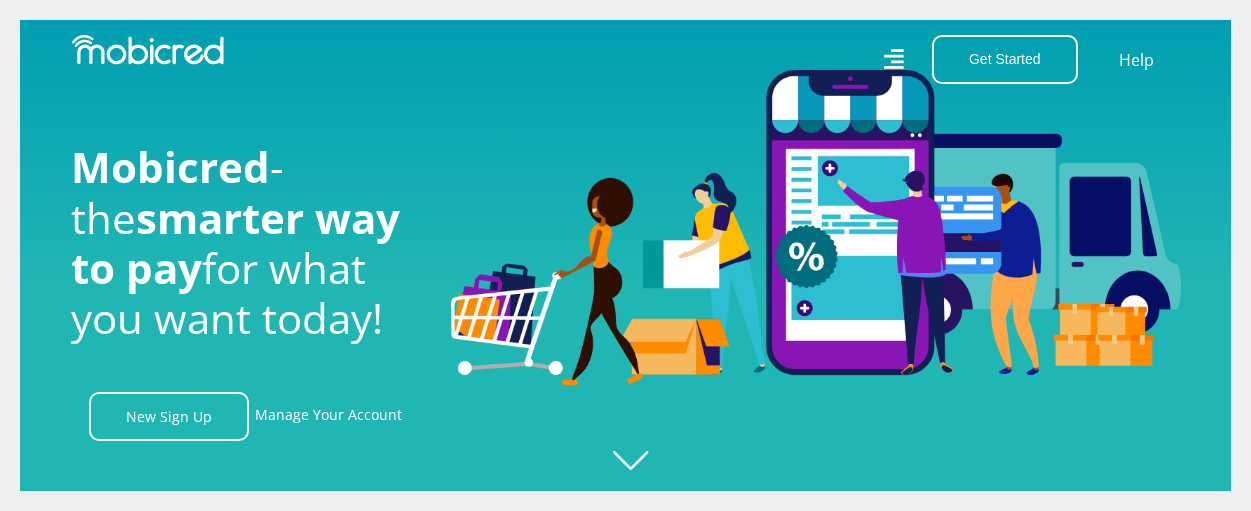 scroll, scrollTop: 0, scrollLeft: 0, axis: both 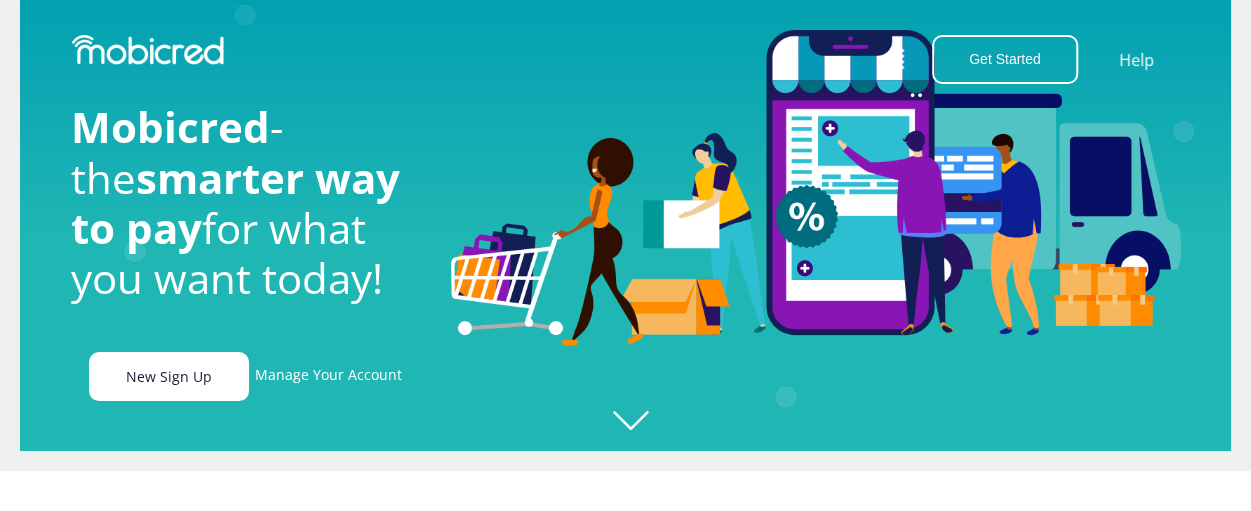 click on "New Sign Up" at bounding box center [169, 376] 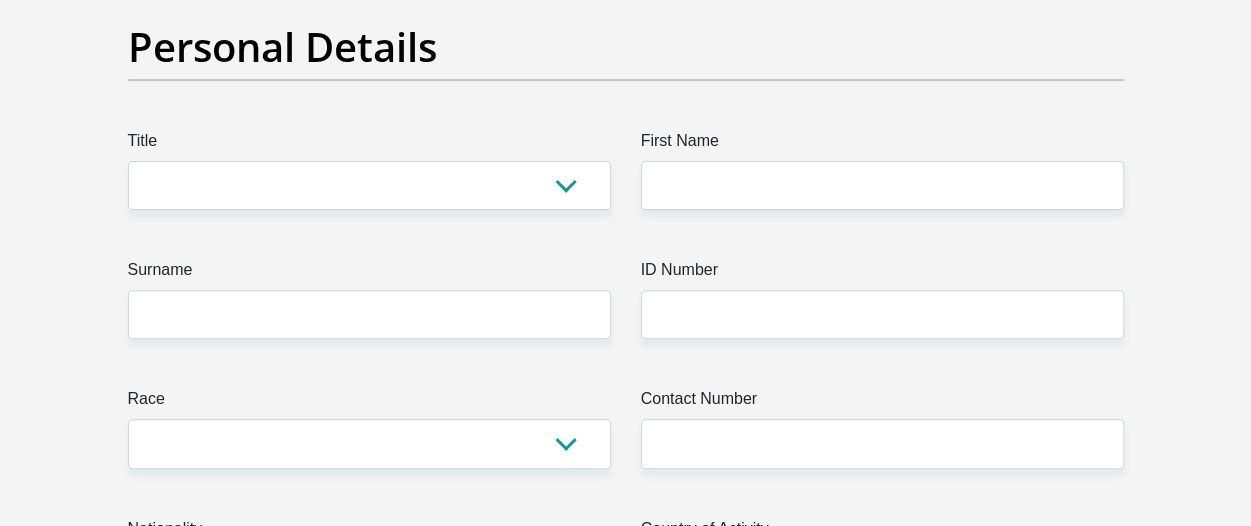 scroll, scrollTop: 280, scrollLeft: 0, axis: vertical 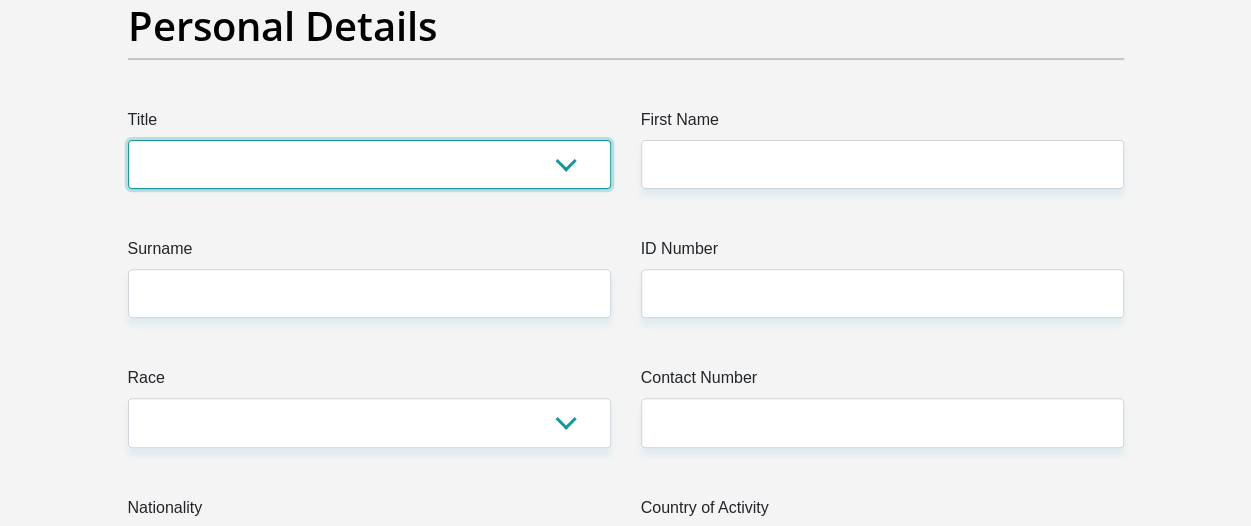 click on "Mr
Ms
Mrs
Dr
Other" at bounding box center (369, 164) 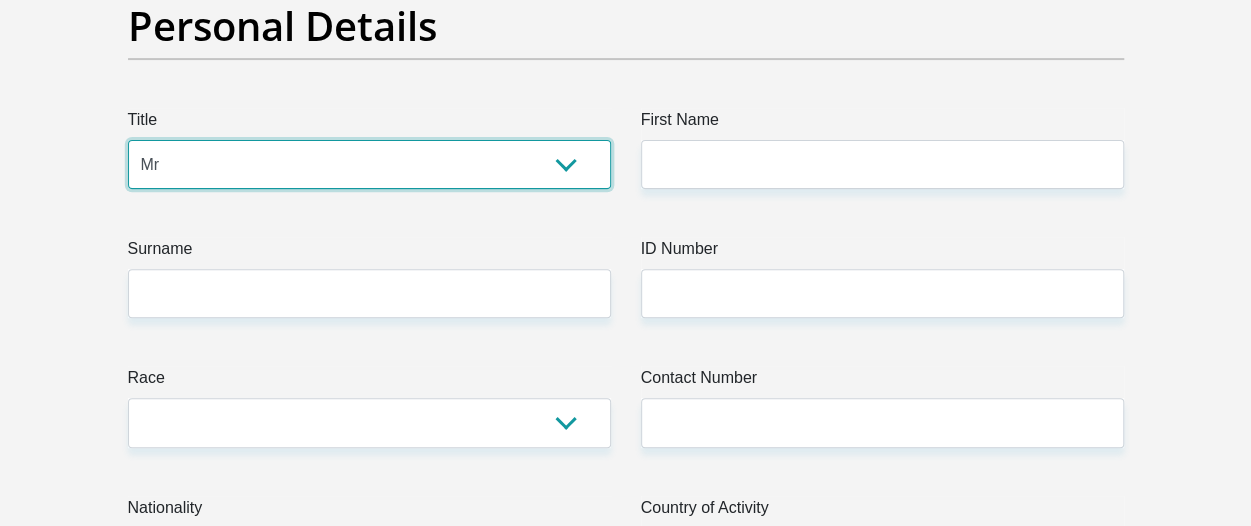 click on "Mr
Ms
Mrs
Dr
Other" at bounding box center [369, 164] 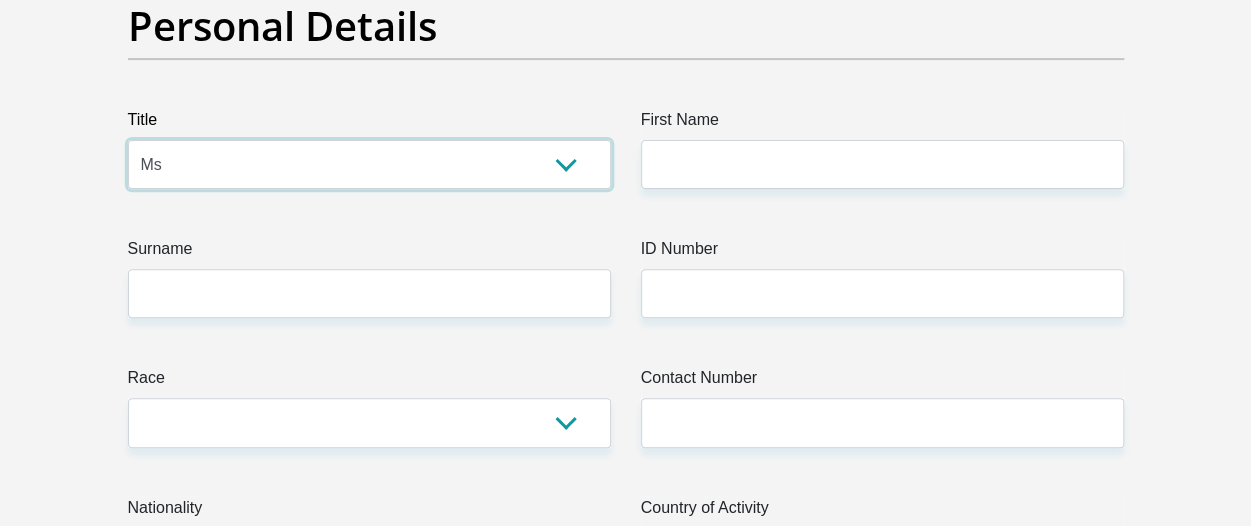 scroll, scrollTop: 740, scrollLeft: 0, axis: vertical 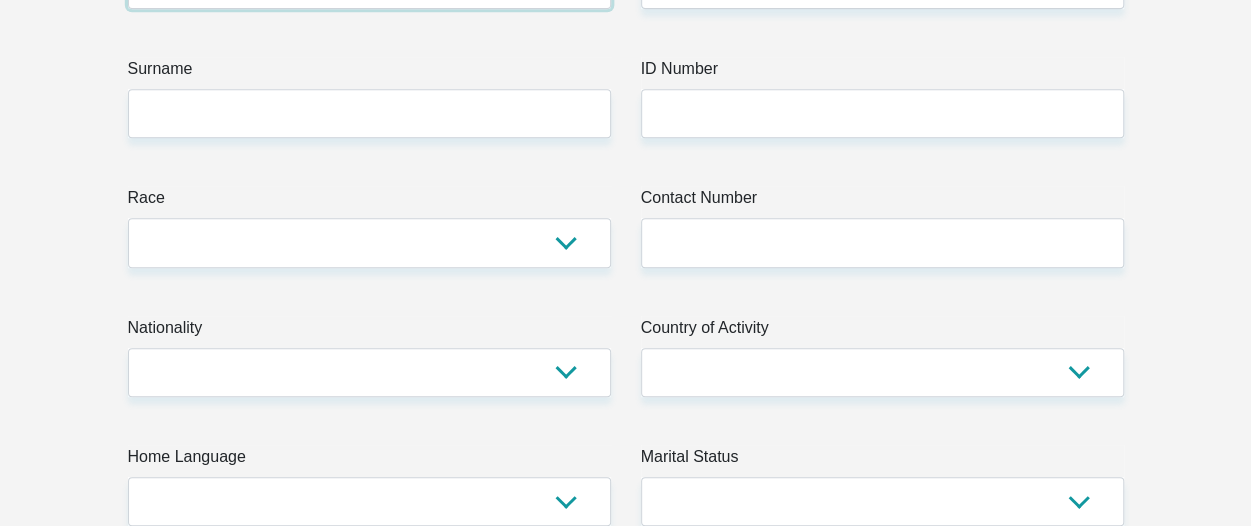 select on "Mr" 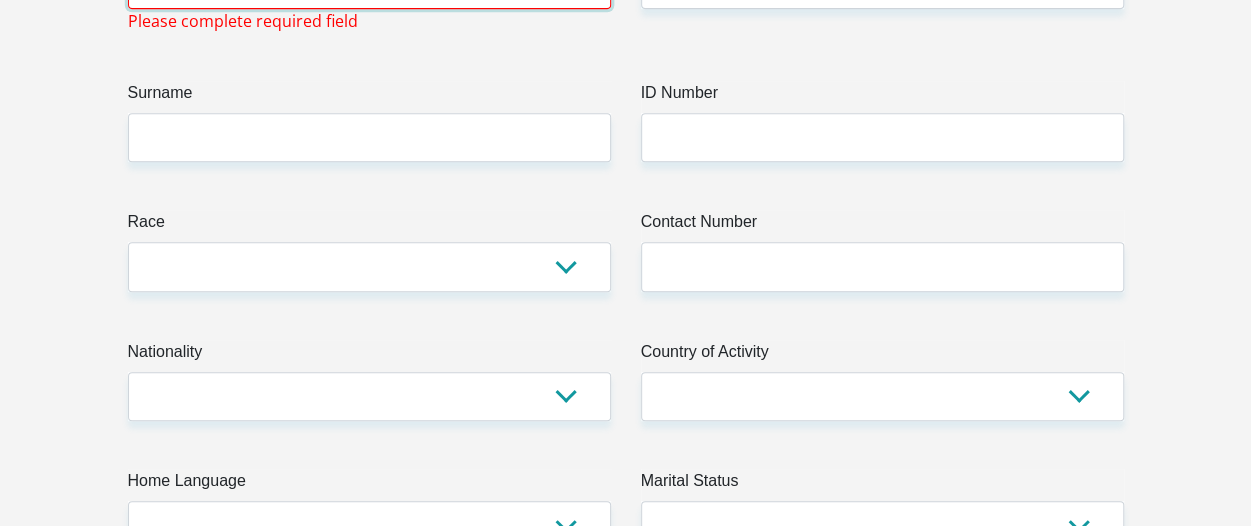 scroll, scrollTop: 0, scrollLeft: 0, axis: both 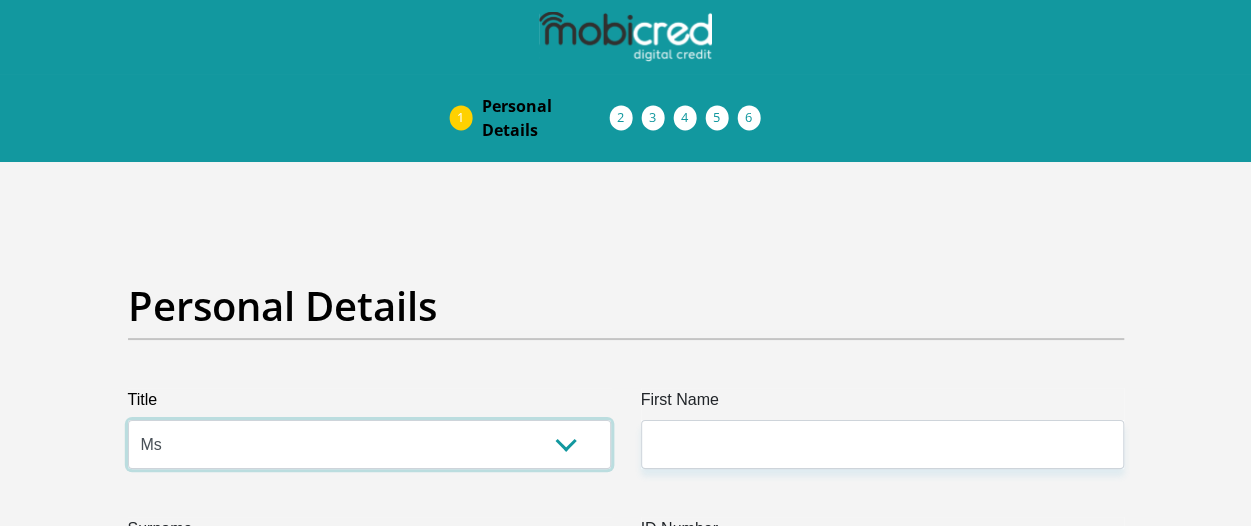 click on "Mr
Ms
Mrs
Dr
Other" at bounding box center (369, 444) 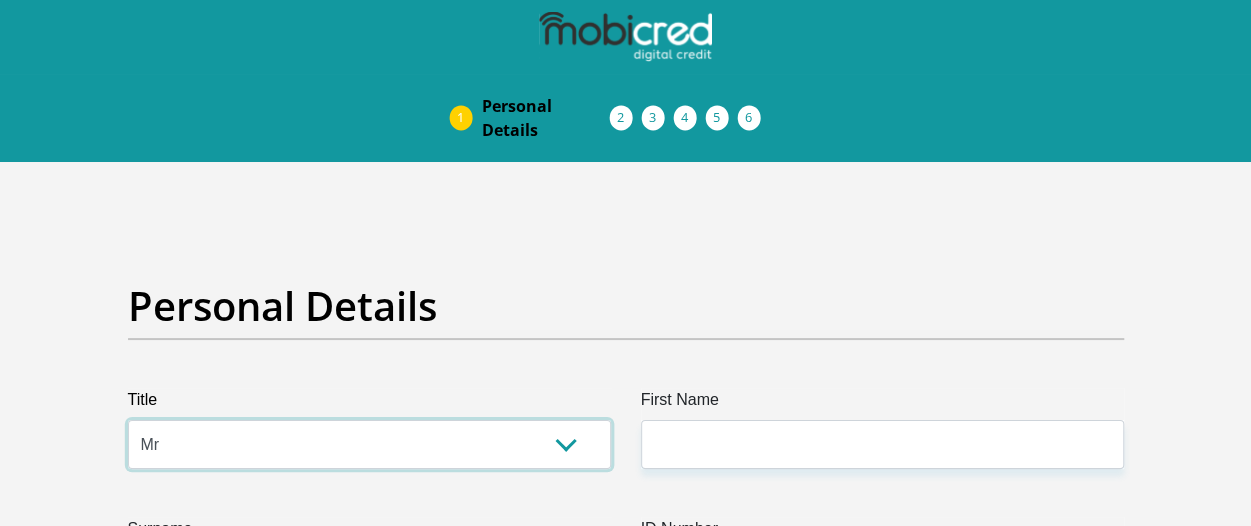 click on "Mr
Ms
Mrs
Dr
Other" at bounding box center (369, 444) 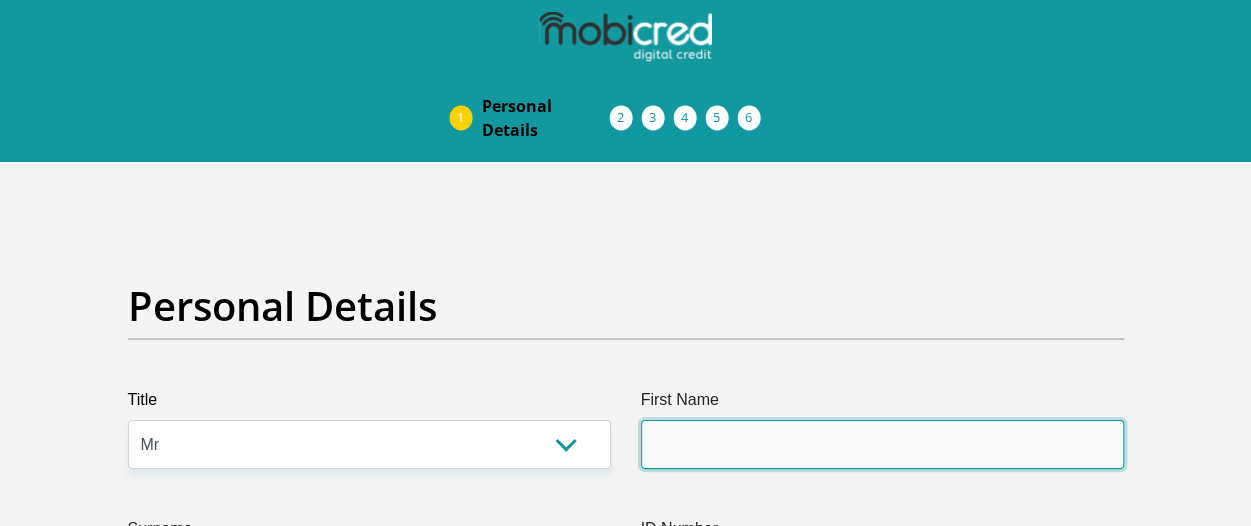 click on "First Name" at bounding box center [882, 444] 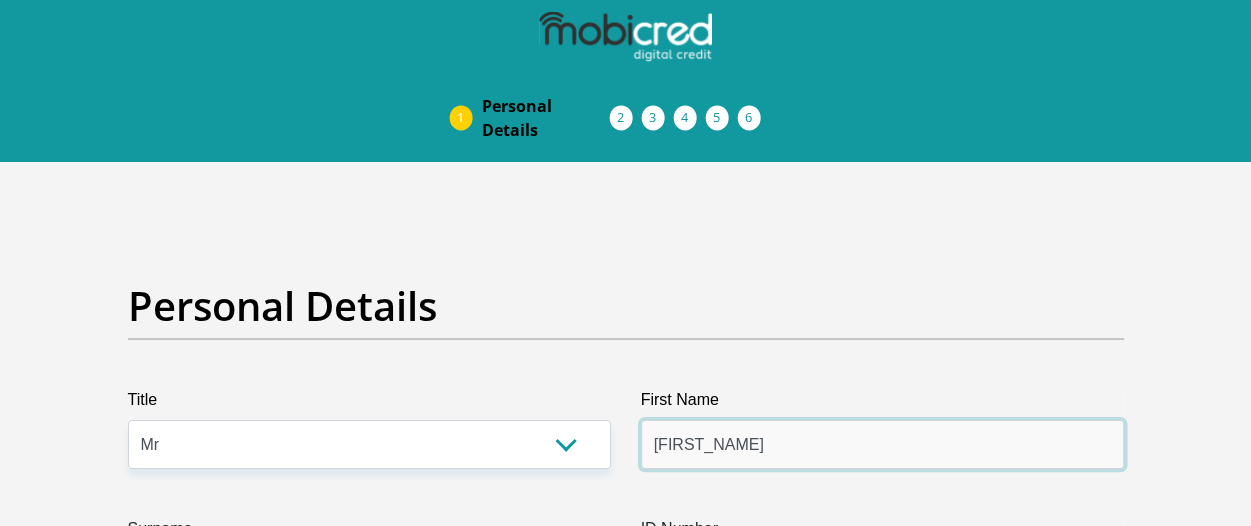type on "eugene" 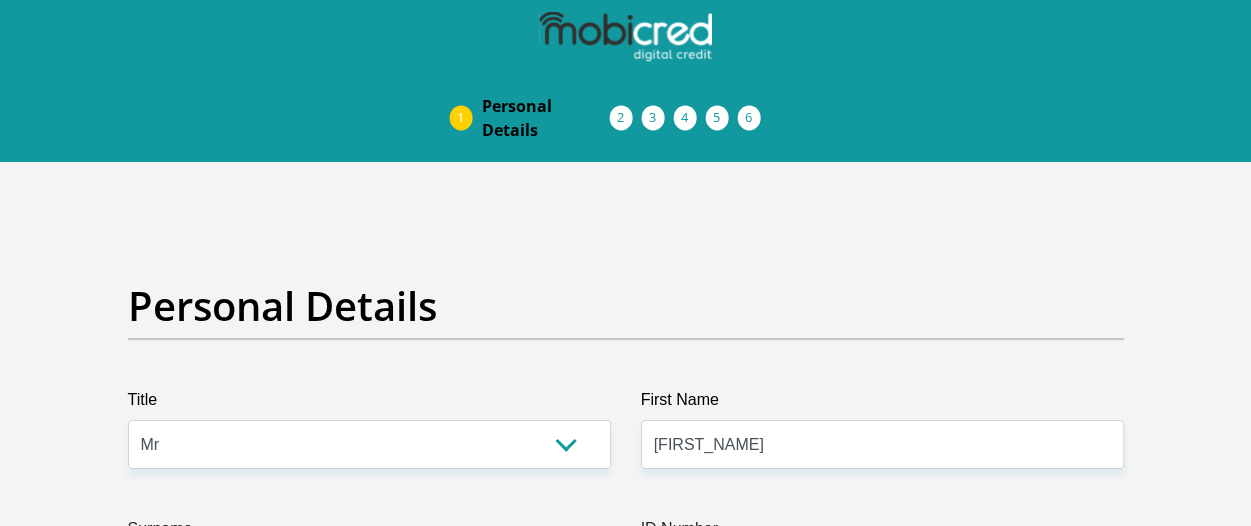 scroll, scrollTop: 310, scrollLeft: 0, axis: vertical 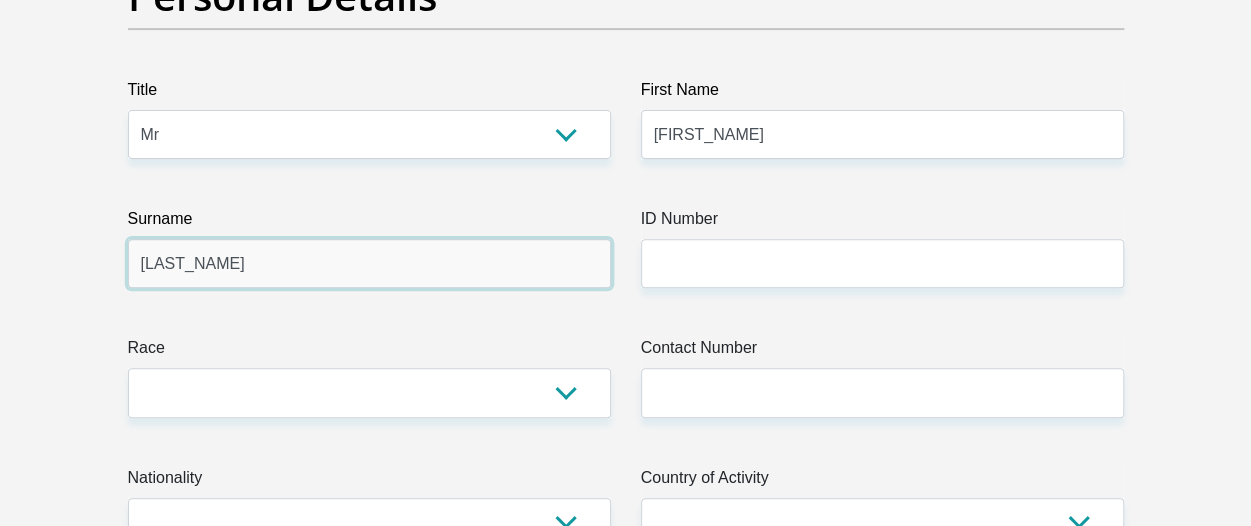 type on "ramailane" 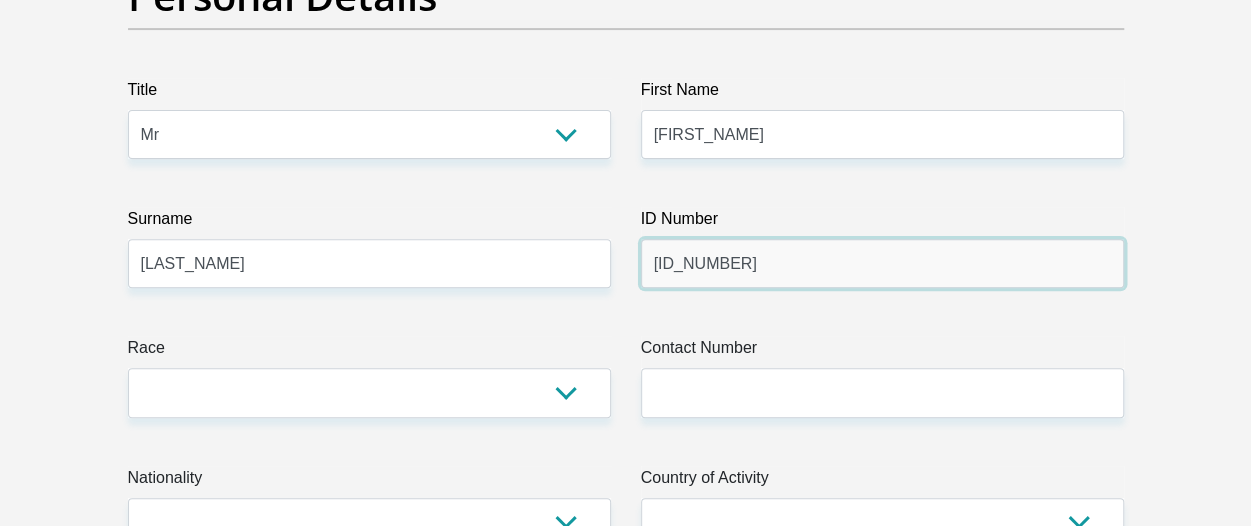 type on "7311135152084" 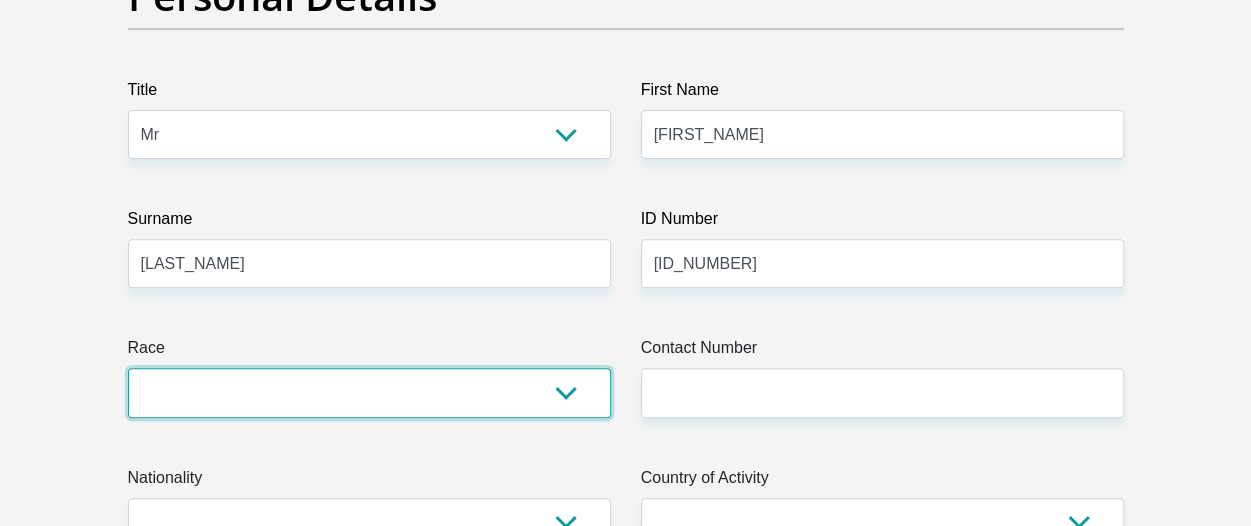 click on "Black
Coloured
Indian
White
Other" at bounding box center [369, 392] 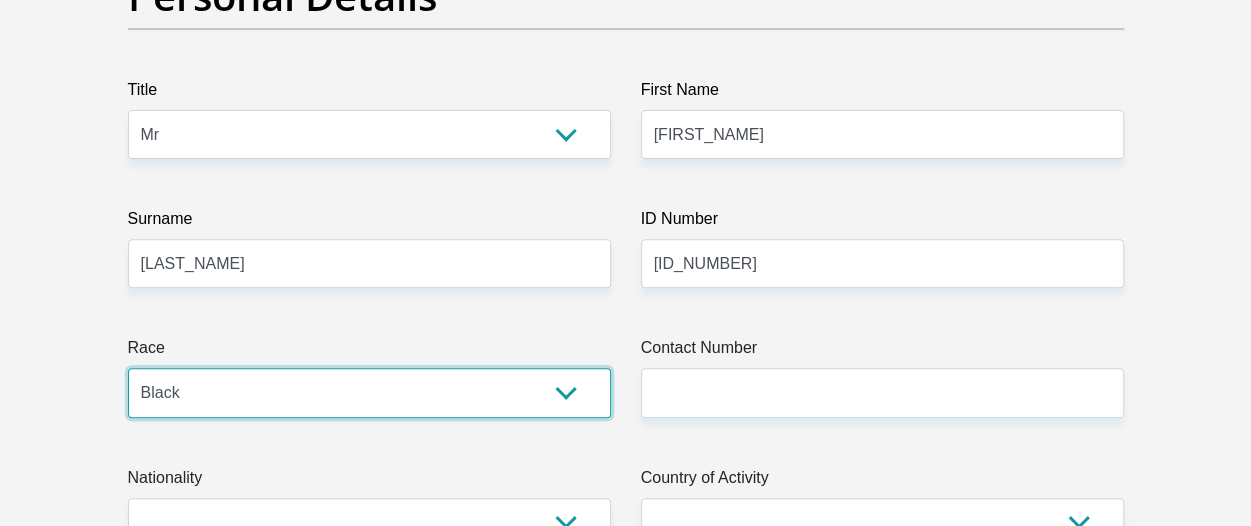 click on "Black
Coloured
Indian
White
Other" at bounding box center [369, 392] 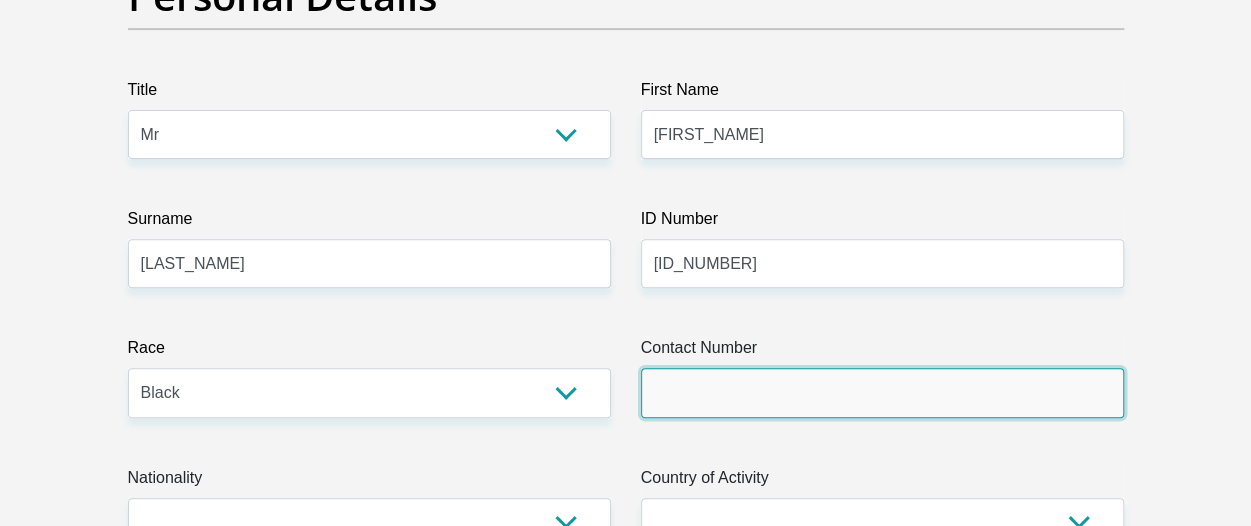 click on "Contact Number" at bounding box center [882, 392] 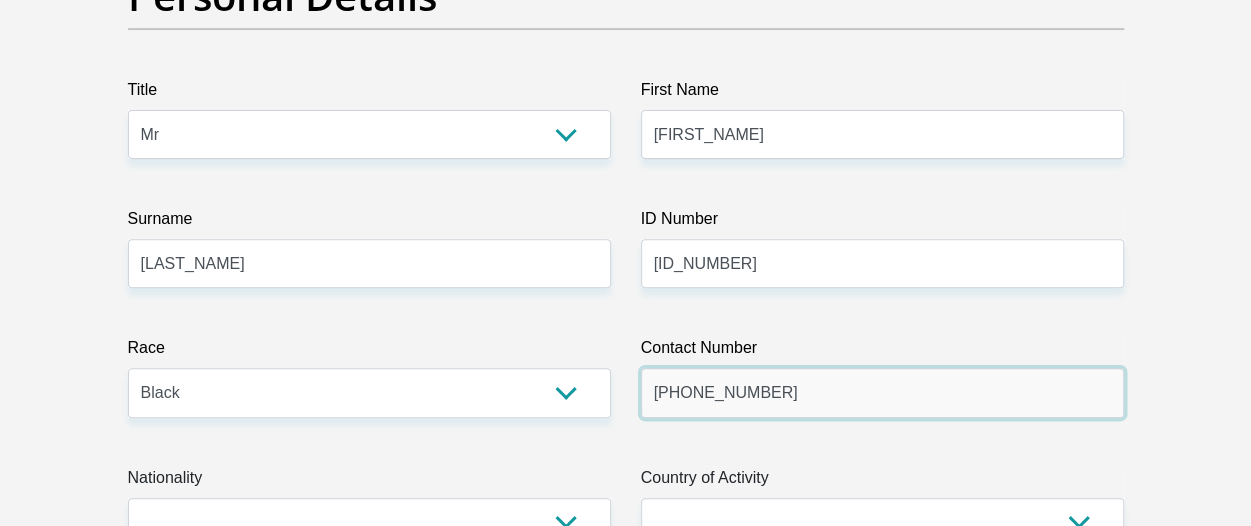 type on "0613271256" 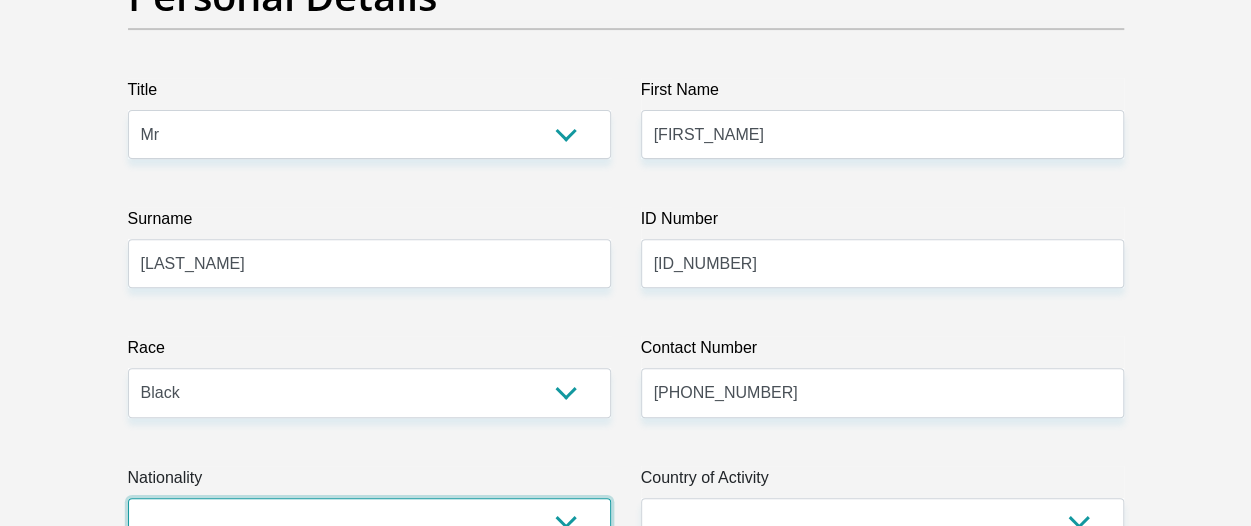 scroll, scrollTop: 330, scrollLeft: 0, axis: vertical 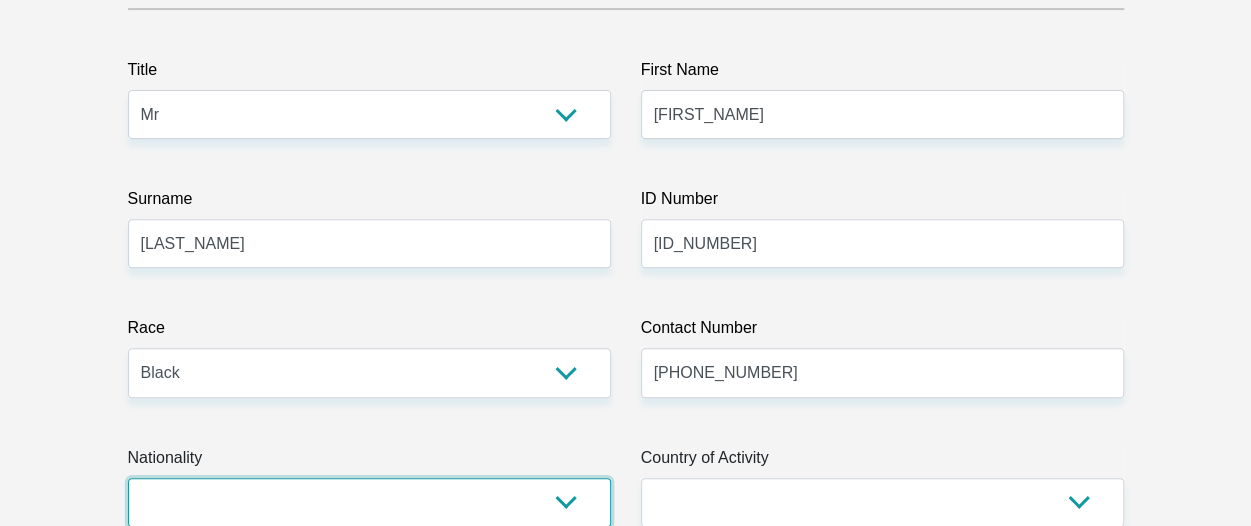click on "South Africa
Afghanistan
Aland Islands
Albania
Algeria
America Samoa
American Virgin Islands
Andorra
Angola
Anguilla
Antarctica
Antigua and Barbuda
Argentina
Armenia
Aruba
Ascension Island
Australia
Austria
Azerbaijan
Bahamas
Bahrain
Bangladesh
Barbados
Chad" at bounding box center (369, 502) 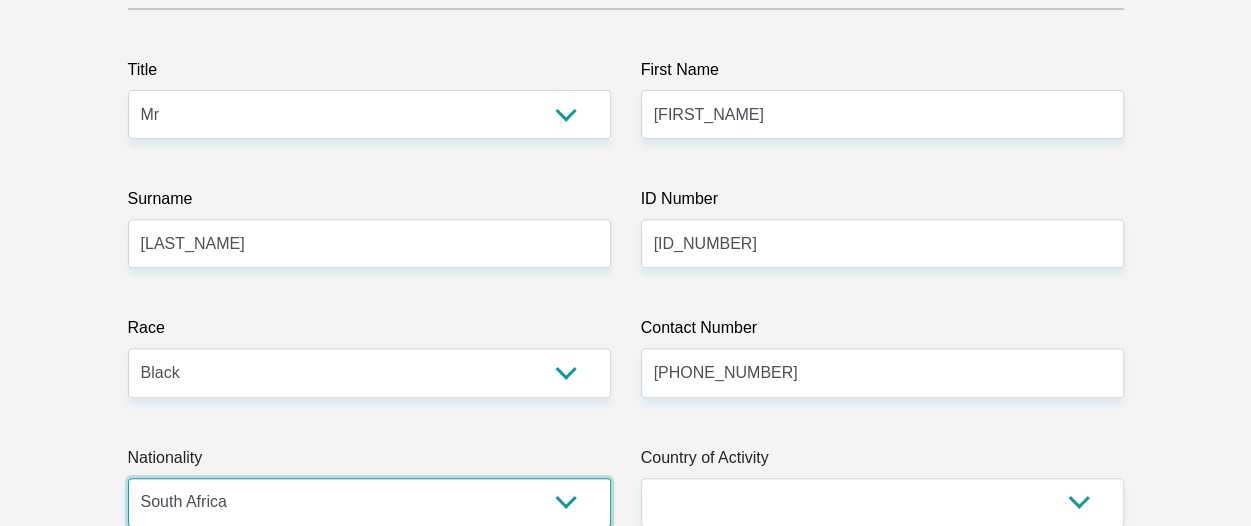click on "South Africa
Afghanistan
Aland Islands
Albania
Algeria
America Samoa
American Virgin Islands
Andorra
Angola
Anguilla
Antarctica
Antigua and Barbuda
Argentina
Armenia
Aruba
Ascension Island
Australia
Austria
Azerbaijan
Bahamas
Bahrain
Bangladesh
Barbados
Chad" at bounding box center (369, 502) 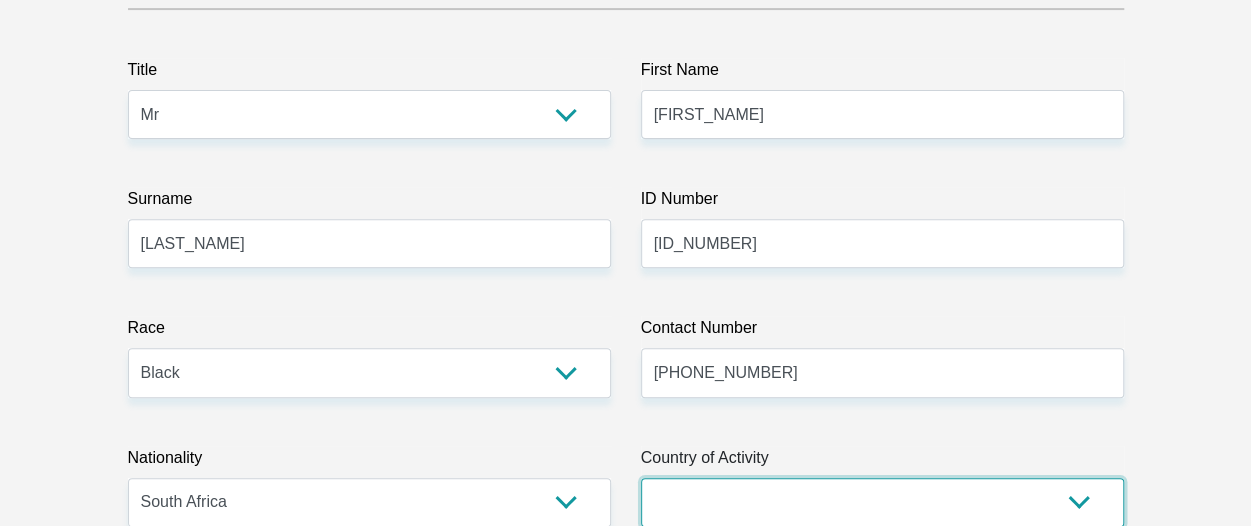 click on "South Africa
Afghanistan
Aland Islands
Albania
Algeria
America Samoa
American Virgin Islands
Andorra
Angola
Anguilla
Antarctica
Antigua and Barbuda
Argentina
Armenia
Aruba
Ascension Island
Australia
Austria
Azerbaijan
Chad" at bounding box center (882, 502) 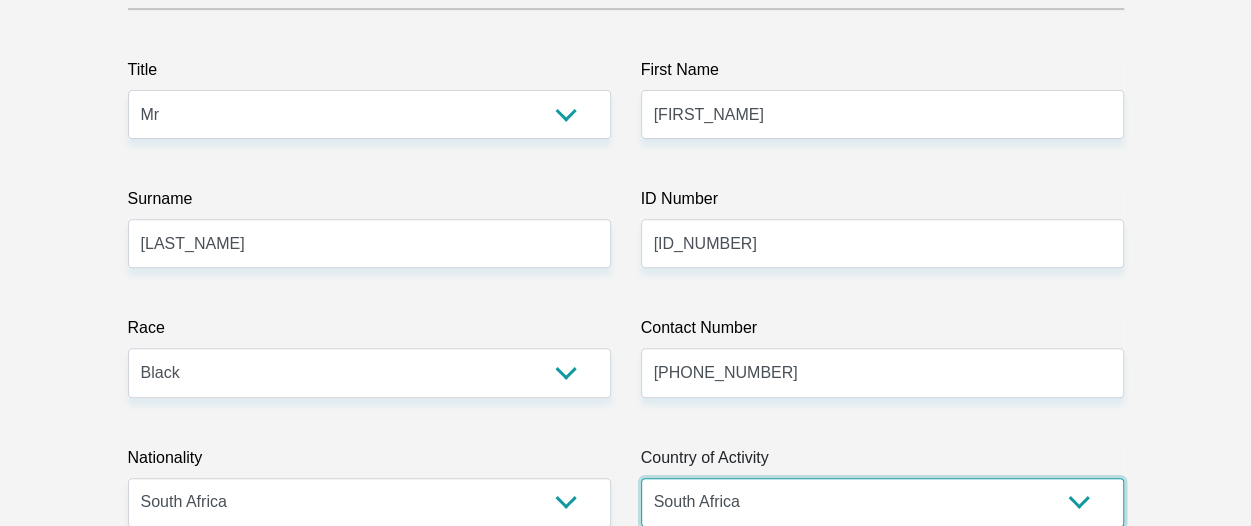 click on "South Africa
Afghanistan
Aland Islands
Albania
Algeria
America Samoa
American Virgin Islands
Andorra
Angola
Anguilla
Antarctica
Antigua and Barbuda
Argentina
Armenia
Aruba
Ascension Island
Australia
Austria
Azerbaijan
Chad" at bounding box center (882, 502) 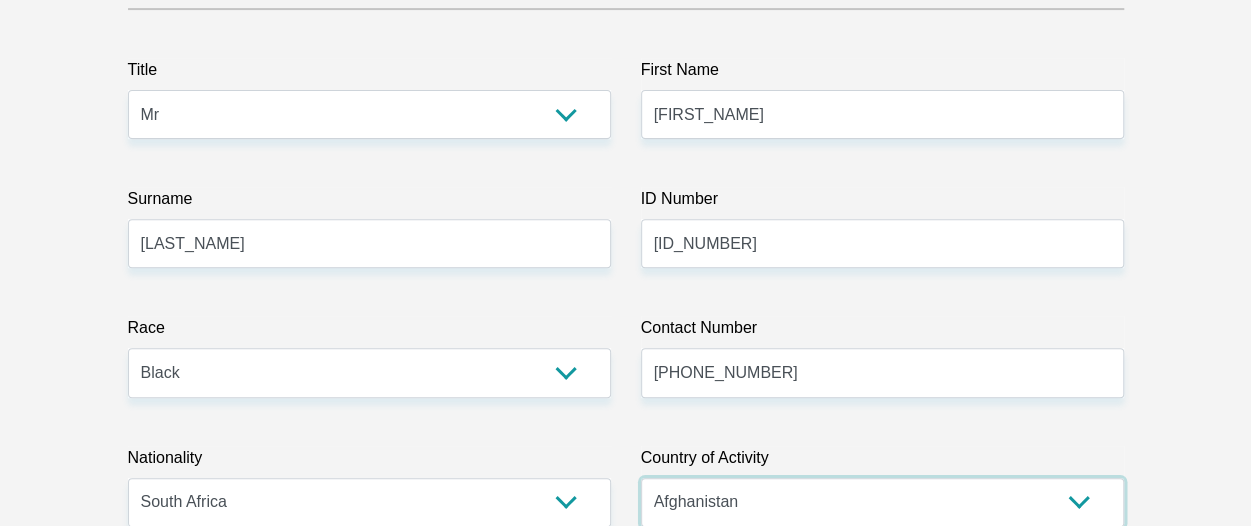 select on "ZAF" 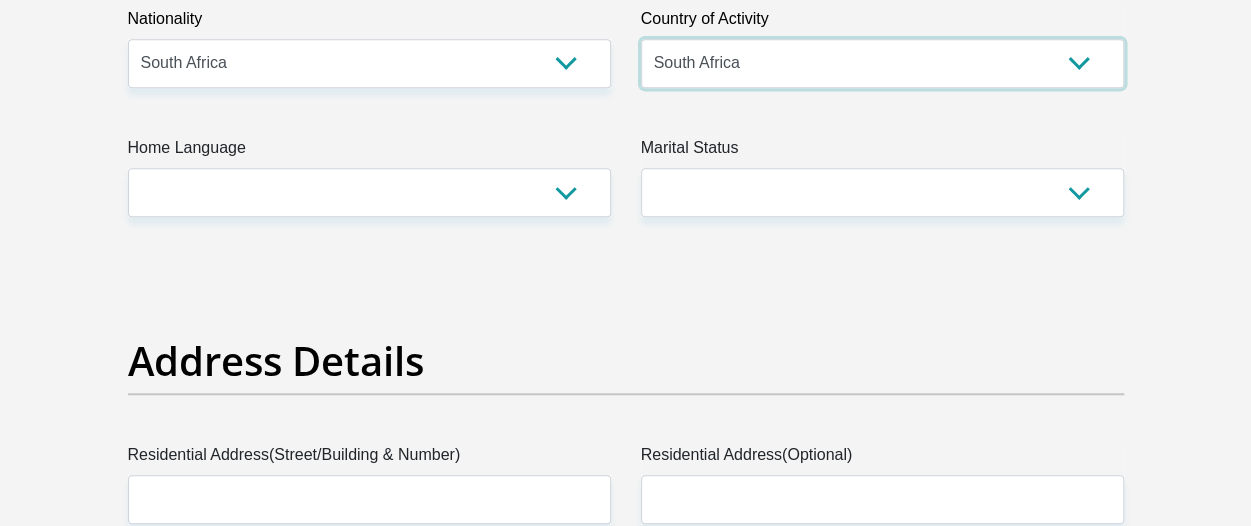 scroll, scrollTop: 770, scrollLeft: 0, axis: vertical 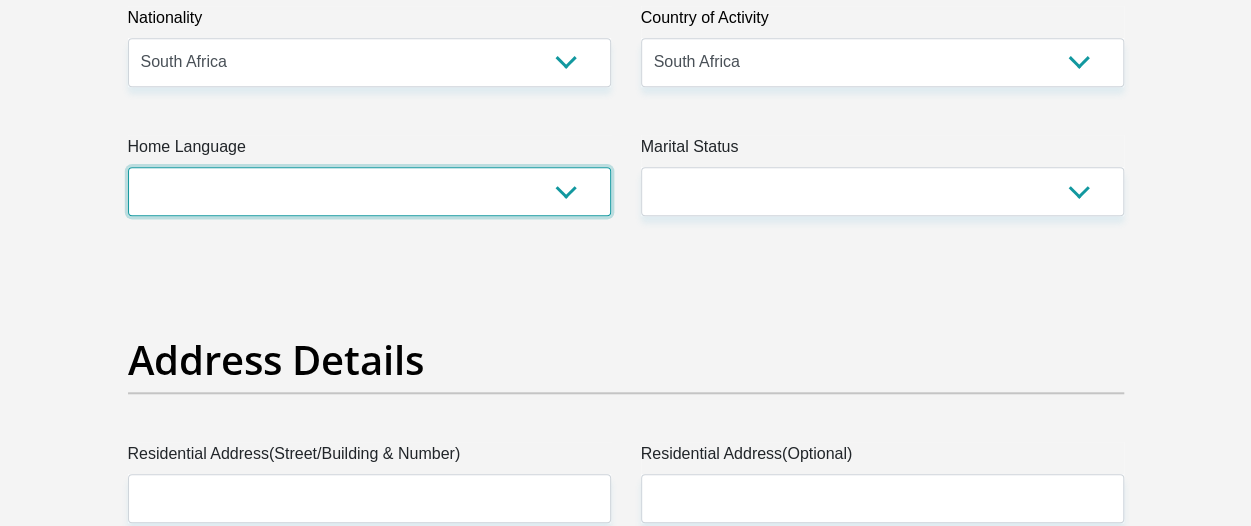 click on "Afrikaans
English
Sepedi
South Ndebele
Southern Sotho
Swati
Tsonga
Tswana
Venda
Xhosa
Zulu
Other" at bounding box center (369, 191) 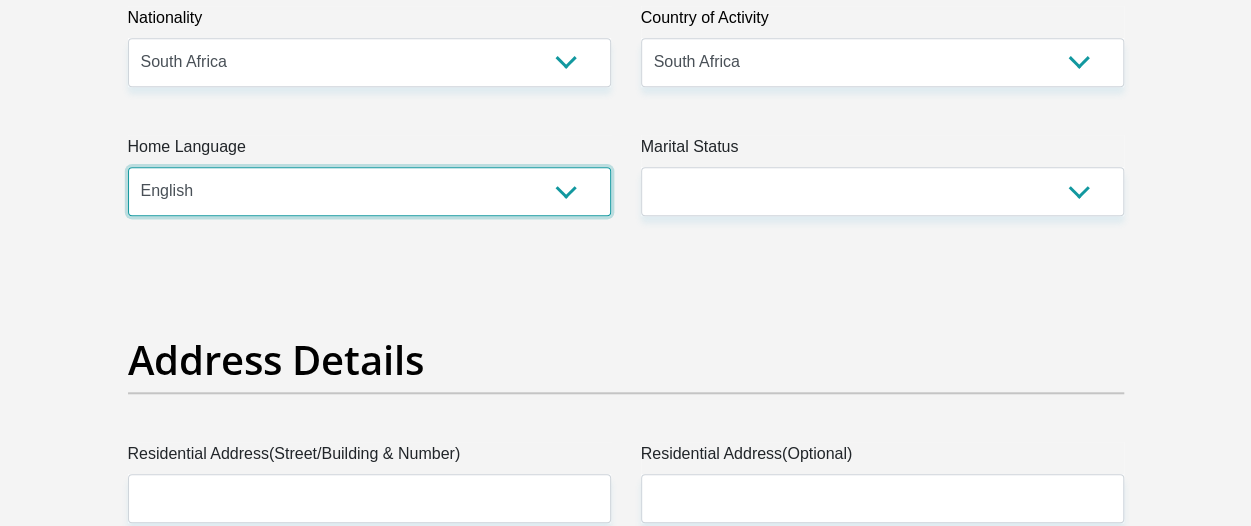 click on "Afrikaans
English
Sepedi
South Ndebele
Southern Sotho
Swati
Tsonga
Tswana
Venda
Xhosa
Zulu
Other" at bounding box center [369, 191] 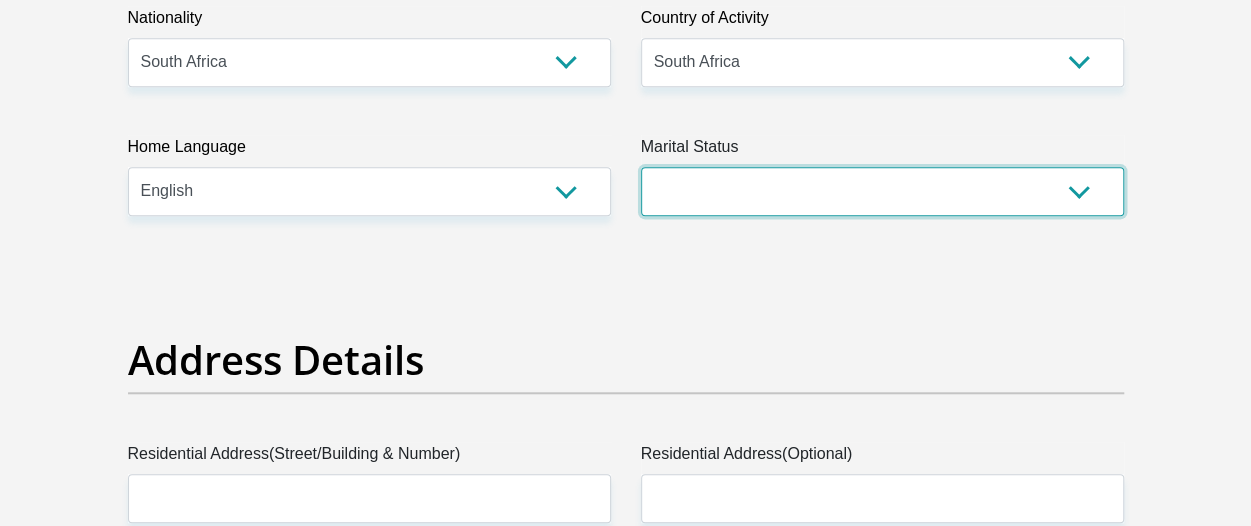 click on "Married ANC
Single
Divorced
Widowed
Married COP or Customary Law" at bounding box center (882, 191) 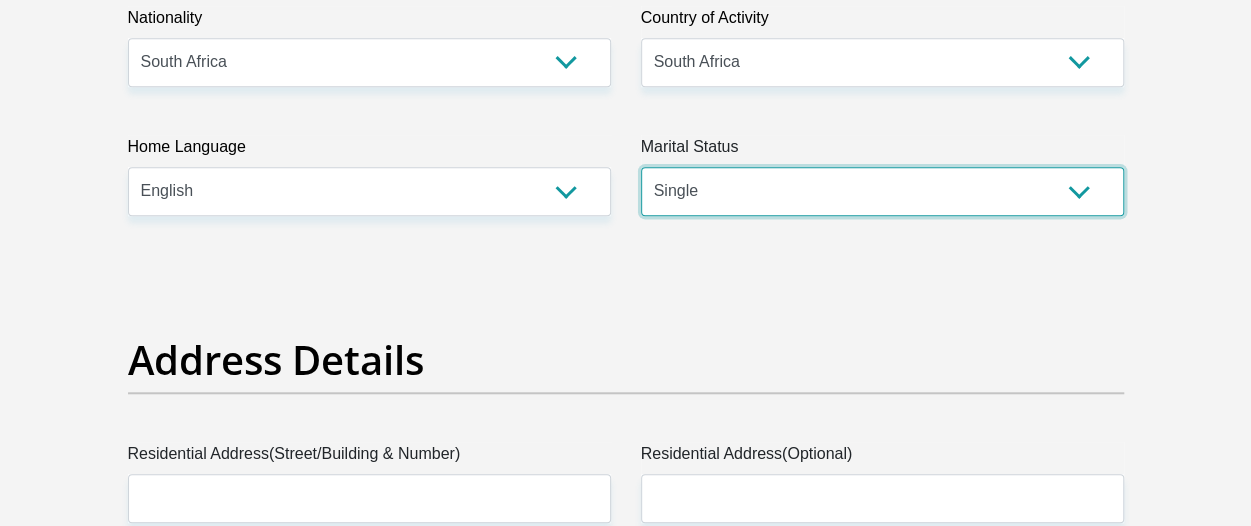click on "Married ANC
Single
Divorced
Widowed
Married COP or Customary Law" at bounding box center (882, 191) 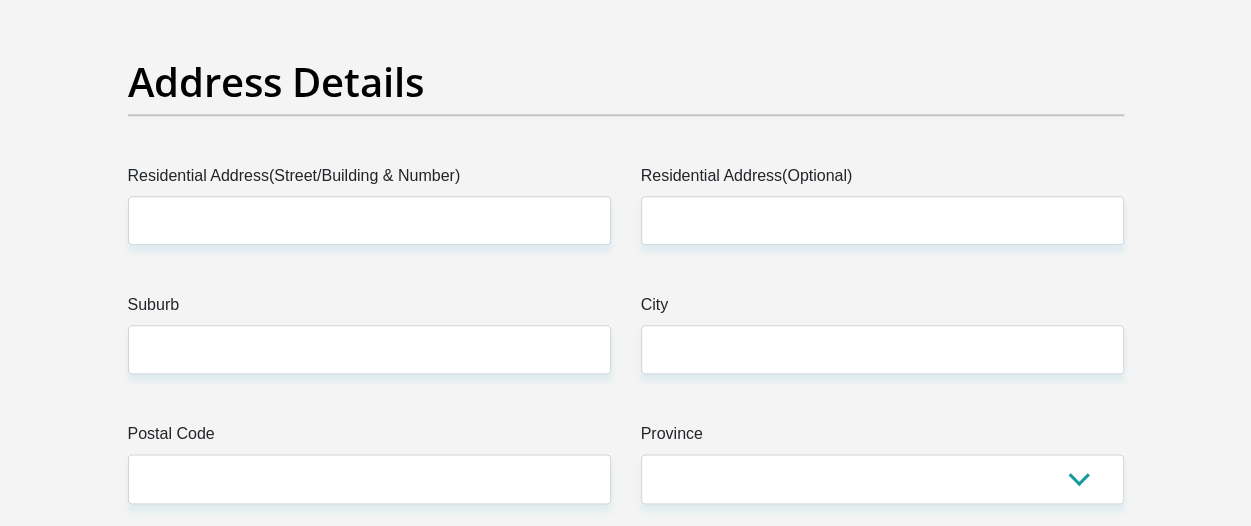 scroll, scrollTop: 1050, scrollLeft: 0, axis: vertical 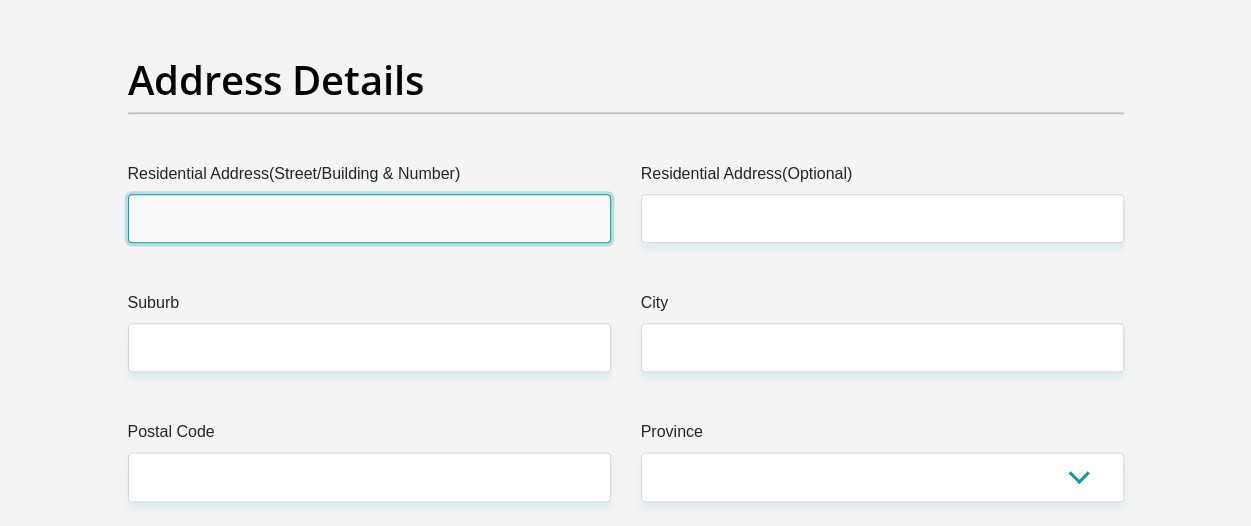 click on "Residential Address(Street/Building & Number)" at bounding box center (369, 218) 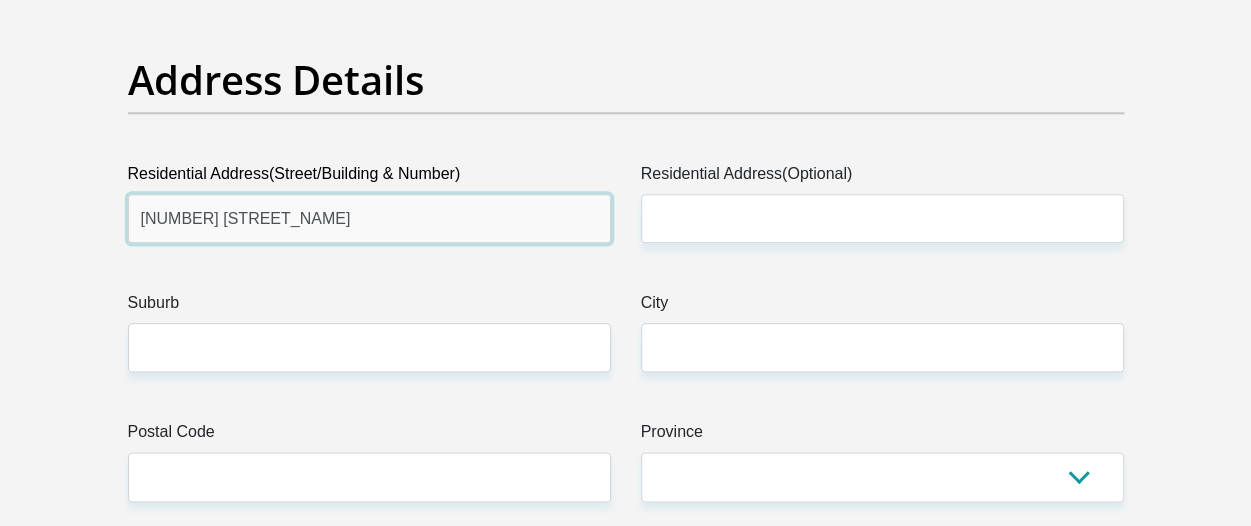 type on "1901 eric street" 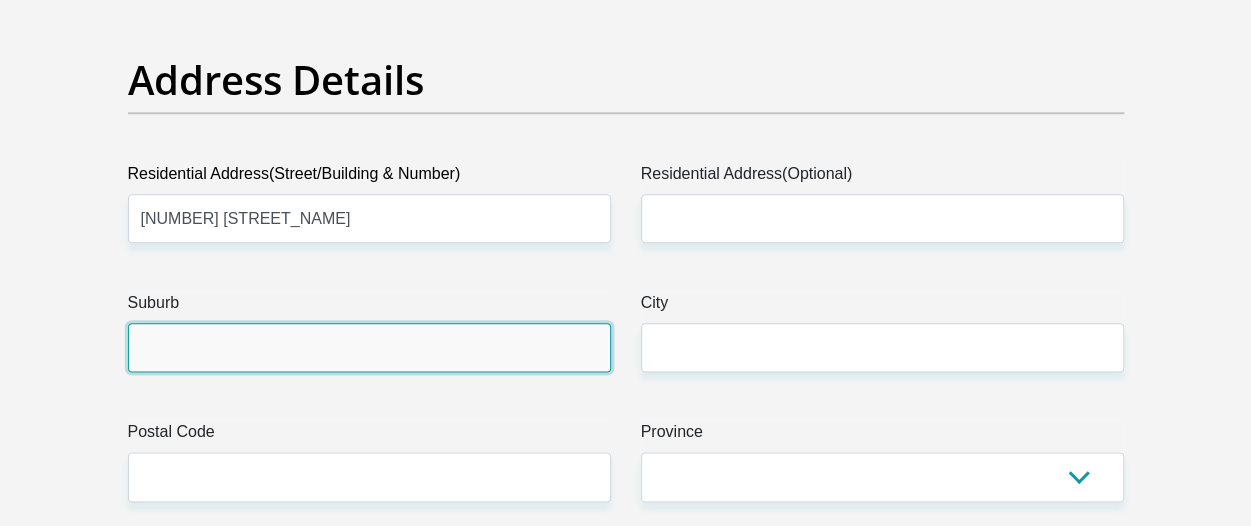 click on "Suburb" at bounding box center (369, 347) 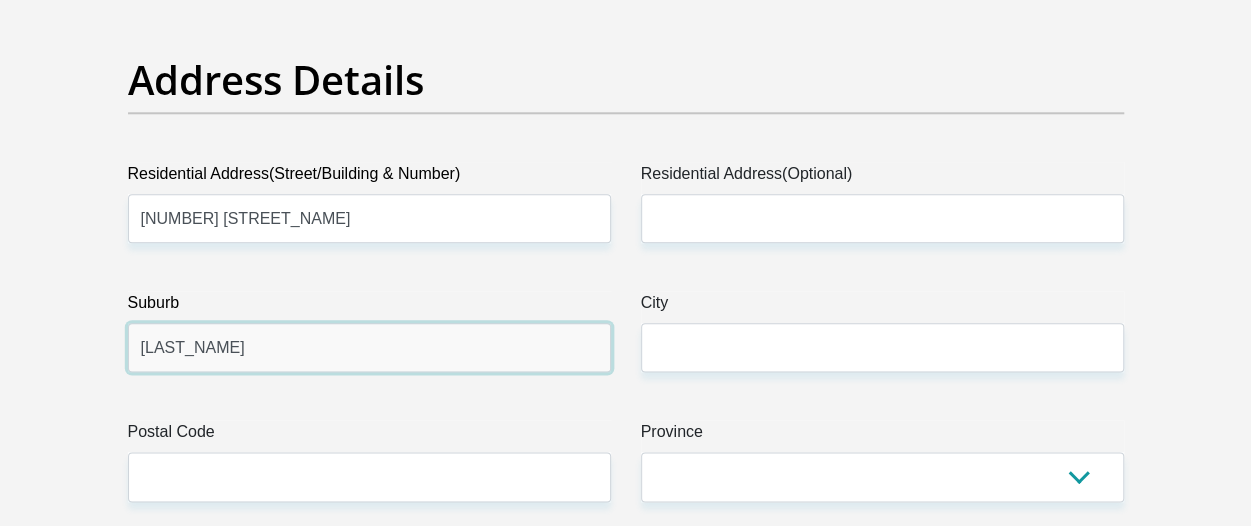 type on "g" 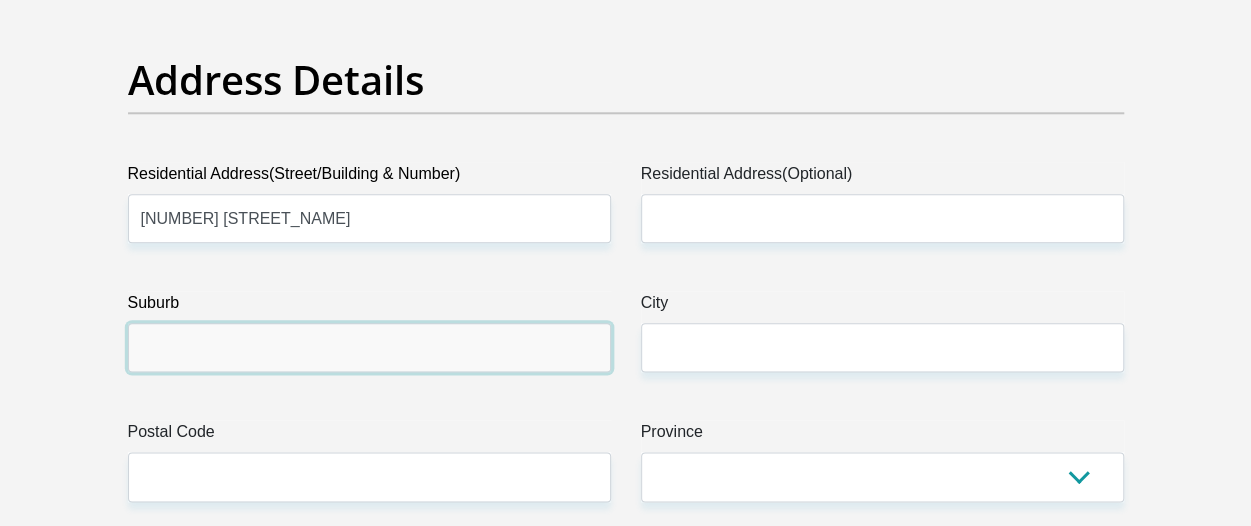 type on "a" 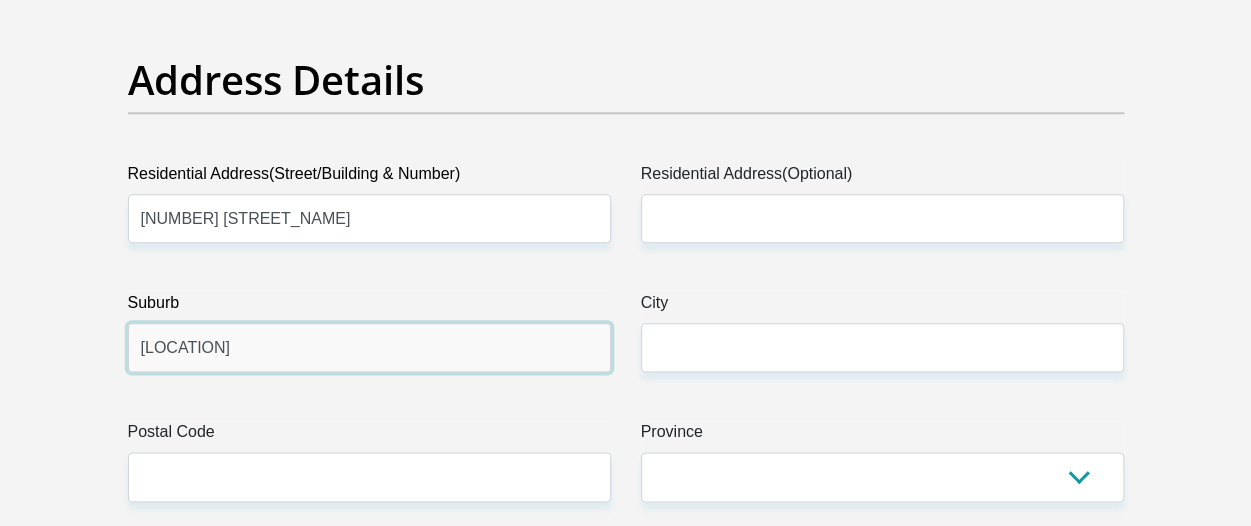 type on "gauteng" 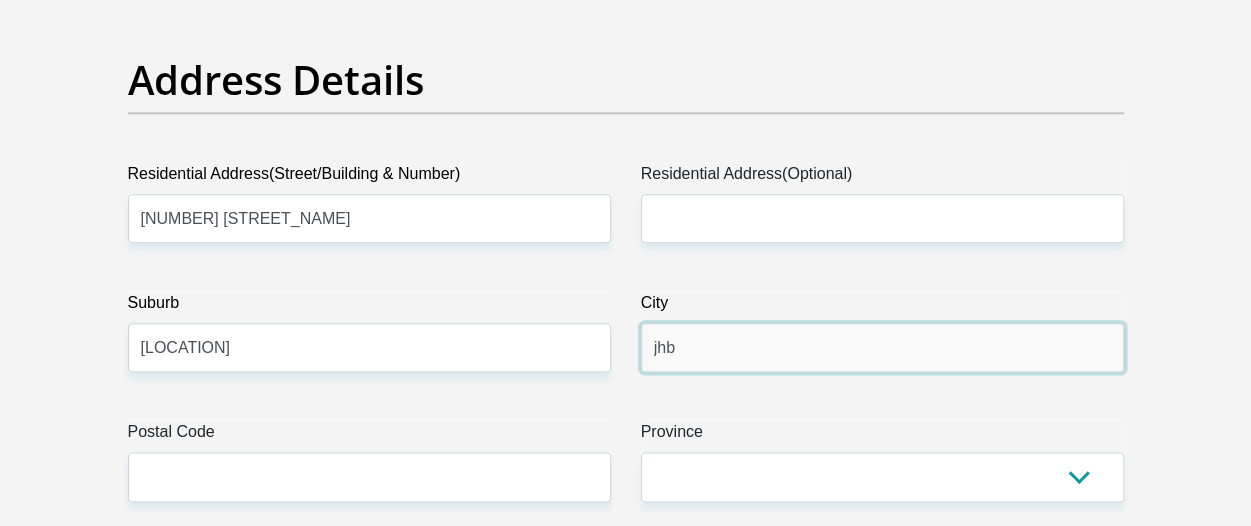type on "jhb" 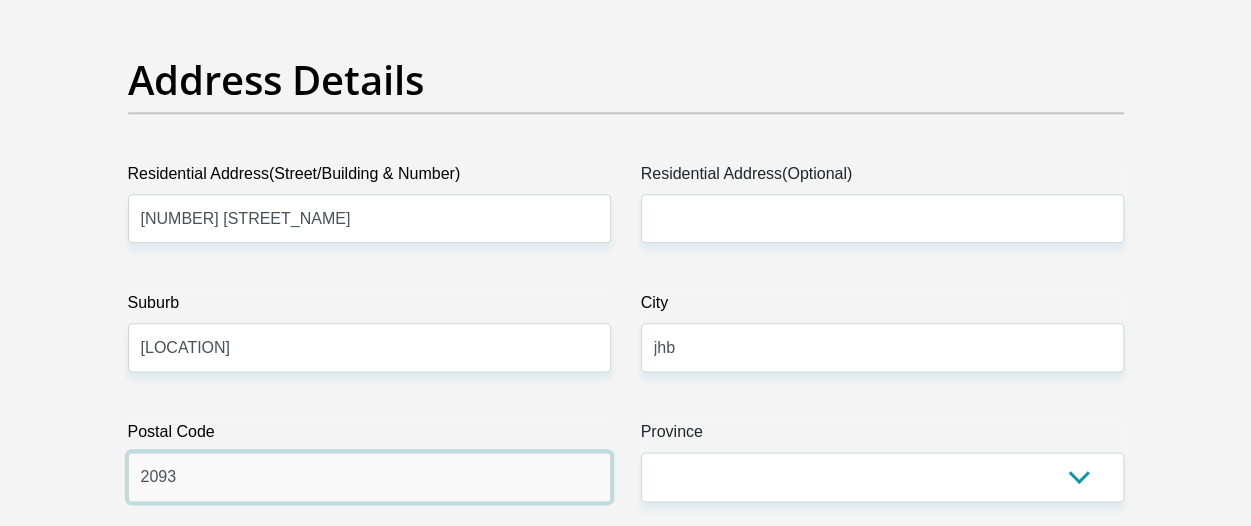 type on "2093" 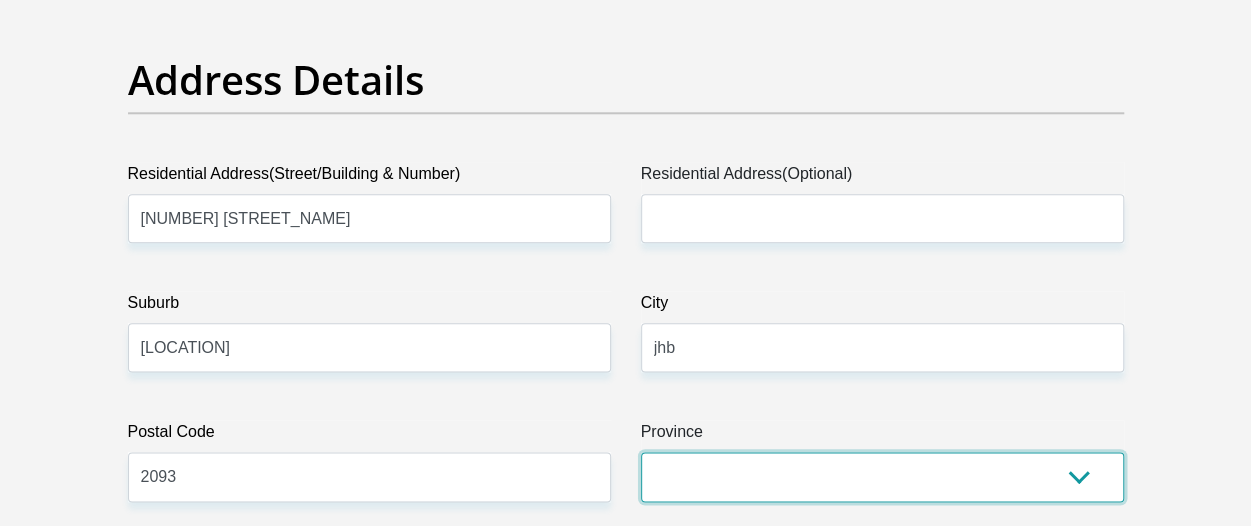 click on "Eastern Cape
Free State
Gauteng
KwaZulu-Natal
Limpopo
Mpumalanga
Northern Cape
North West
Western Cape" at bounding box center [882, 476] 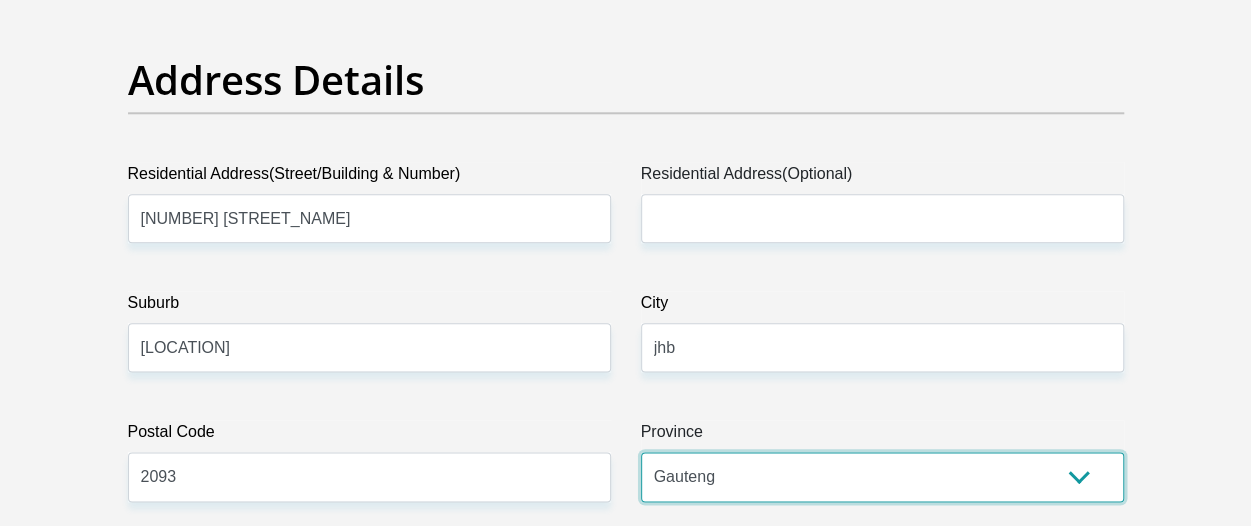 click on "Eastern Cape
Free State
Gauteng
KwaZulu-Natal
Limpopo
Mpumalanga
Northern Cape
North West
Western Cape" at bounding box center [882, 476] 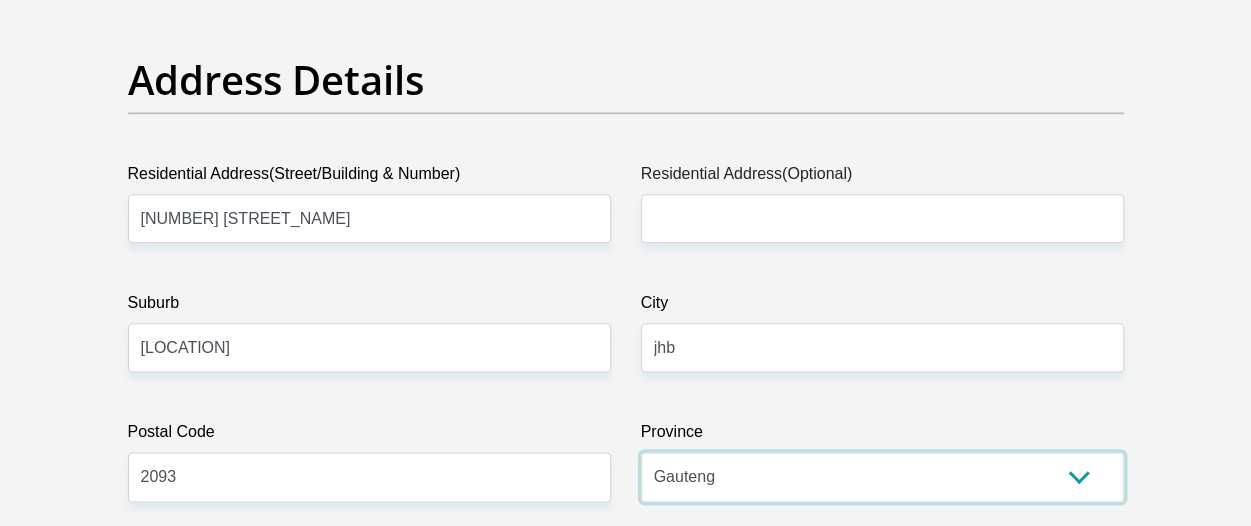 scroll, scrollTop: 1510, scrollLeft: 0, axis: vertical 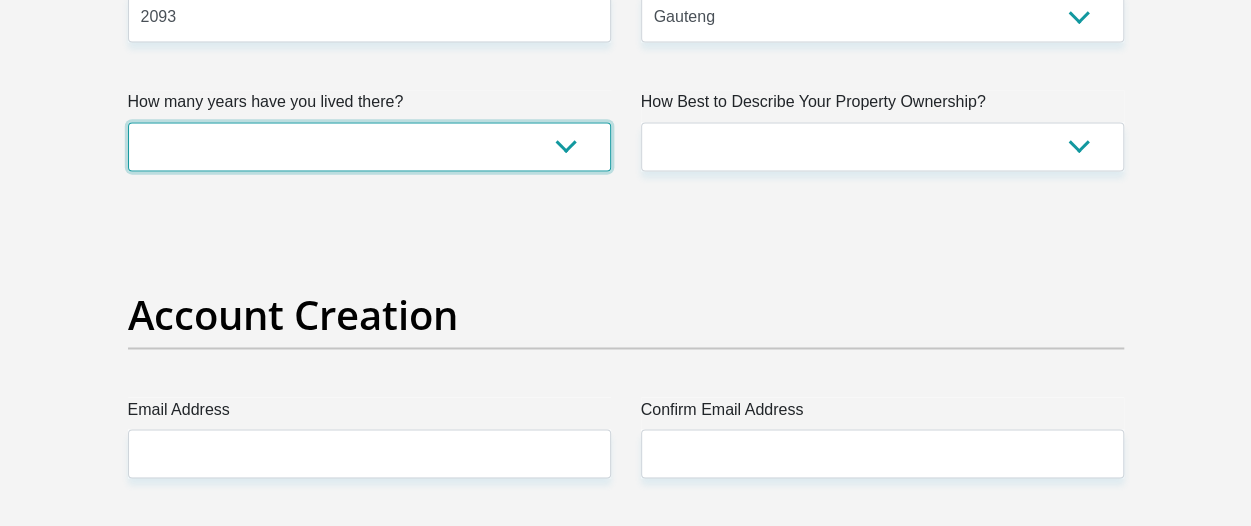 click on "less than 1 year
1-3 years
3-5 years
5+ years" at bounding box center (369, 146) 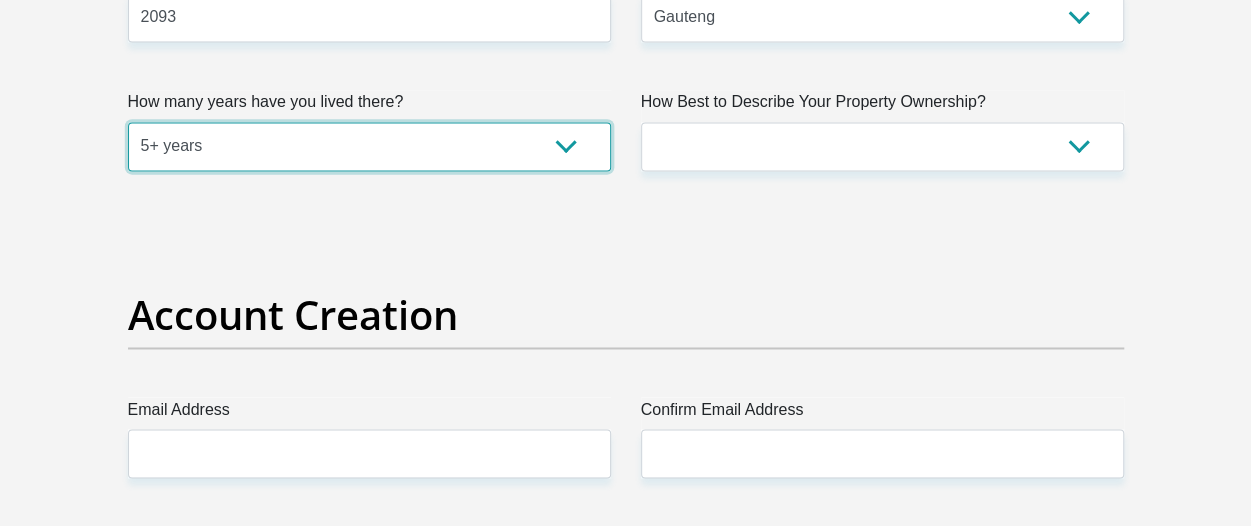 click on "less than 1 year
1-3 years
3-5 years
5+ years" at bounding box center [369, 146] 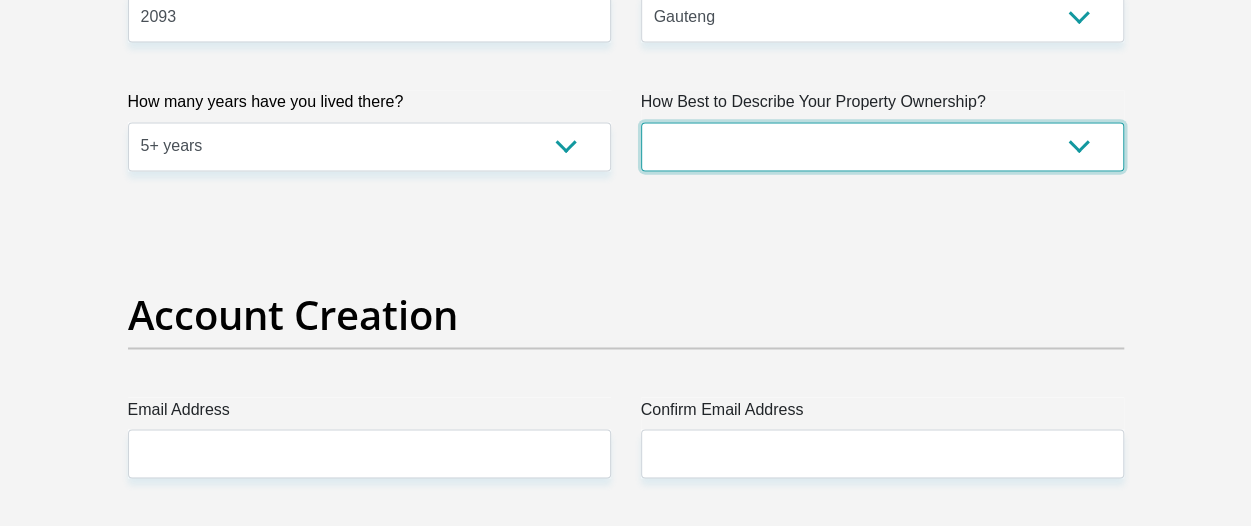 click on "Owned
Rented
Family Owned
Company Dwelling" at bounding box center (882, 146) 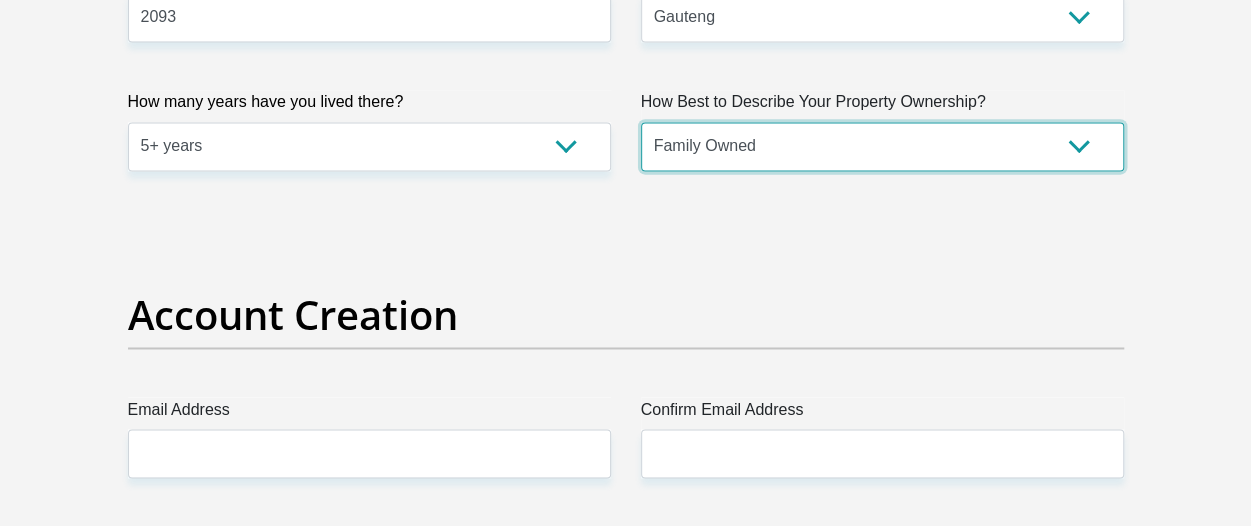 click on "Owned
Rented
Family Owned
Company Dwelling" at bounding box center (882, 146) 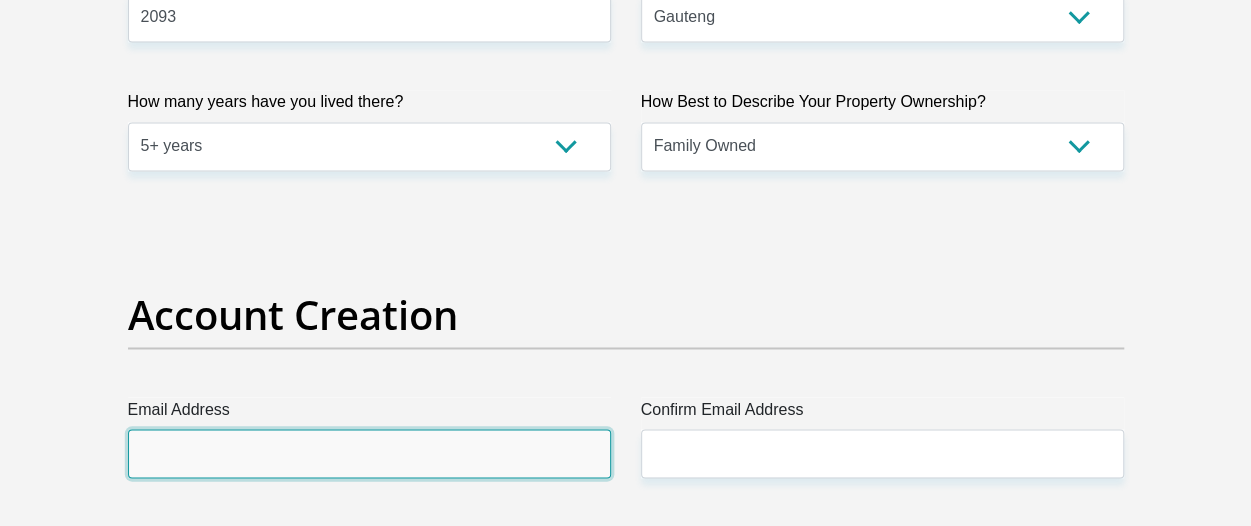 click on "Email Address" at bounding box center [369, 453] 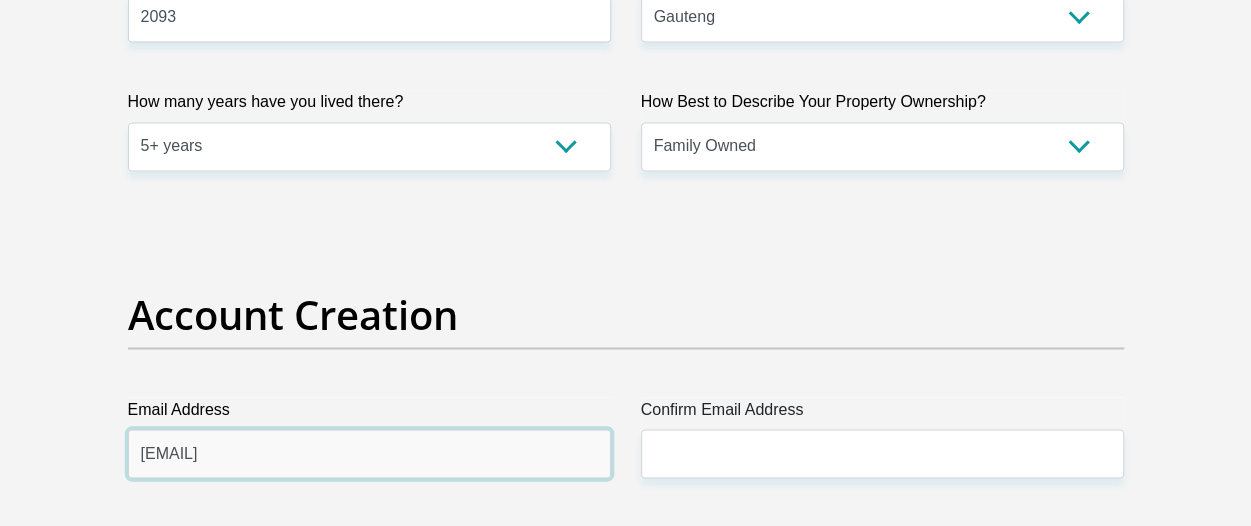 type on "alizayzay1414@gmail.com" 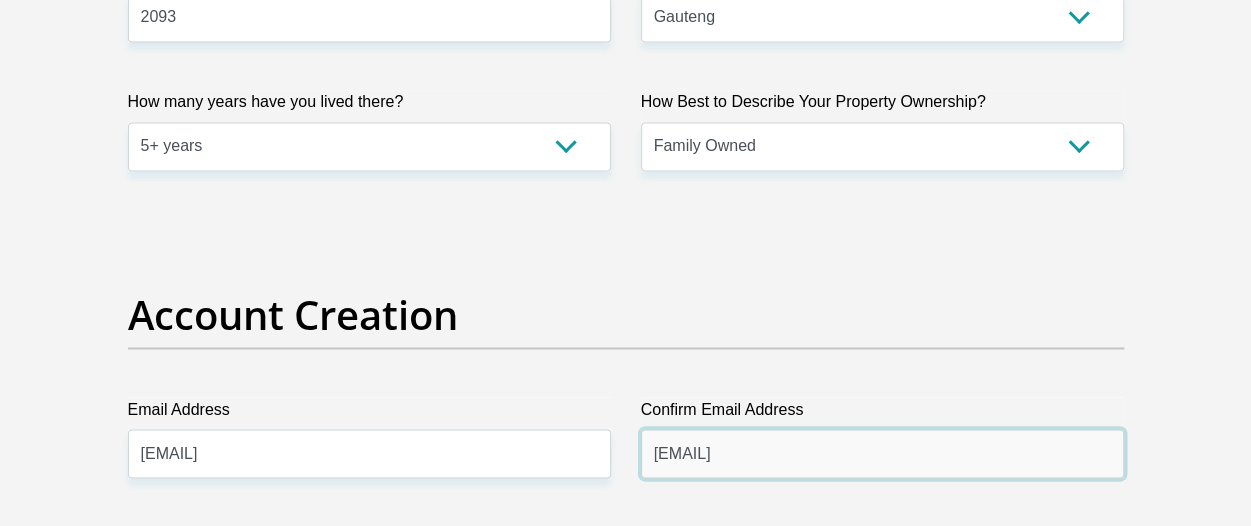 type on "alizayzay1414@gmail.com" 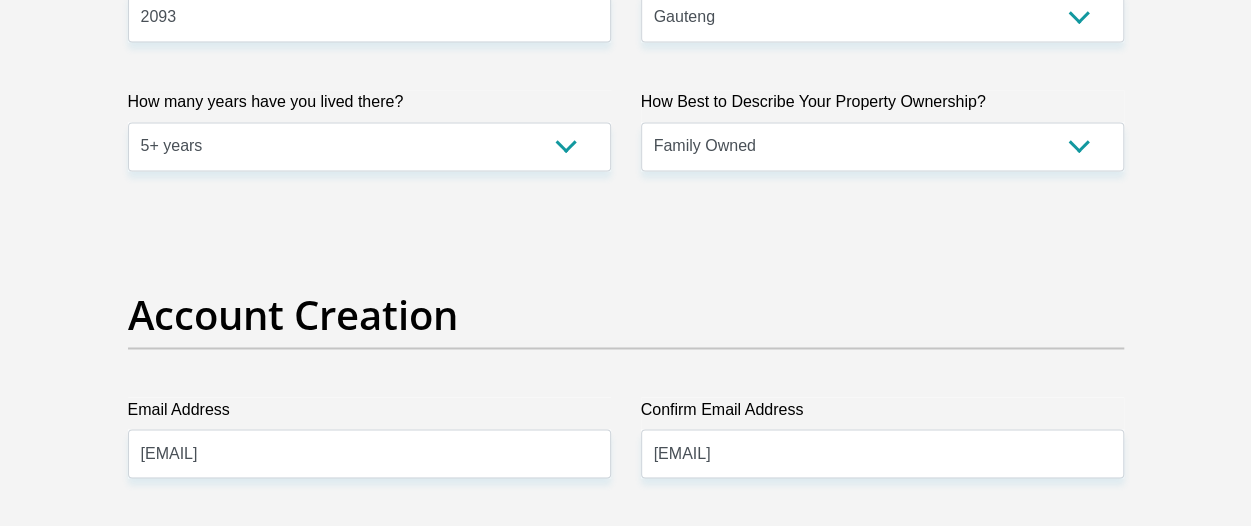 scroll, scrollTop: 1827, scrollLeft: 0, axis: vertical 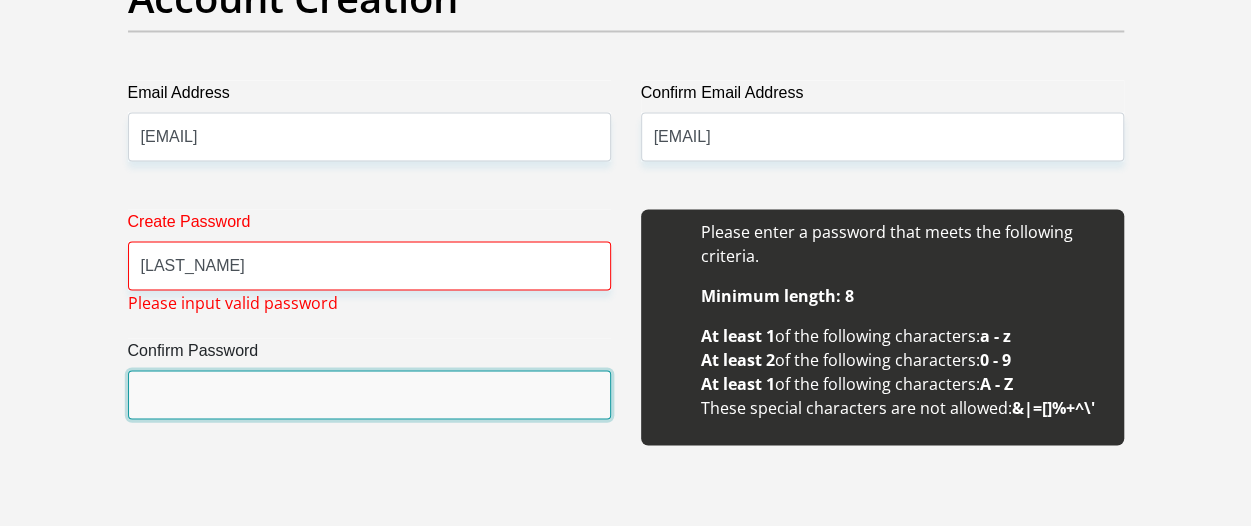 click on "Confirm Password" at bounding box center [369, 394] 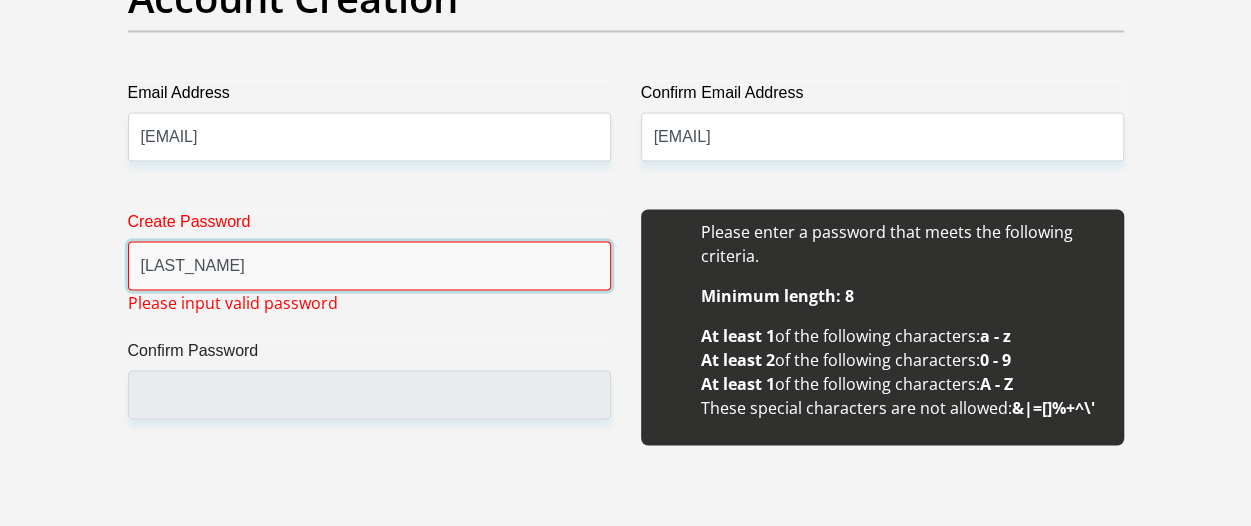 click on "Zarina72" at bounding box center [369, 265] 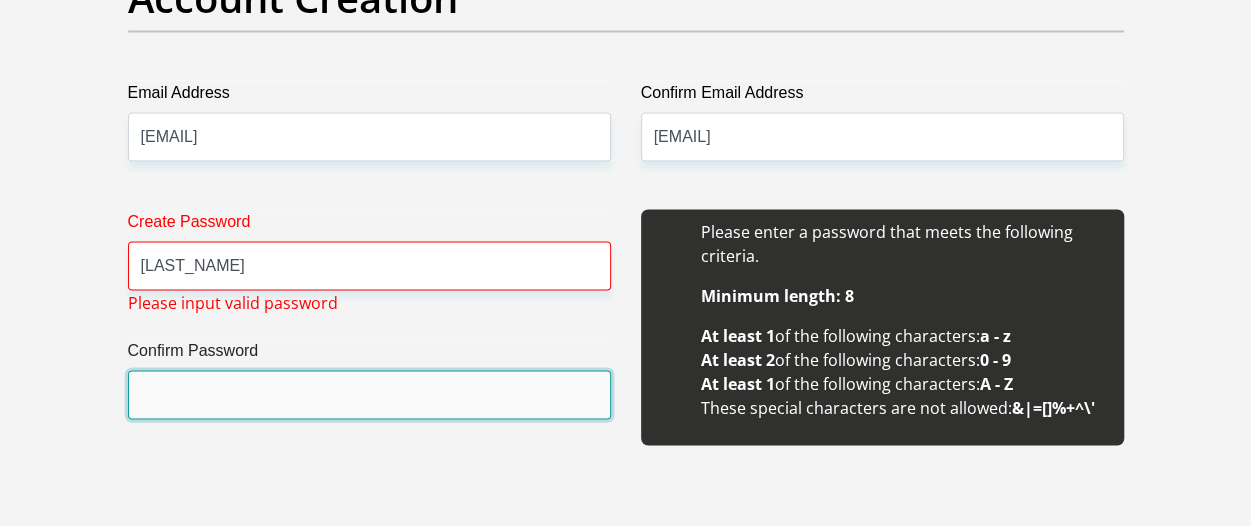 click on "Confirm Password" at bounding box center (369, 394) 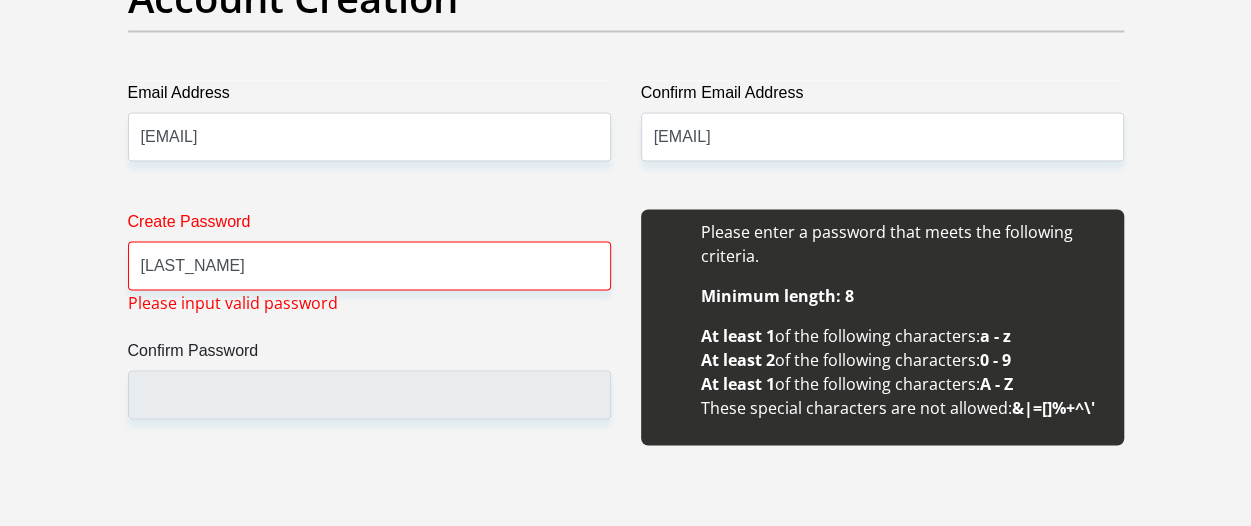 click on "Please enter a password that meets the following criteria.
Minimum length: 8
At least 1  of the following characters:  a - z
At least 2  of the following characters:  0 - 9
At least 1  of the following characters:  A - Z
These special characters are not allowed:  &|=[]%+^\'" at bounding box center (882, 338) 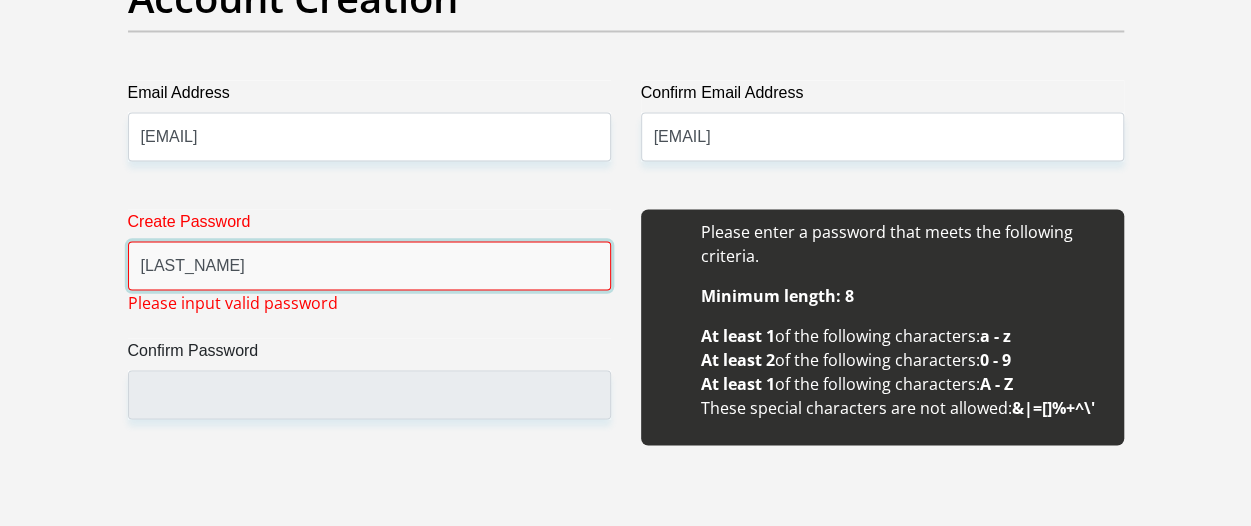 click on "Zarina72" at bounding box center (369, 265) 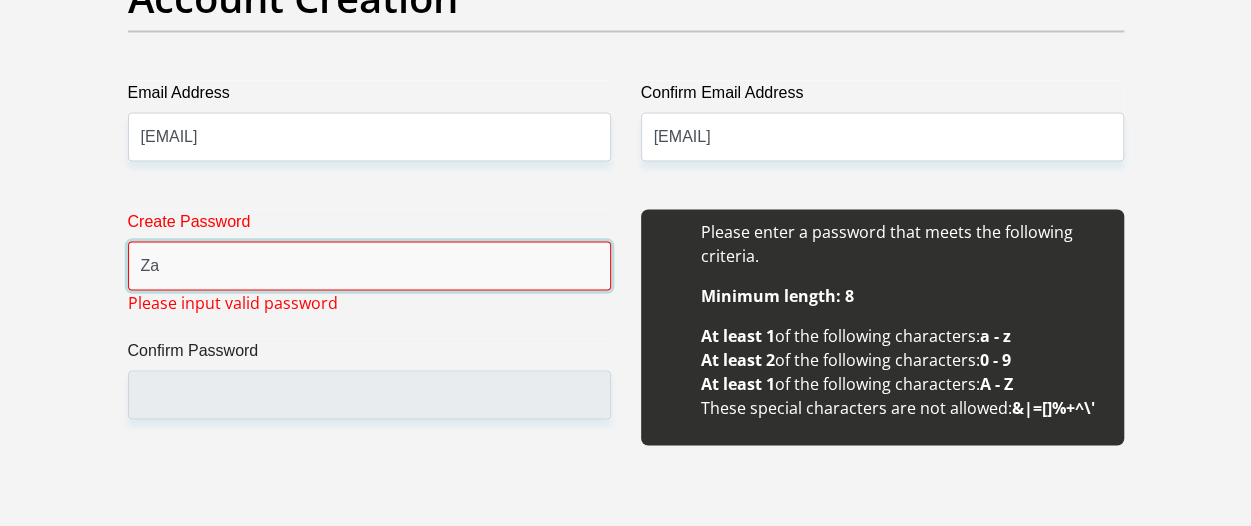 type on "Z" 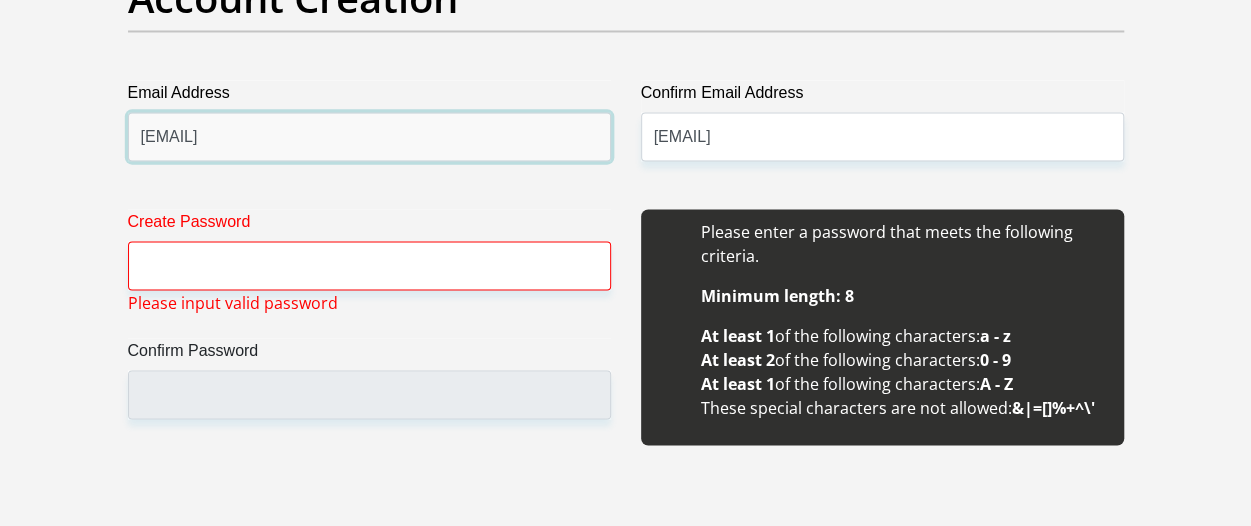 click on "alizayzay1414@gmail.com" at bounding box center (369, 136) 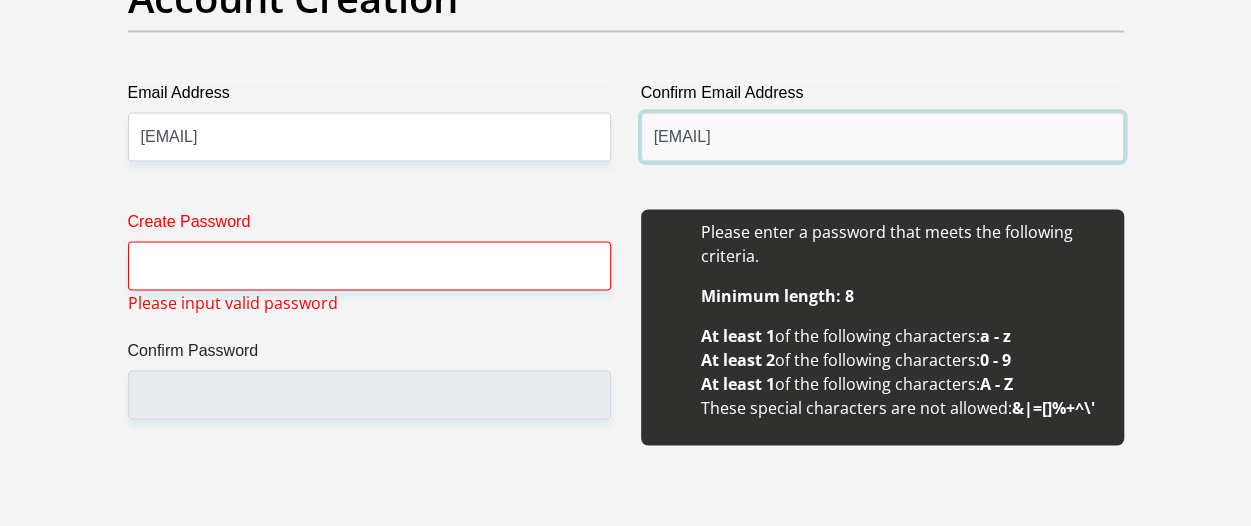 click on "alizayzay1414@gmail.com" at bounding box center (882, 136) 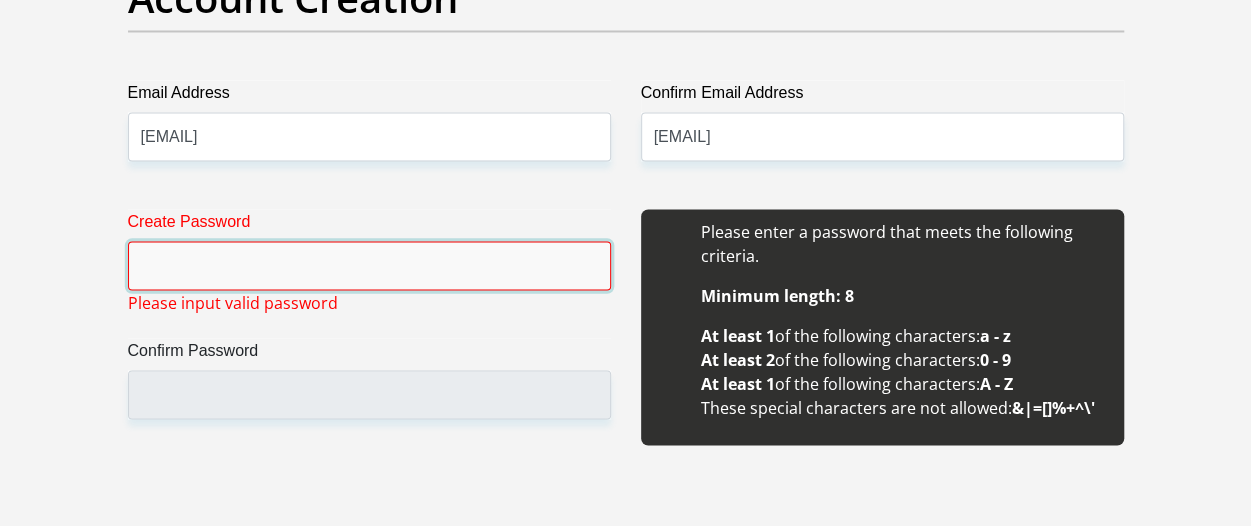click on "Create Password" at bounding box center (369, 265) 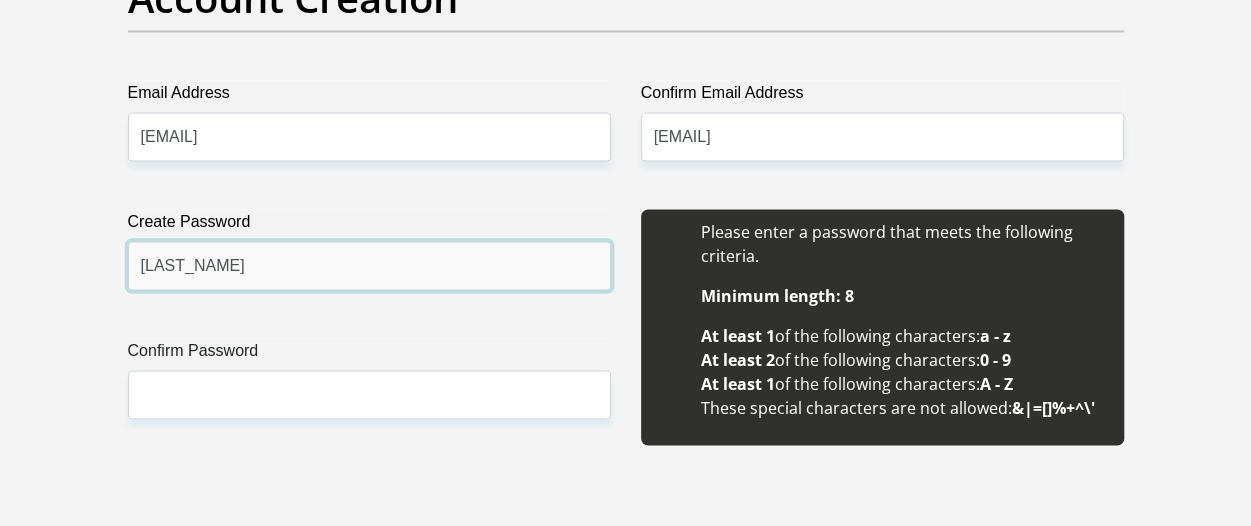 type on "Zarina722" 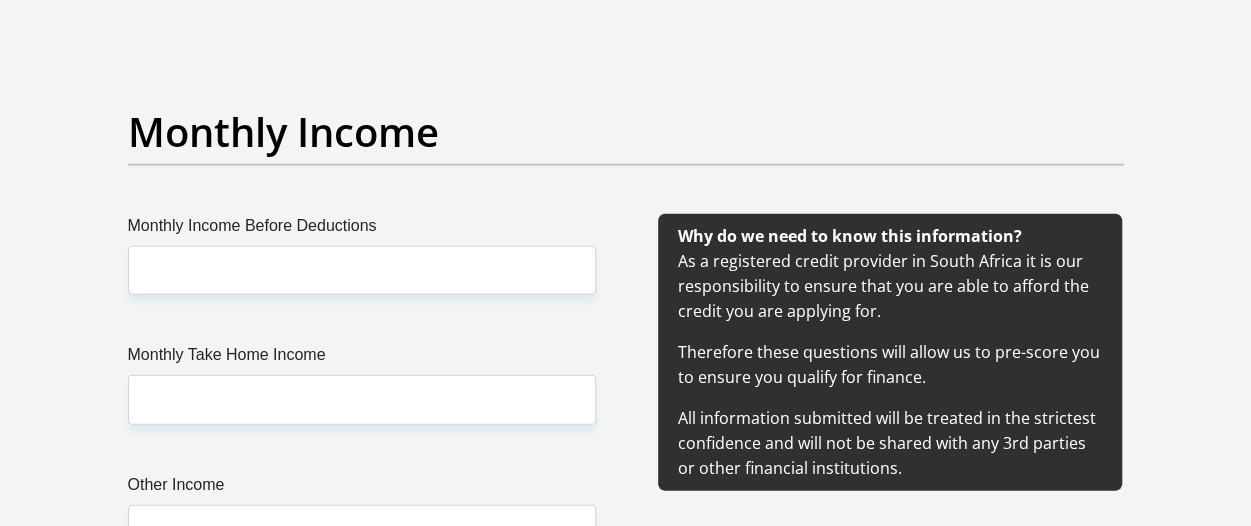 scroll, scrollTop: 2307, scrollLeft: 0, axis: vertical 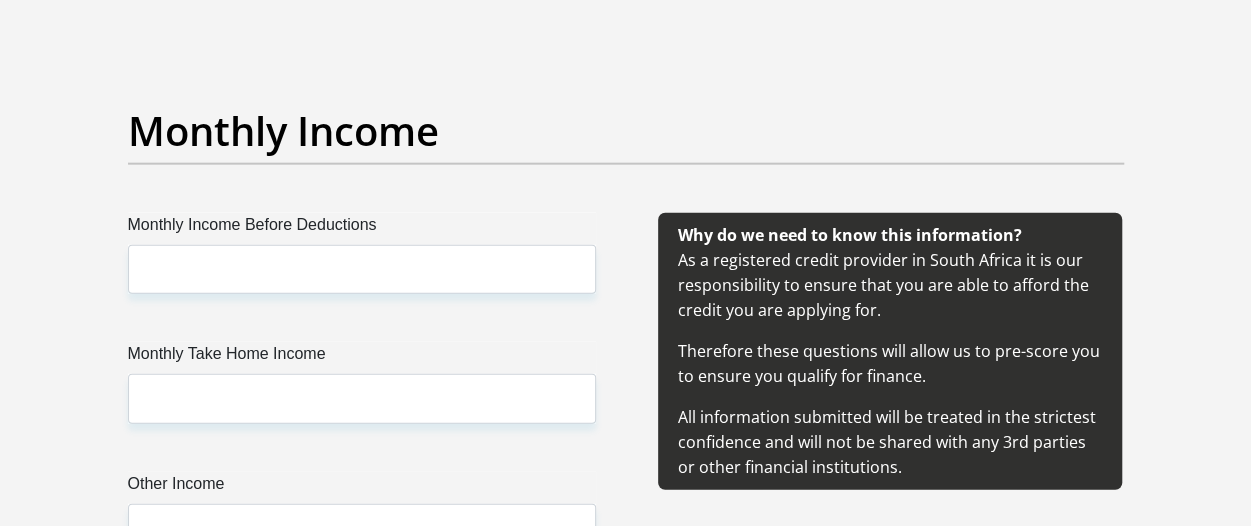 type on "Zarina722" 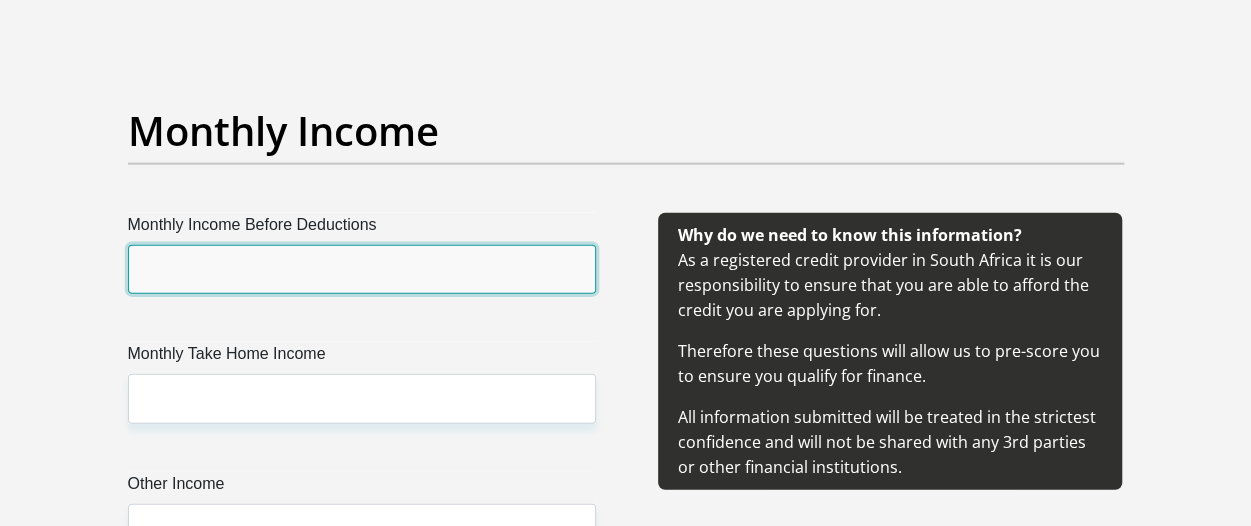 click on "Monthly Income Before Deductions" at bounding box center (362, 269) 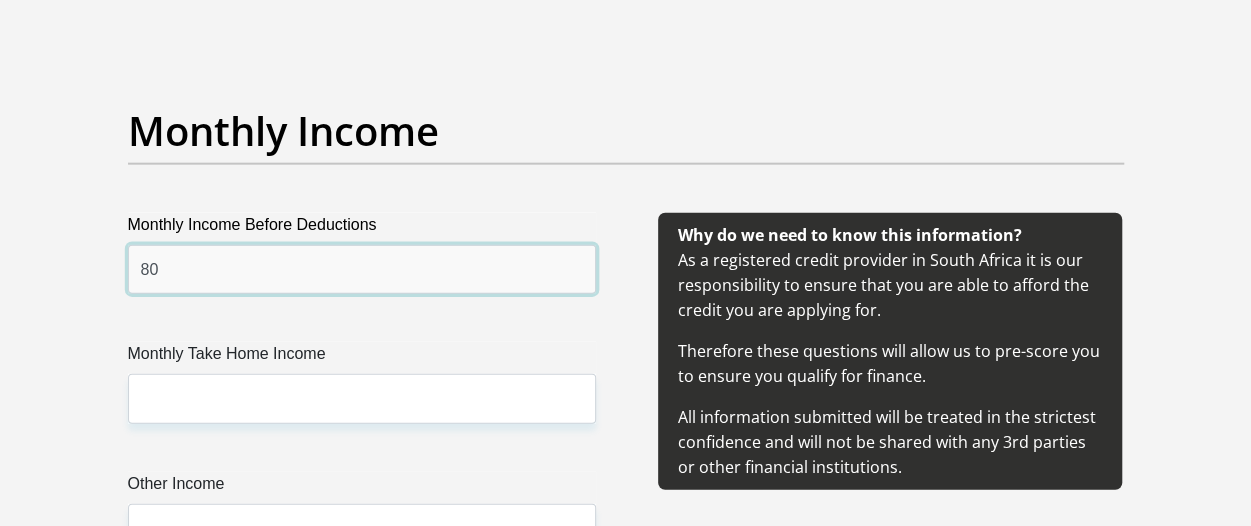 type on "8" 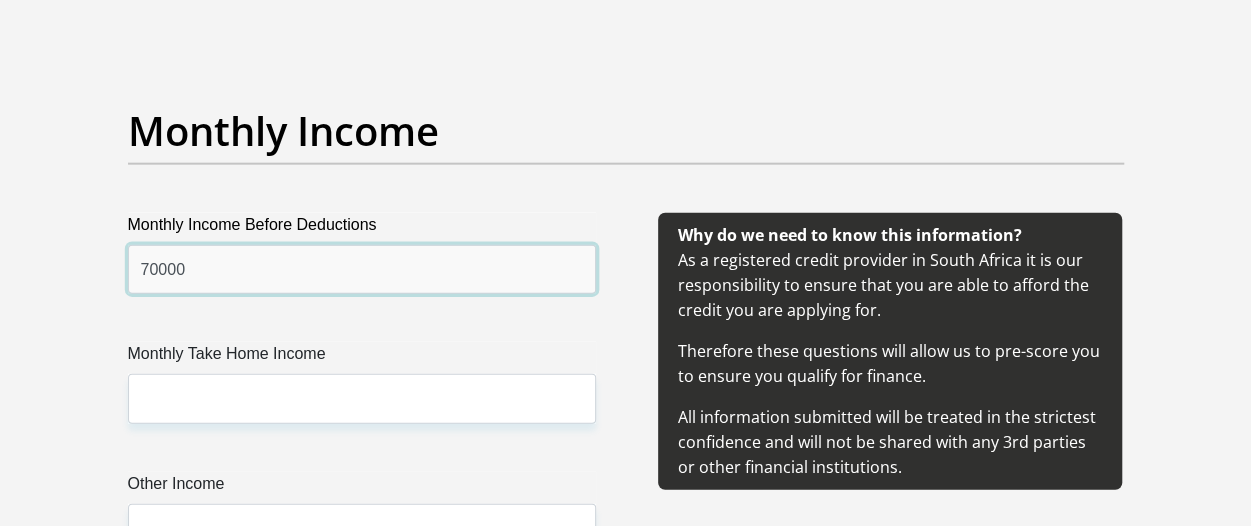type on "70000" 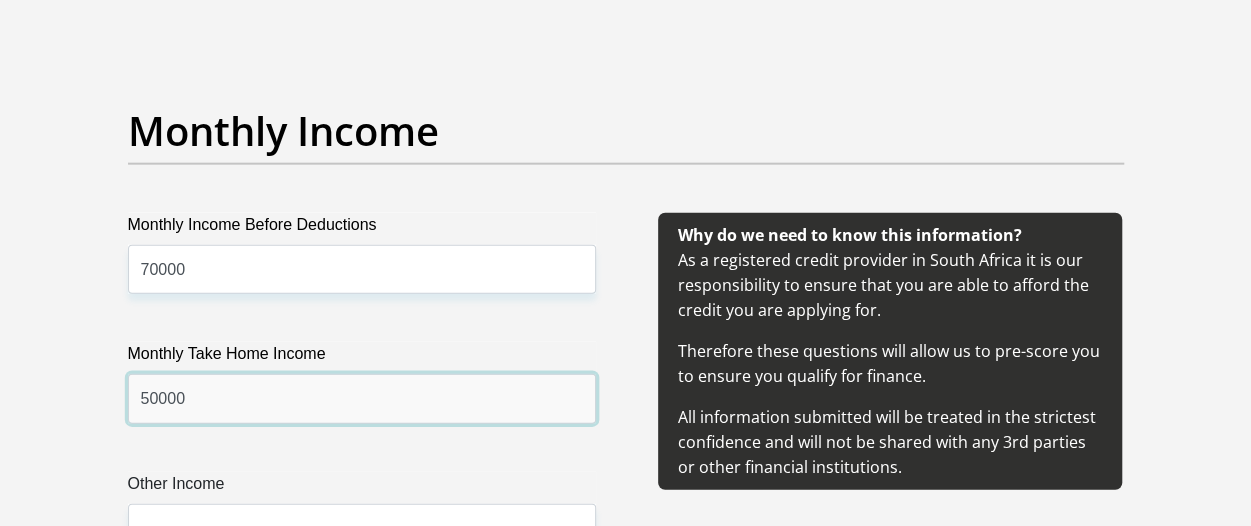 type on "50000" 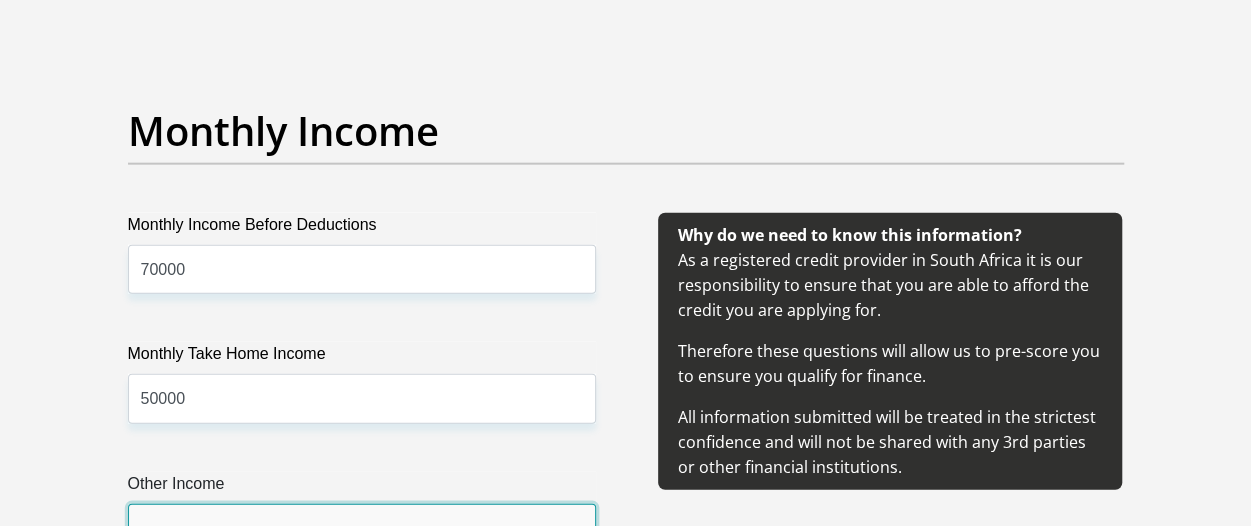 scroll, scrollTop: 2331, scrollLeft: 0, axis: vertical 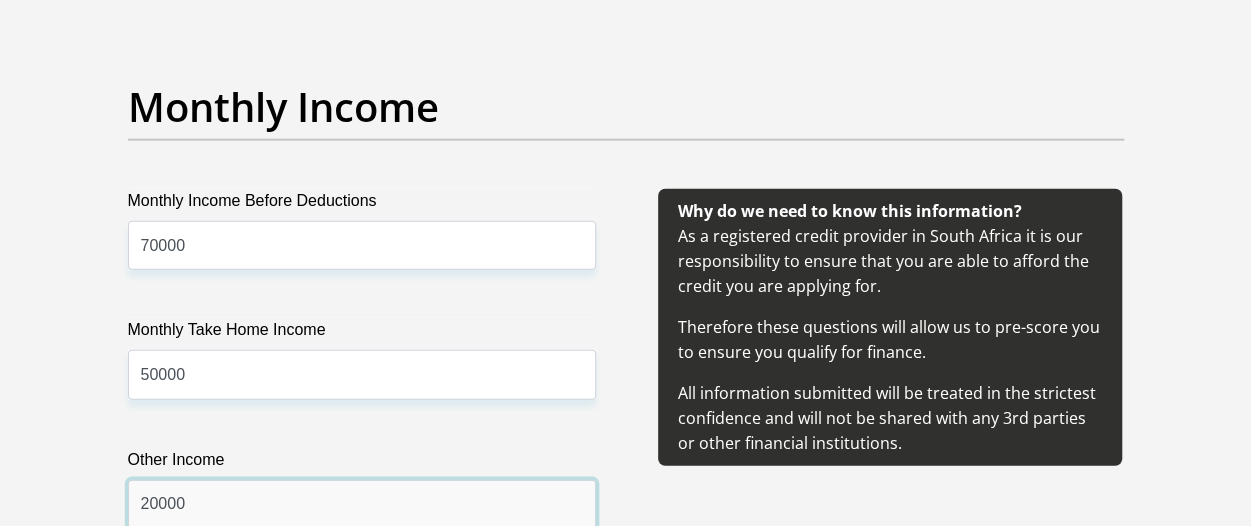 type on "20000" 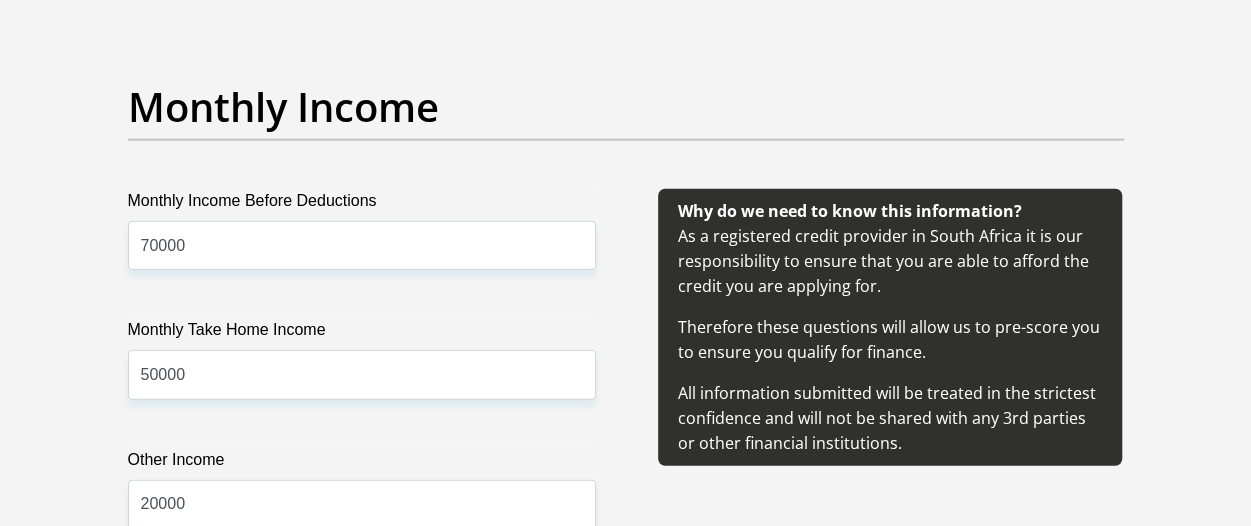scroll, scrollTop: 2876, scrollLeft: 0, axis: vertical 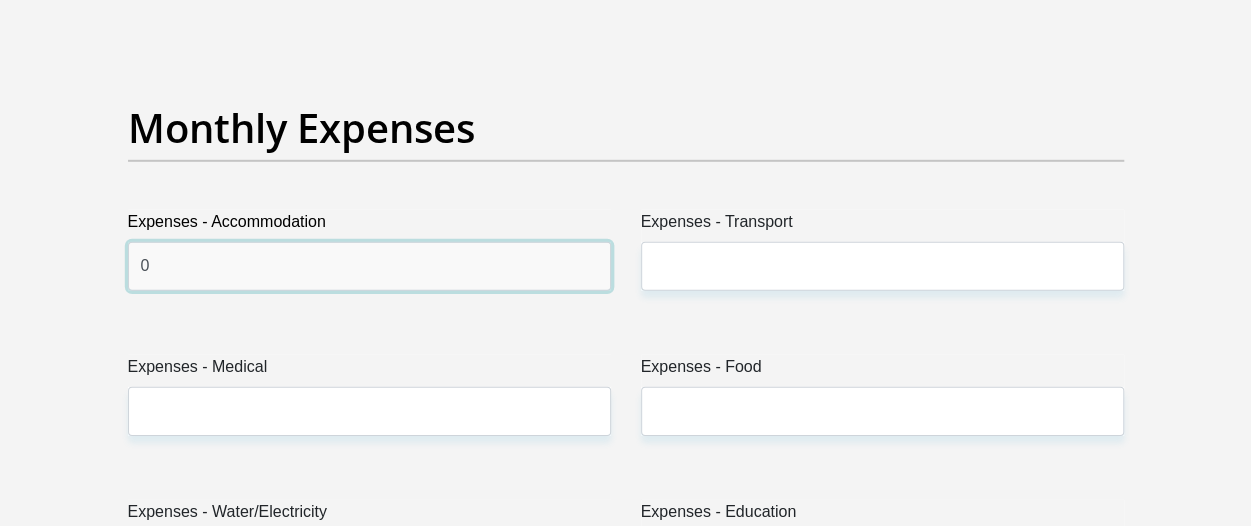type on "0" 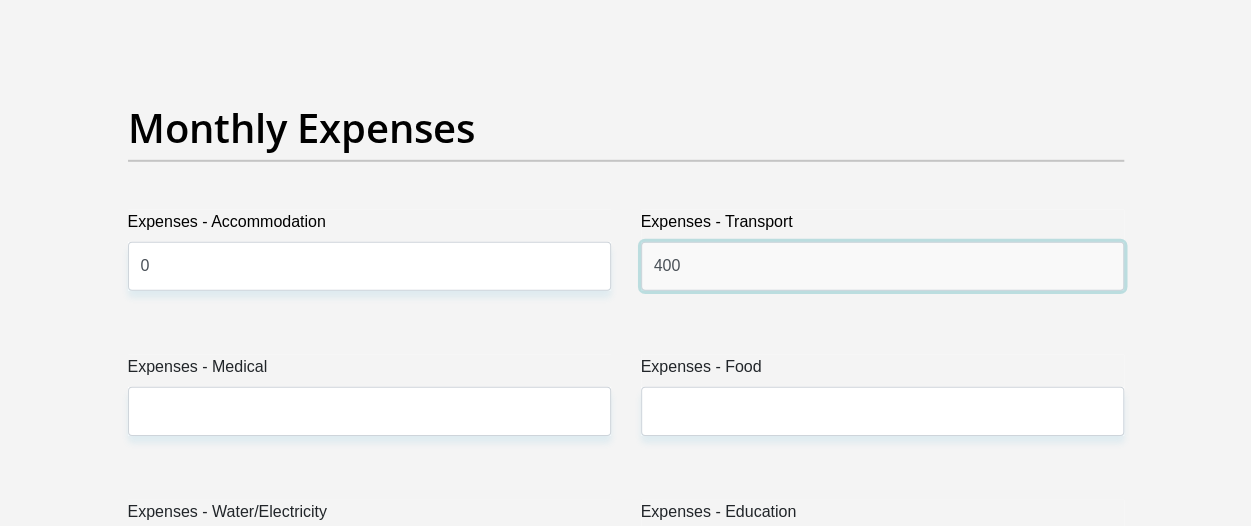 type on "400" 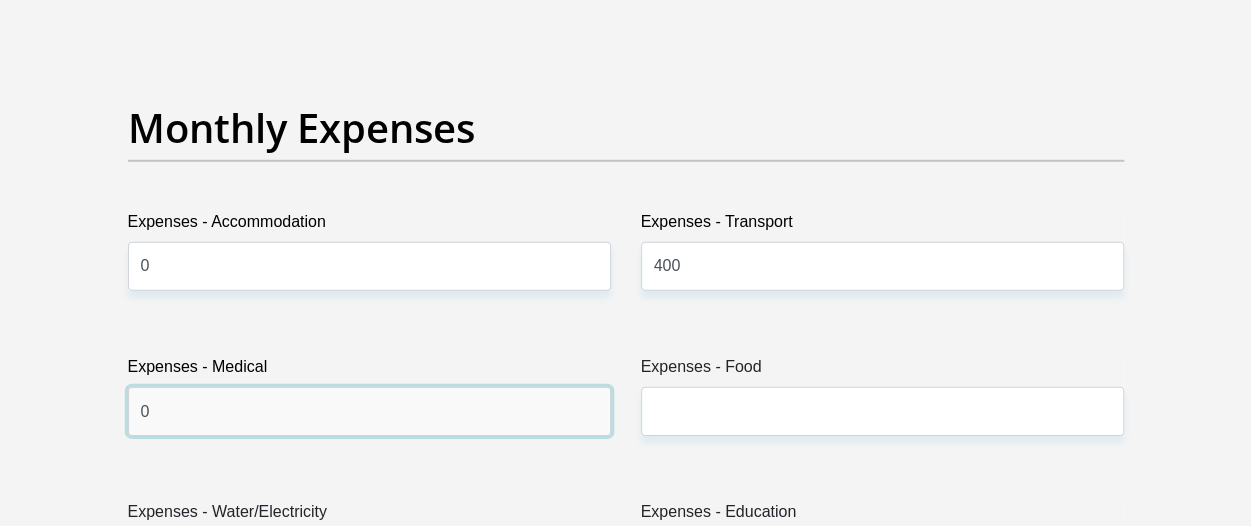 type on "0" 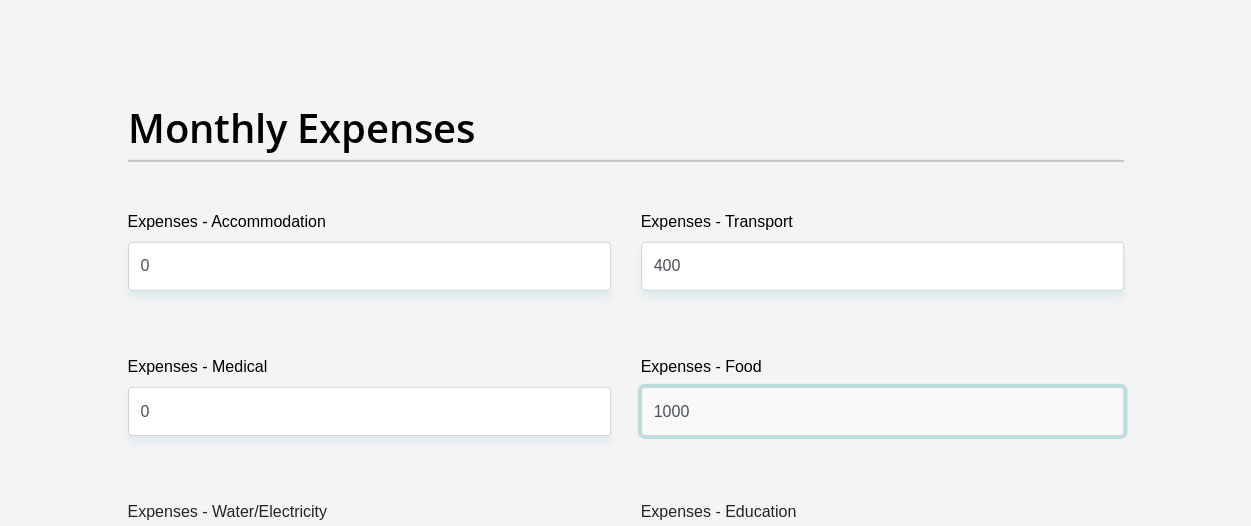 type on "1000" 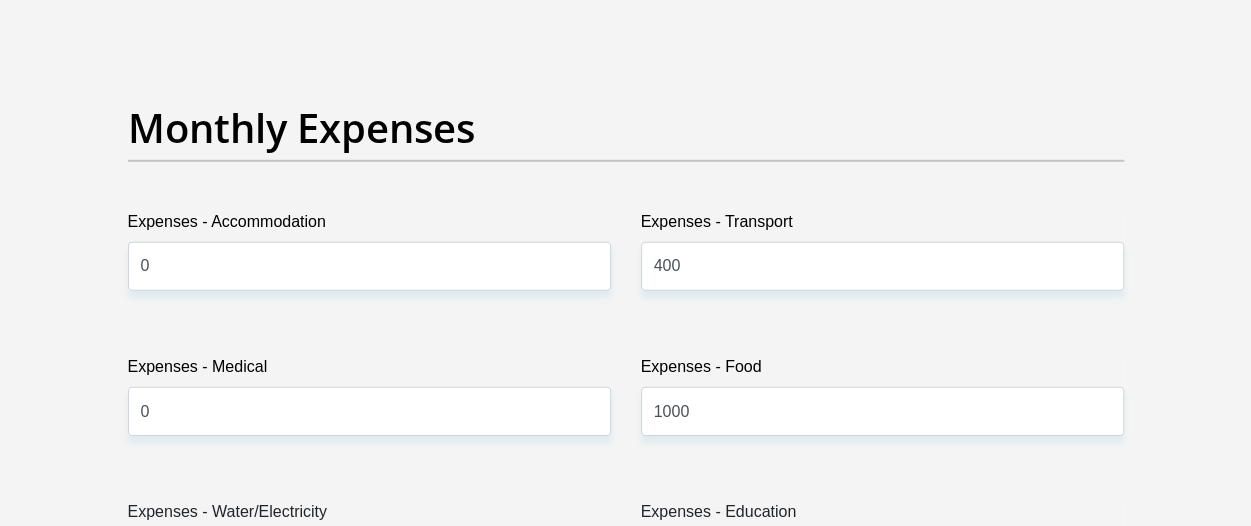scroll, scrollTop: 3166, scrollLeft: 0, axis: vertical 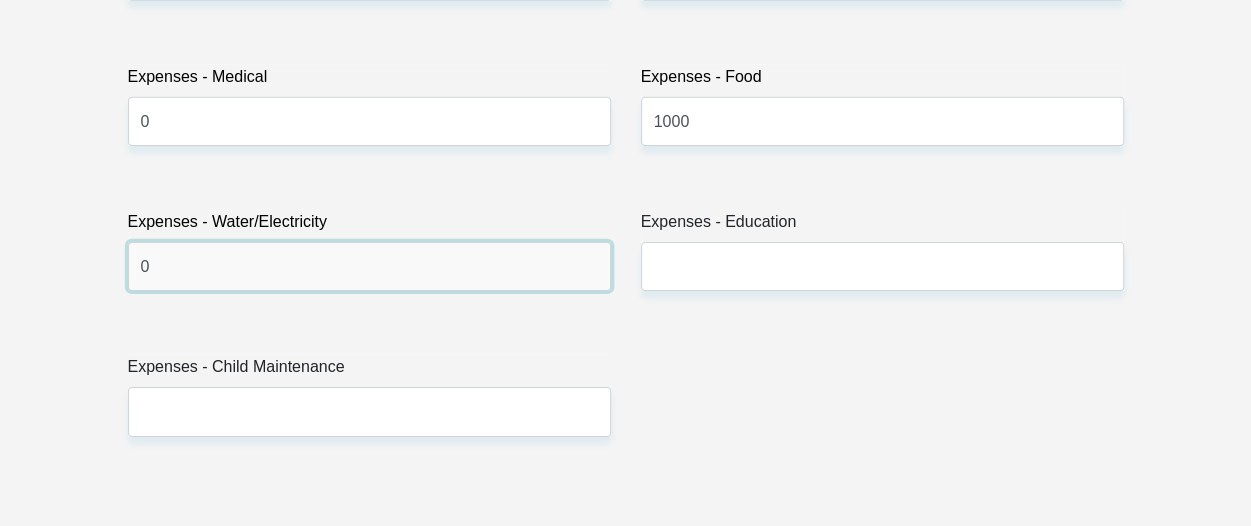 type on "0" 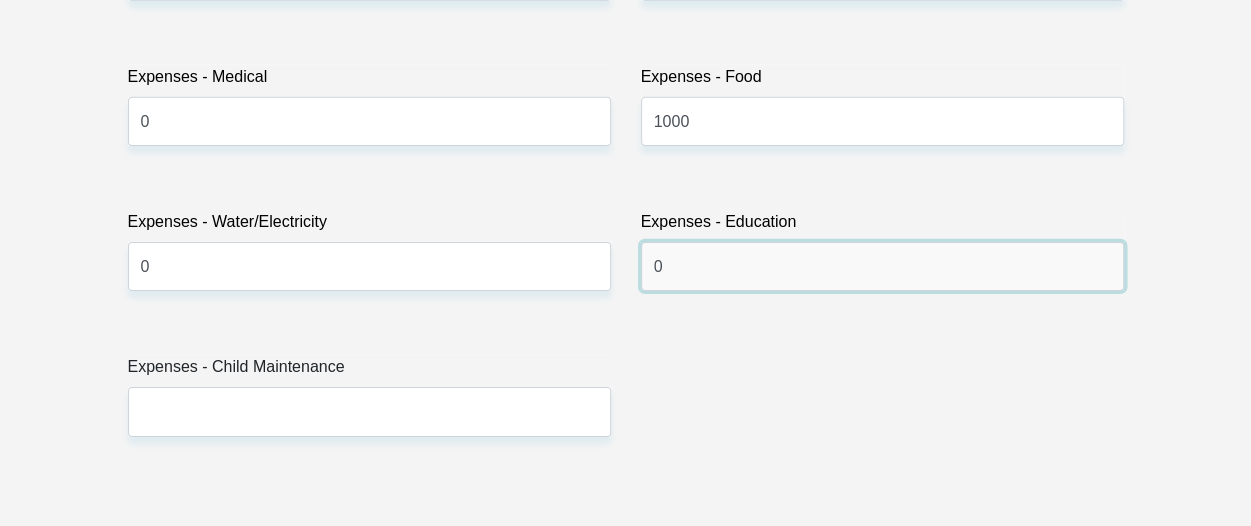 type on "0" 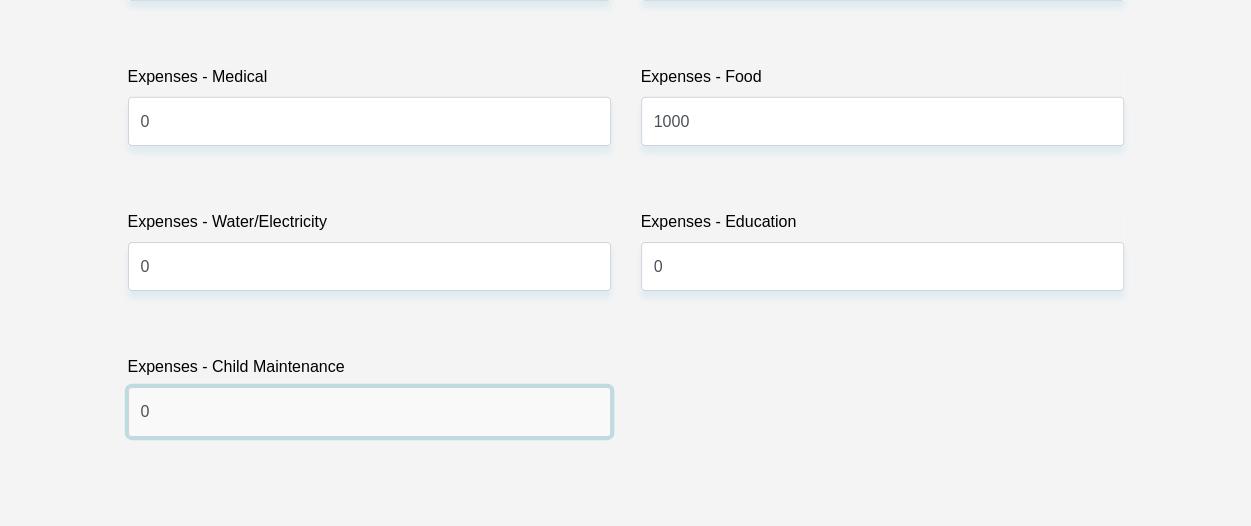 type on "0" 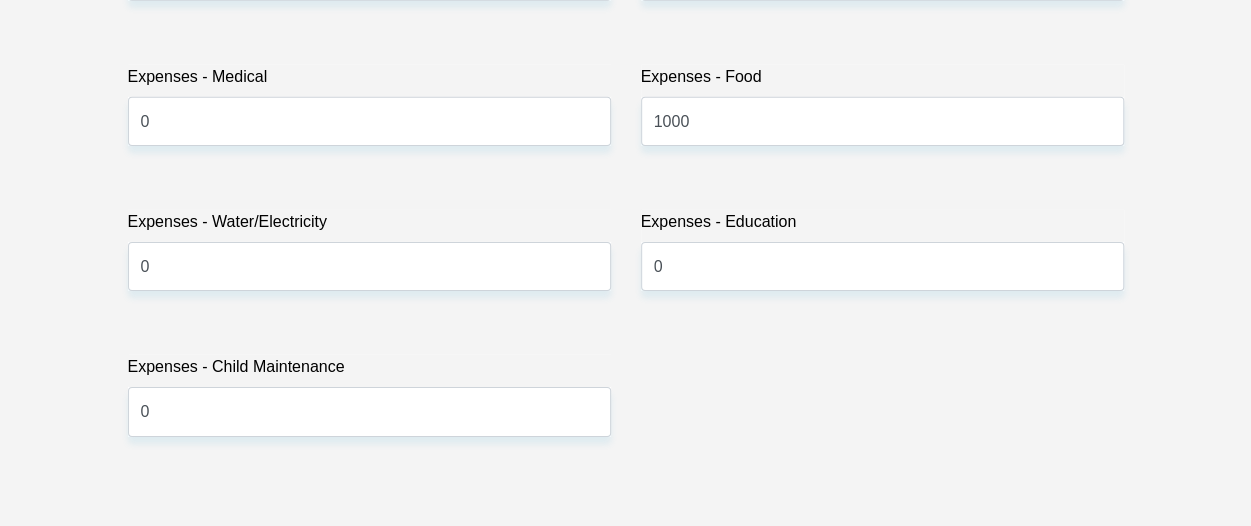 scroll, scrollTop: 3618, scrollLeft: 0, axis: vertical 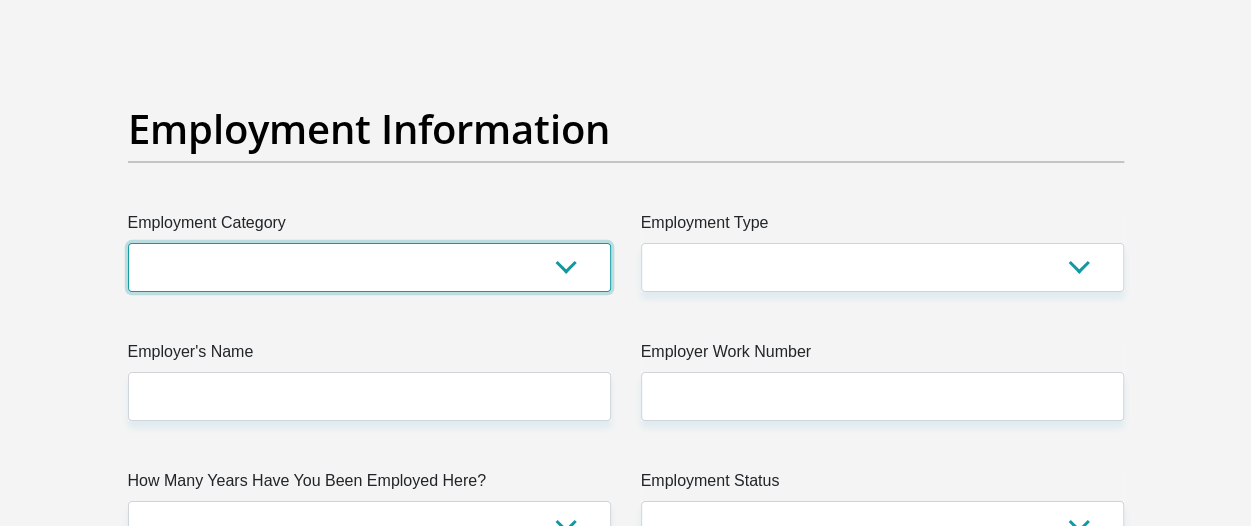 click on "AGRICULTURE
ALCOHOL & TOBACCO
CONSTRUCTION MATERIALS
METALLURGY
EQUIPMENT FOR RENEWABLE ENERGY
SPECIALIZED CONTRACTORS
CAR
GAMING (INCL. INTERNET
OTHER WHOLESALE
UNLICENSED PHARMACEUTICALS
CURRENCY EXCHANGE HOUSES
OTHER FINANCIAL INSTITUTIONS & INSURANCE
REAL ESTATE AGENTS
OIL & GAS
OTHER MATERIALS (E.G. IRON ORE)
PRECIOUS STONES & PRECIOUS METALS
POLITICAL ORGANIZATIONS
RELIGIOUS ORGANIZATIONS(NOT SECTS)
ACTI. HAVING BUSINESS DEAL WITH PUBLIC ADMINISTRATION
LAUNDROMATS" at bounding box center (369, 267) 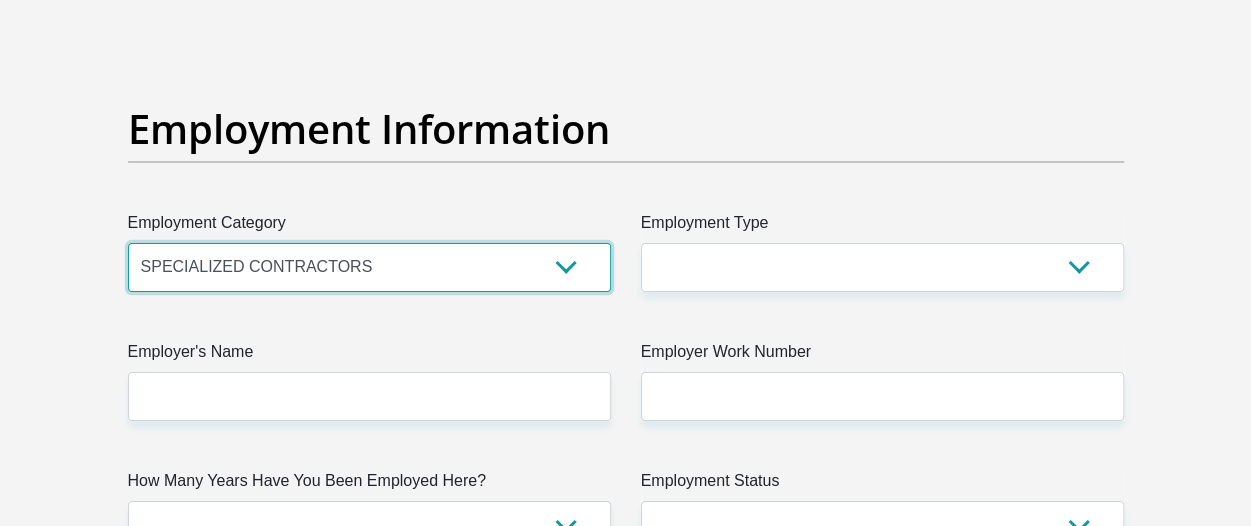 click on "AGRICULTURE
ALCOHOL & TOBACCO
CONSTRUCTION MATERIALS
METALLURGY
EQUIPMENT FOR RENEWABLE ENERGY
SPECIALIZED CONTRACTORS
CAR
GAMING (INCL. INTERNET
OTHER WHOLESALE
UNLICENSED PHARMACEUTICALS
CURRENCY EXCHANGE HOUSES
OTHER FINANCIAL INSTITUTIONS & INSURANCE
REAL ESTATE AGENTS
OIL & GAS
OTHER MATERIALS (E.G. IRON ORE)
PRECIOUS STONES & PRECIOUS METALS
POLITICAL ORGANIZATIONS
RELIGIOUS ORGANIZATIONS(NOT SECTS)
ACTI. HAVING BUSINESS DEAL WITH PUBLIC ADMINISTRATION
LAUNDROMATS" at bounding box center (369, 267) 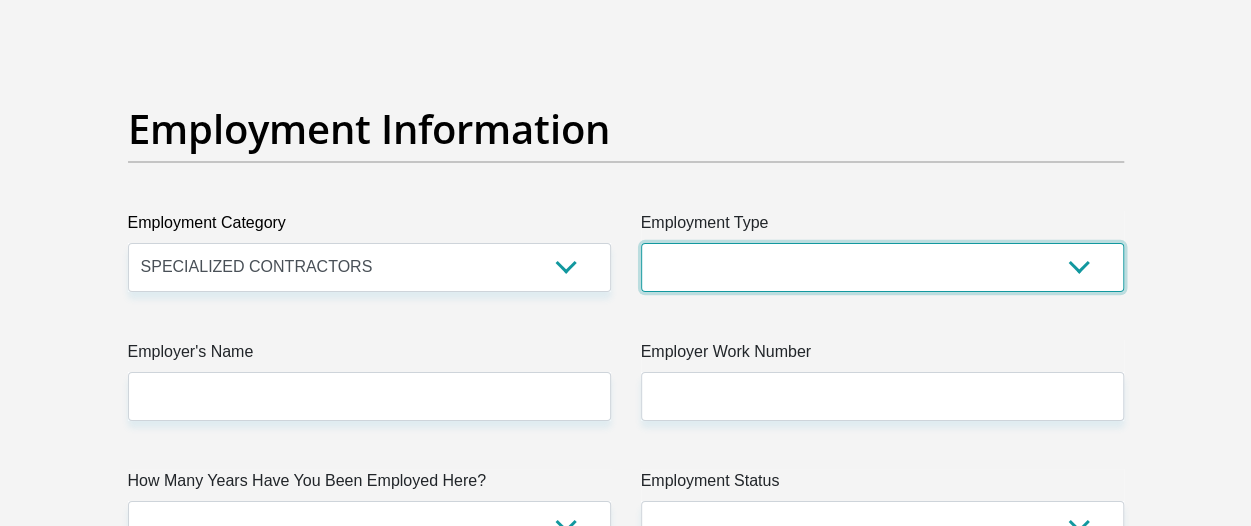 click on "College/Lecturer
Craft Seller
Creative
Driver
Executive
Farmer
Forces - Non Commissioned
Forces - Officer
Hawker
Housewife
Labourer
Licenced Professional
Manager
Miner
Non Licenced Professional
Office Staff/Clerk
Outside Worker
Pensioner
Permanent Teacher
Production/Manufacturing
Sales
Self-Employed
Semi-Professional Worker
Service Industry  Social Worker  Student" at bounding box center (882, 267) 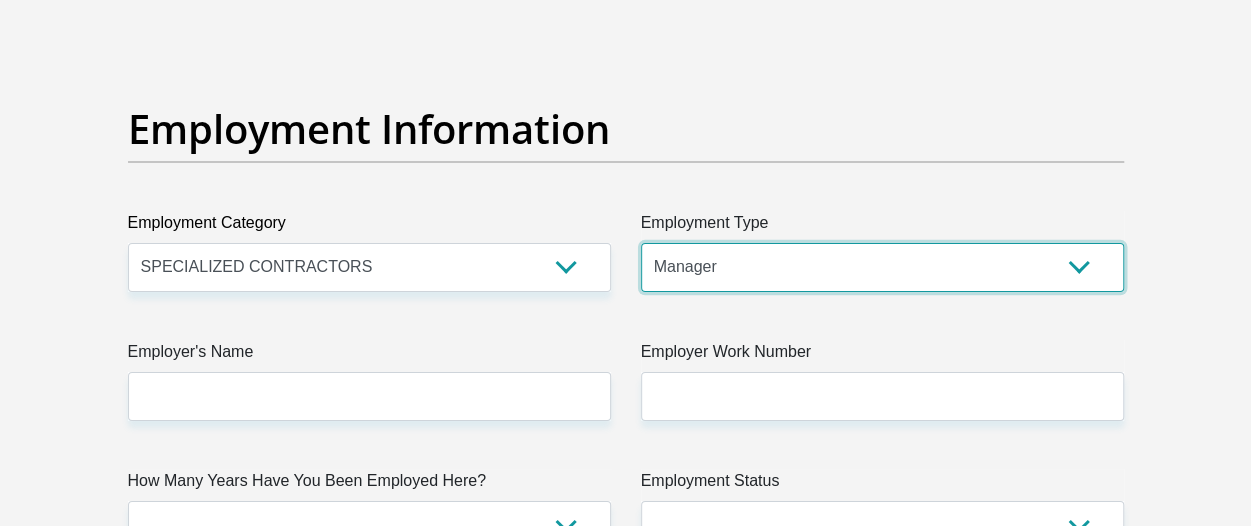 click on "College/Lecturer
Craft Seller
Creative
Driver
Executive
Farmer
Forces - Non Commissioned
Forces - Officer
Hawker
Housewife
Labourer
Licenced Professional
Manager
Miner
Non Licenced Professional
Office Staff/Clerk
Outside Worker
Pensioner
Permanent Teacher
Production/Manufacturing
Sales
Self-Employed
Semi-Professional Worker
Service Industry  Social Worker  Student" at bounding box center [882, 267] 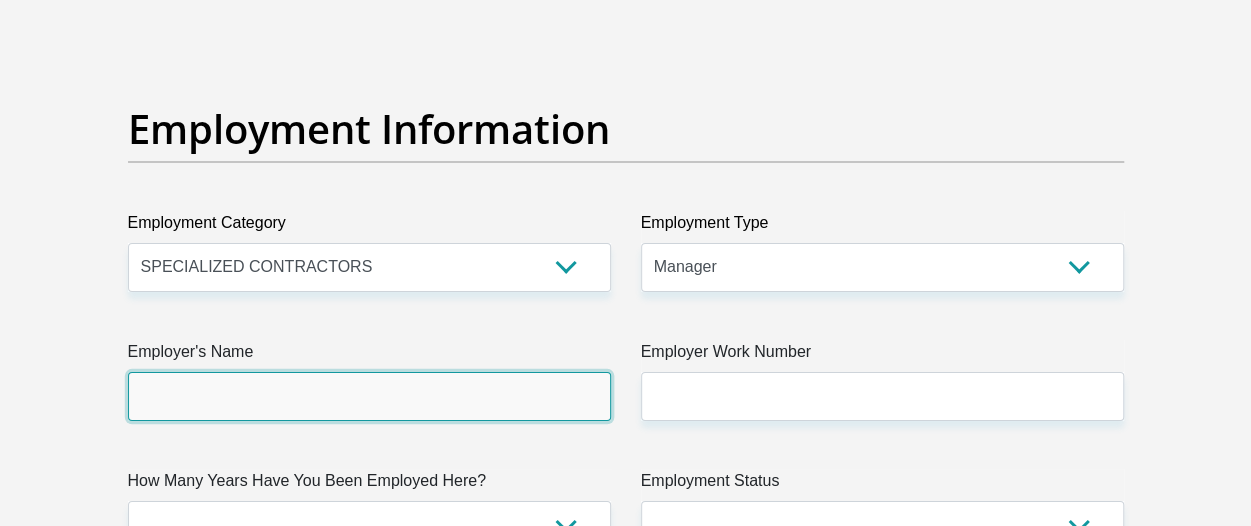 click on "Employer's Name" at bounding box center (369, 396) 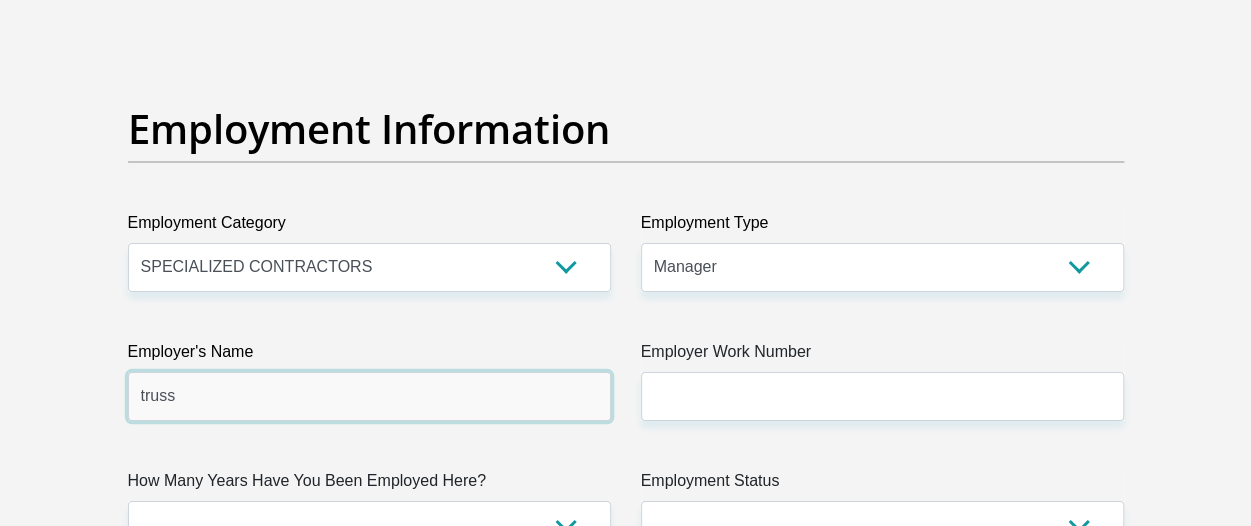 type on "truss" 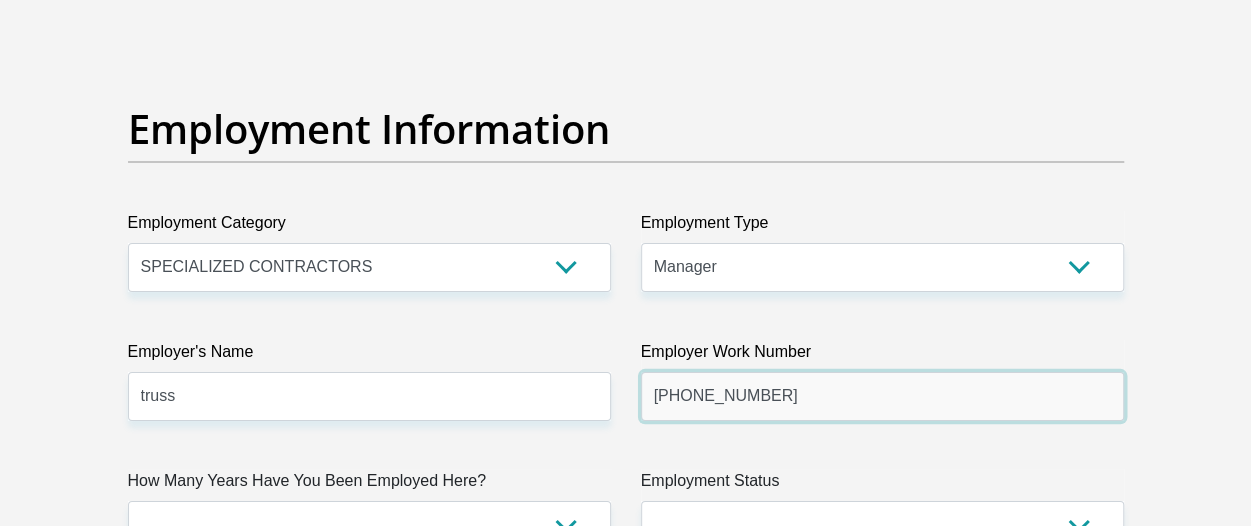 type on "0317052885" 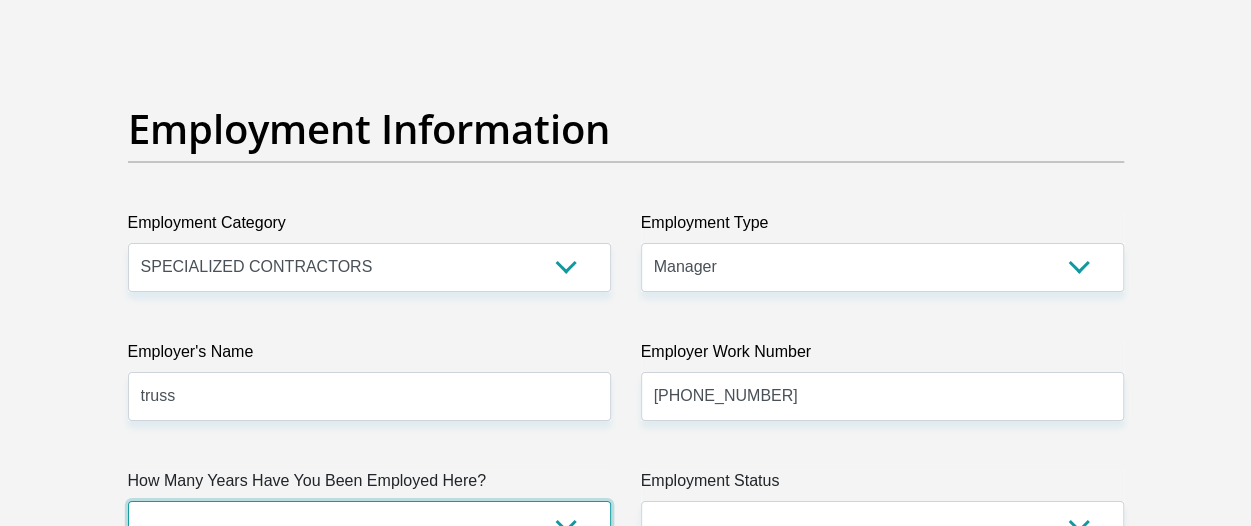 scroll, scrollTop: 3638, scrollLeft: 0, axis: vertical 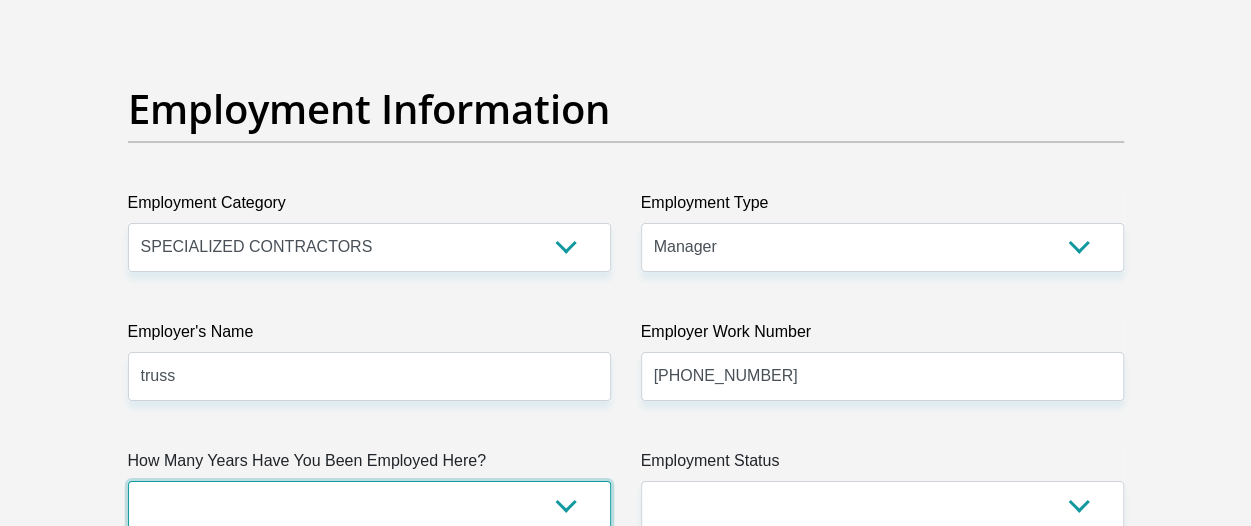 click on "less than 1 year
1-3 years
3-5 years
5+ years" at bounding box center [369, 505] 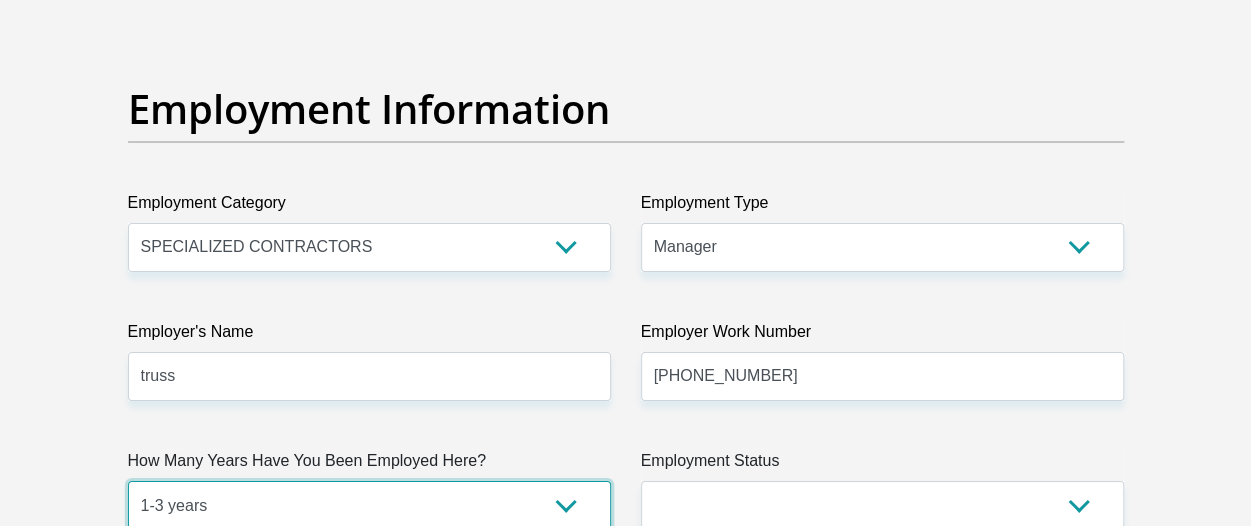 click on "less than 1 year
1-3 years
3-5 years
5+ years" at bounding box center (369, 505) 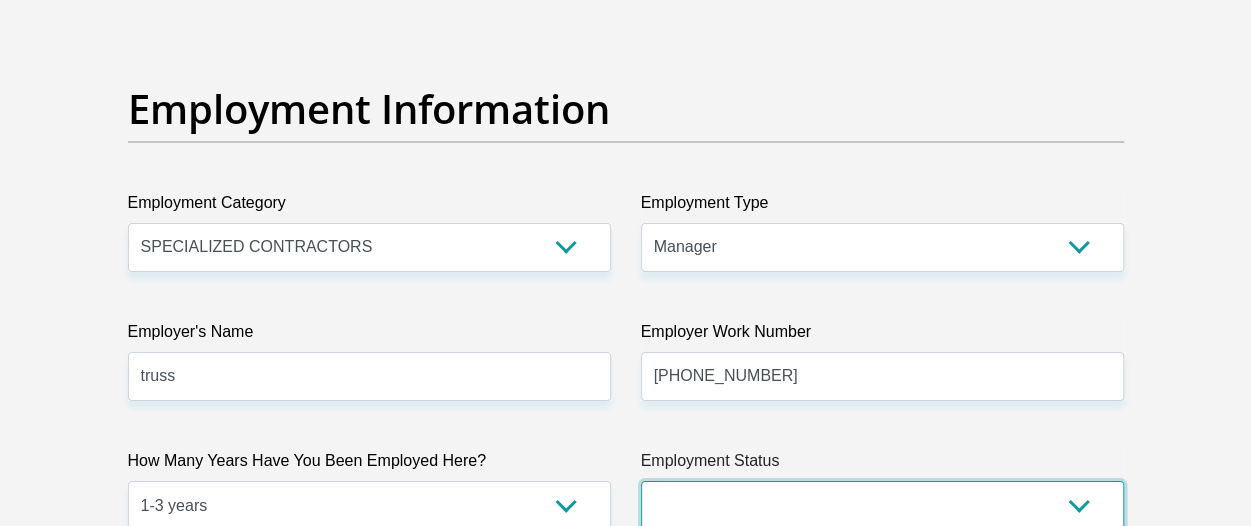 click on "Permanent/Full-time
Part-time/Casual
Contract Worker
Self-Employed
Housewife
Retired
Student
Medically Boarded
Disability
Unemployed" at bounding box center [882, 505] 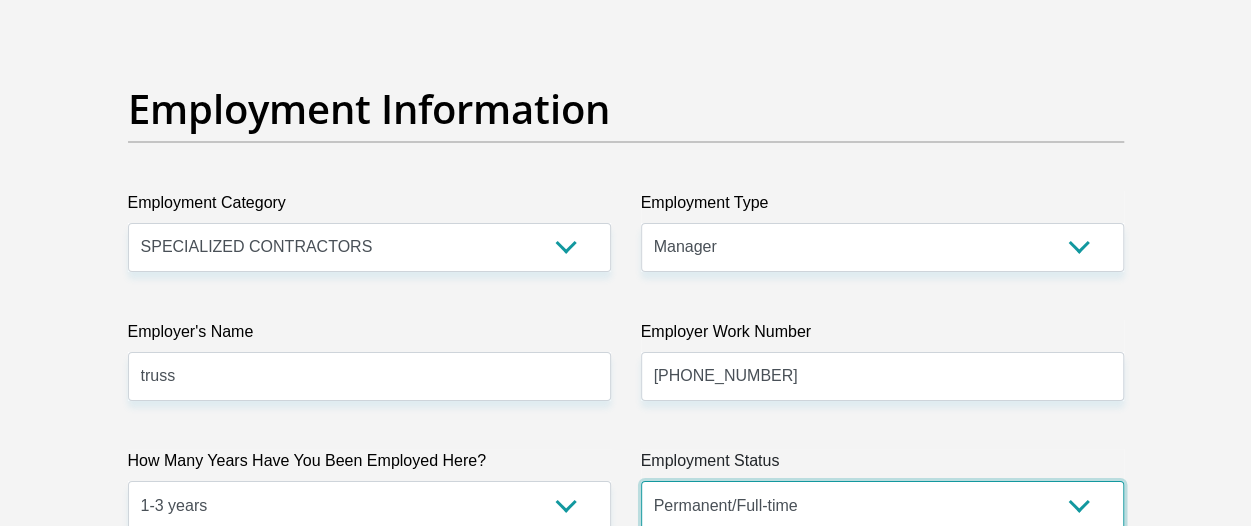 click on "Permanent/Full-time
Part-time/Casual
Contract Worker
Self-Employed
Housewife
Retired
Student
Medically Boarded
Disability
Unemployed" at bounding box center [882, 505] 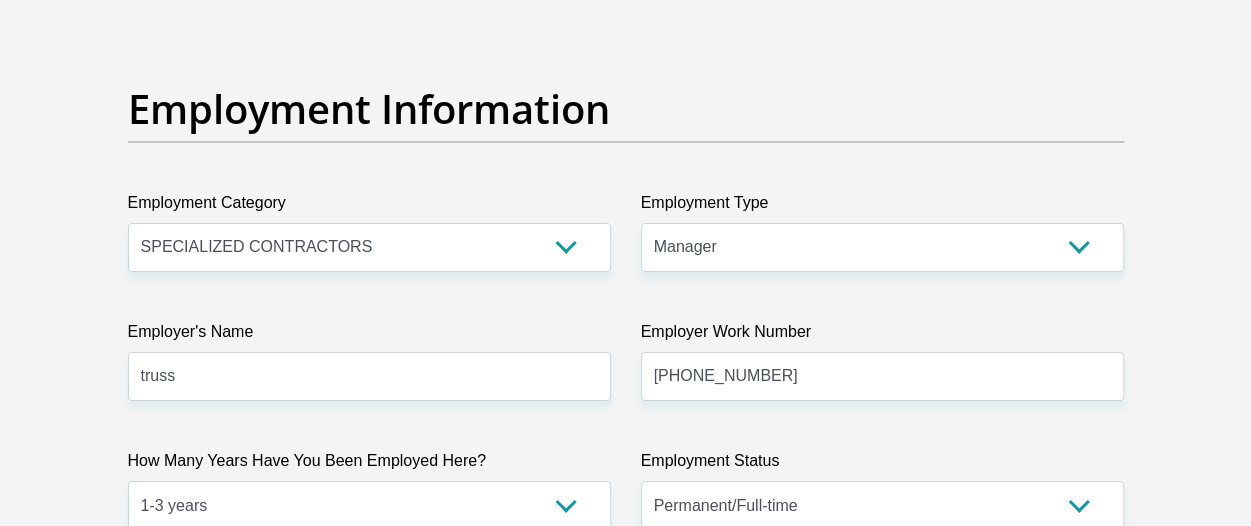scroll, scrollTop: 4183, scrollLeft: 0, axis: vertical 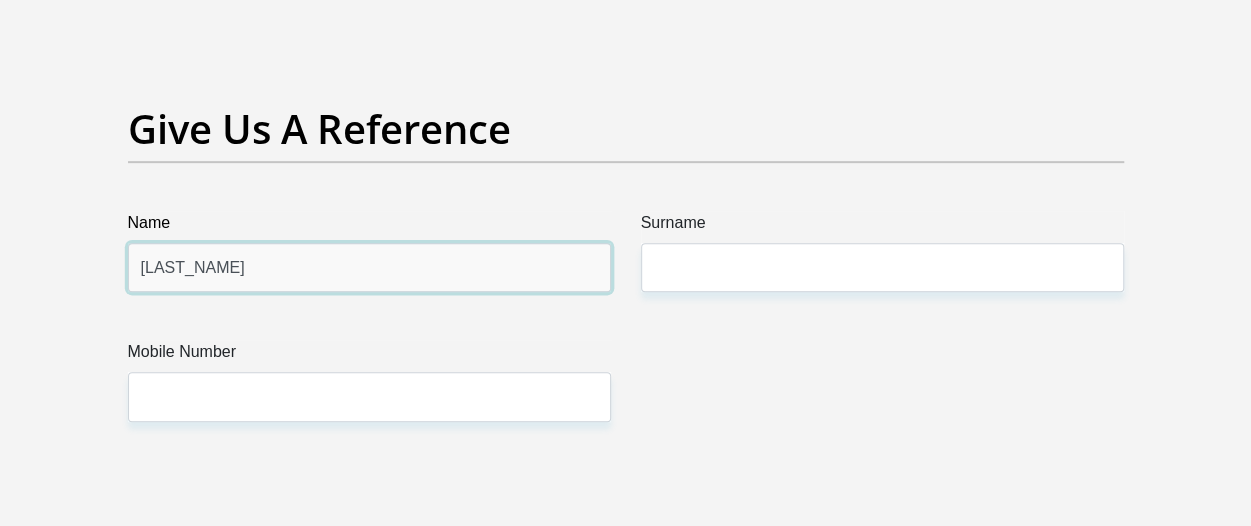 type on "doris" 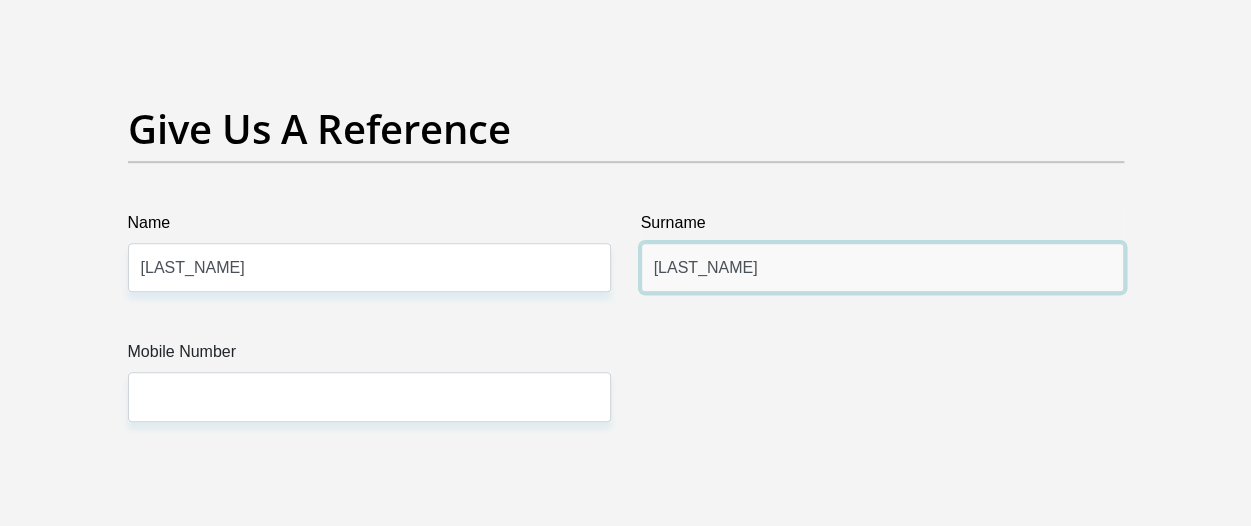 type on "ndluvu" 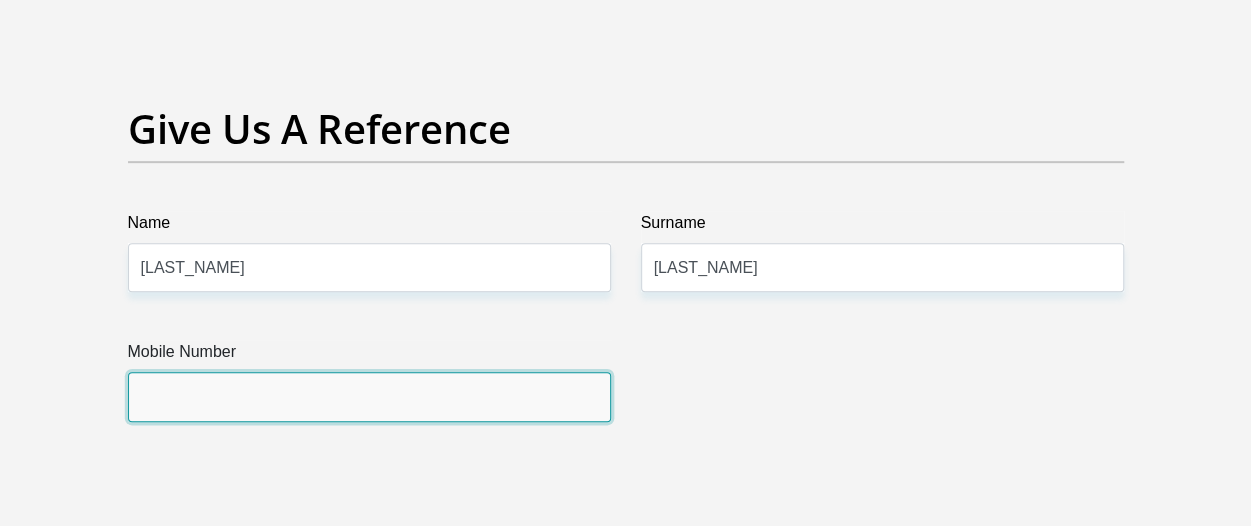 click on "Mobile Number" at bounding box center (369, 396) 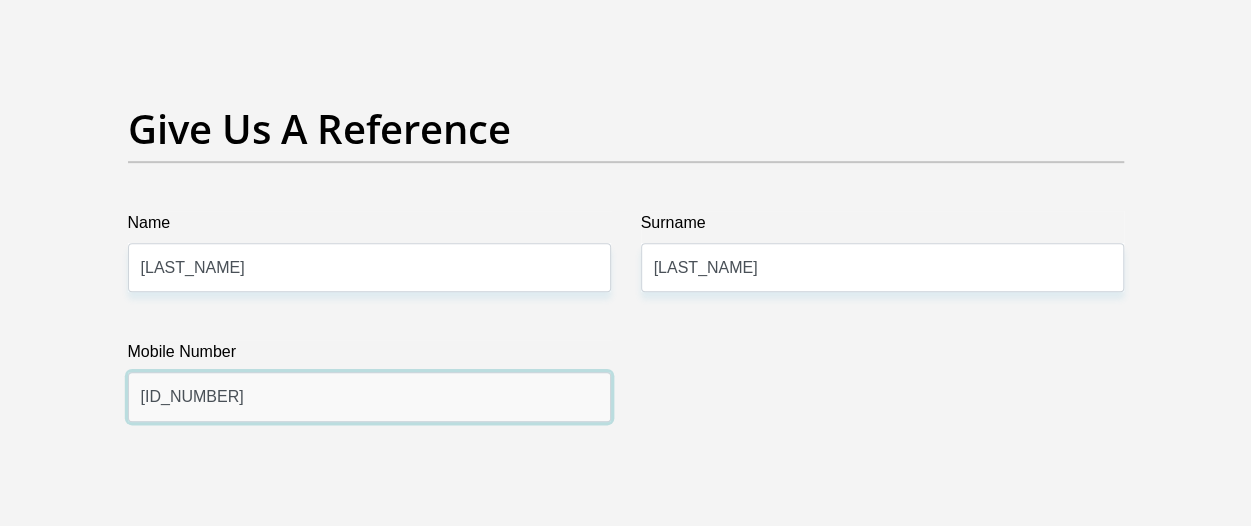 type on "0827282728" 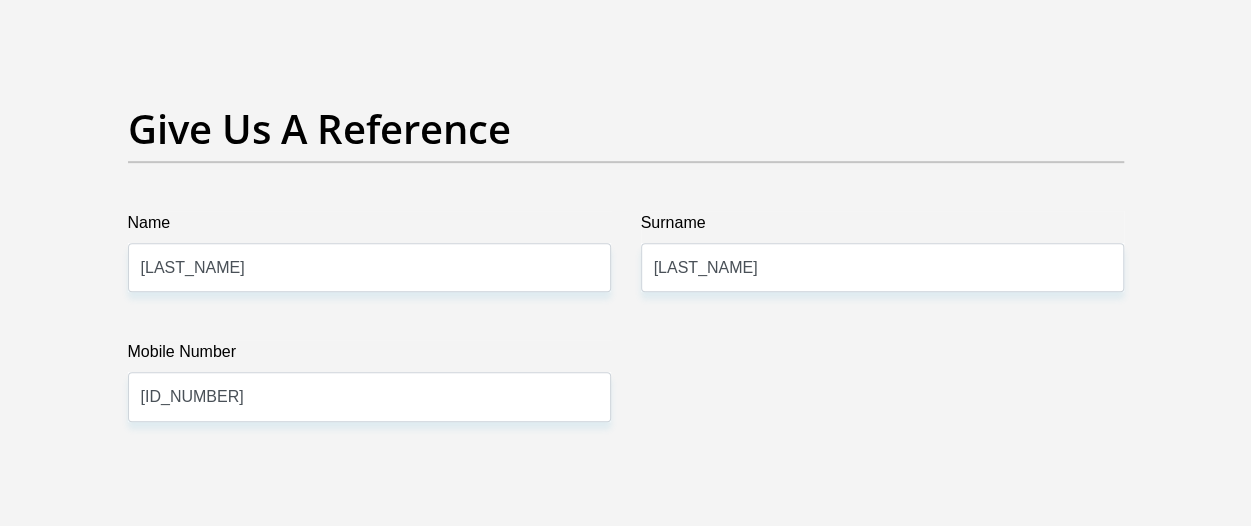 scroll, scrollTop: 4619, scrollLeft: 0, axis: vertical 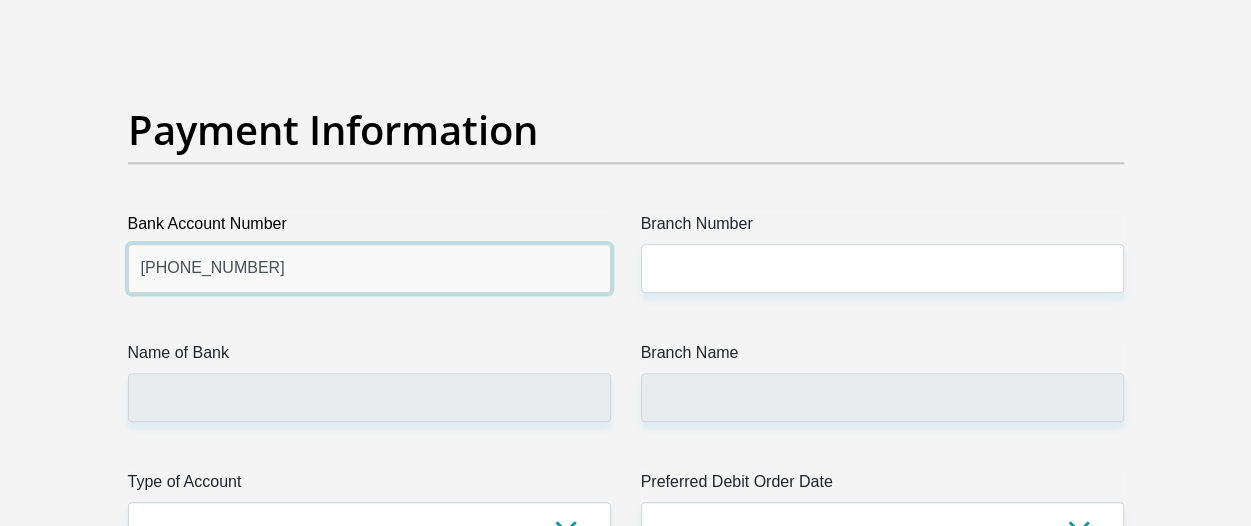 type on "63148041485" 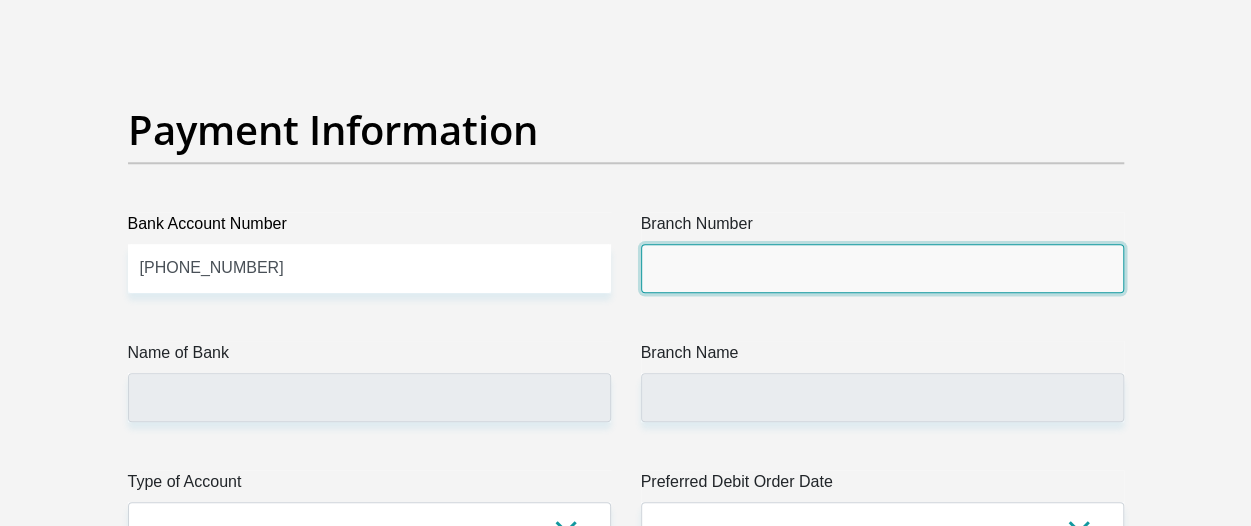 click on "Branch Number" at bounding box center (882, 268) 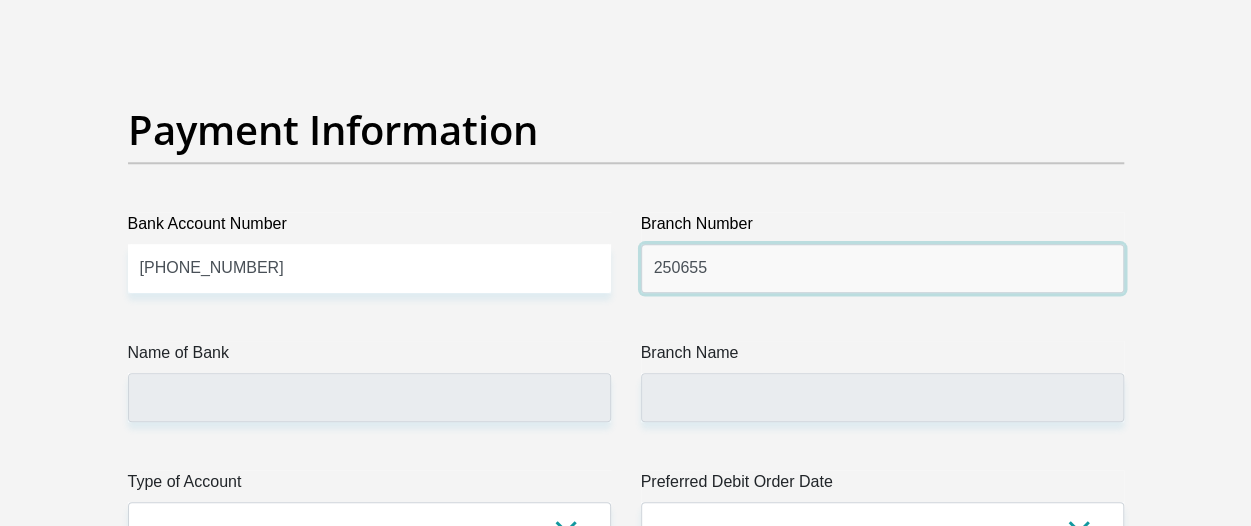 type on "250655" 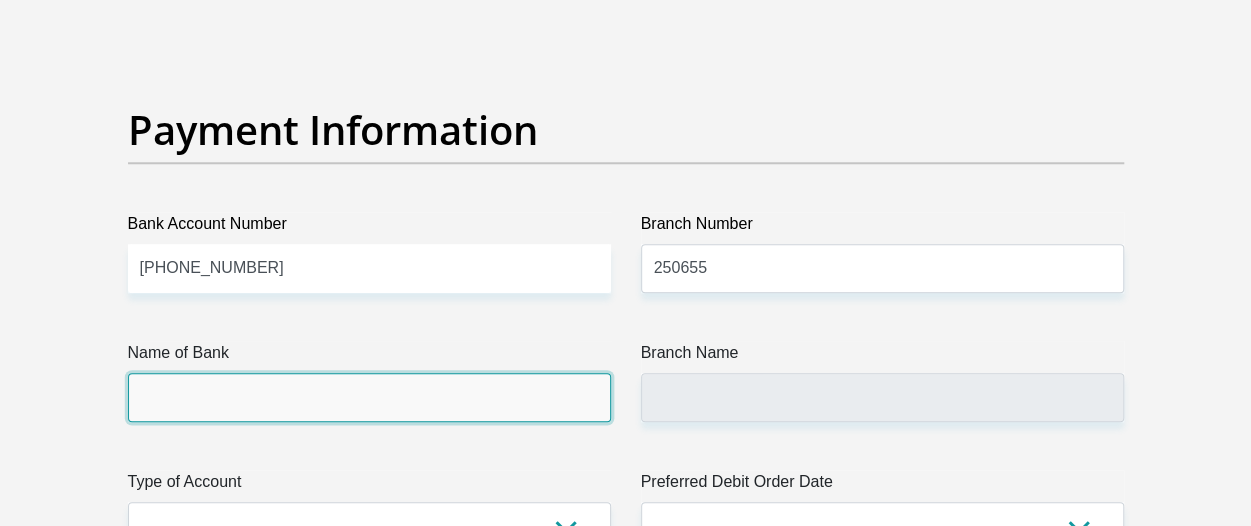 type on "FIRSTRAND BANK" 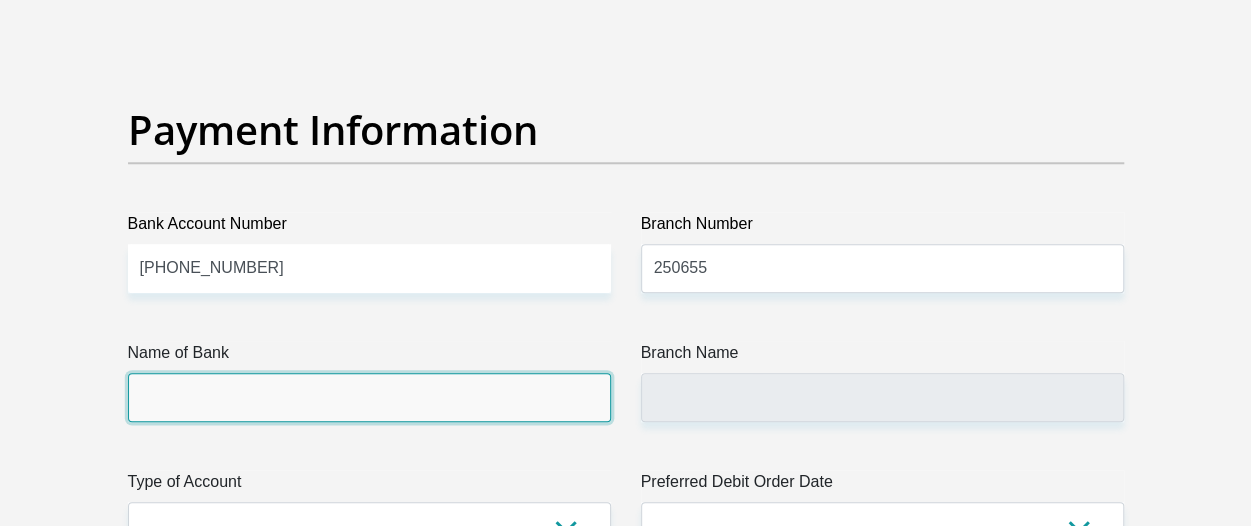 type on "BRANCH 560" 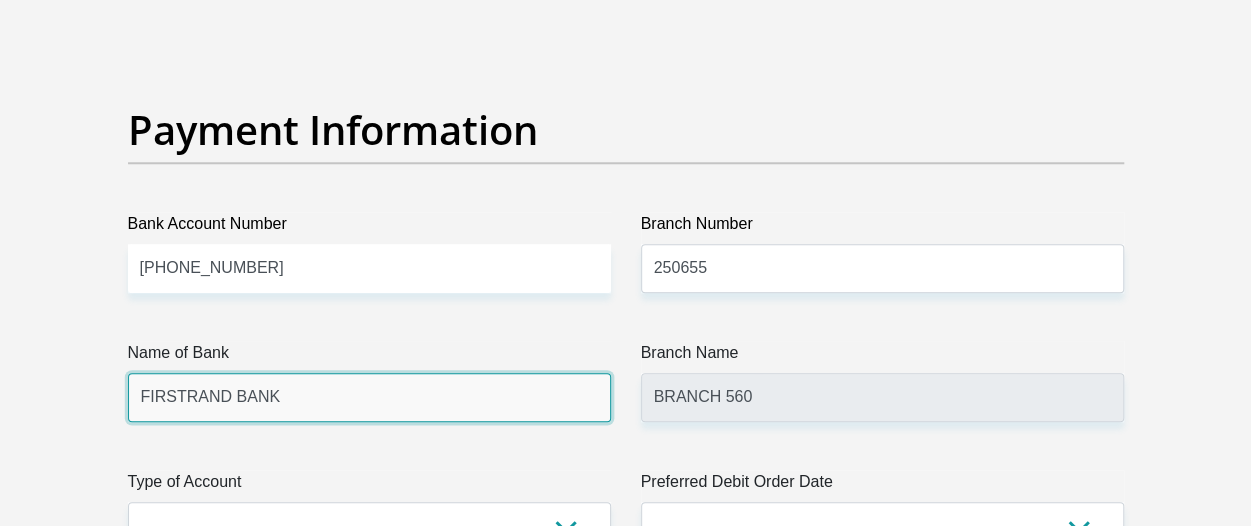 click on "FIRSTRAND BANK" at bounding box center [369, 397] 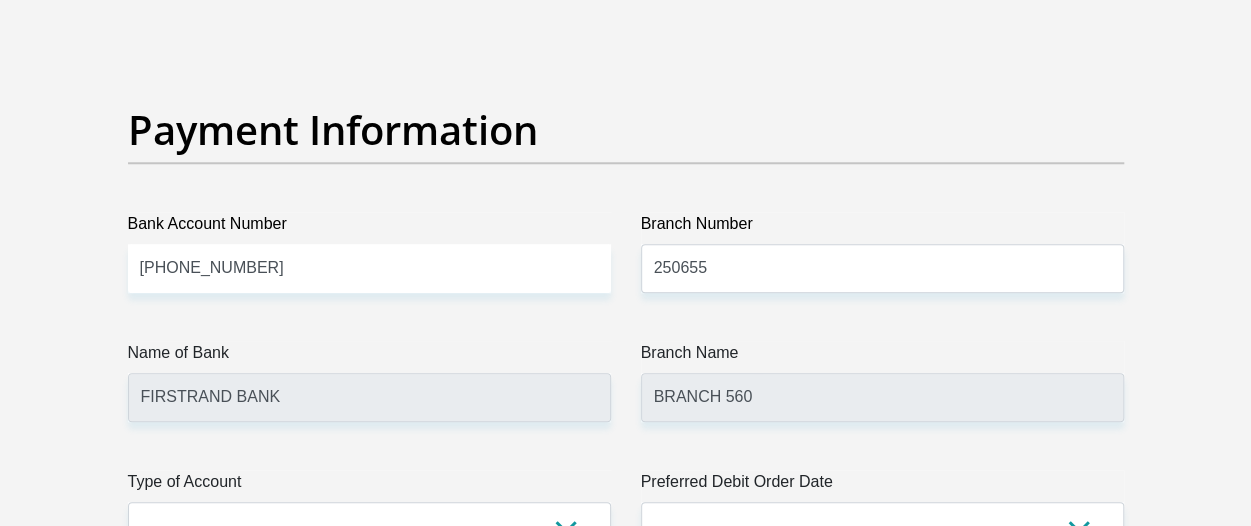 click on "Name of Bank" at bounding box center (369, 357) 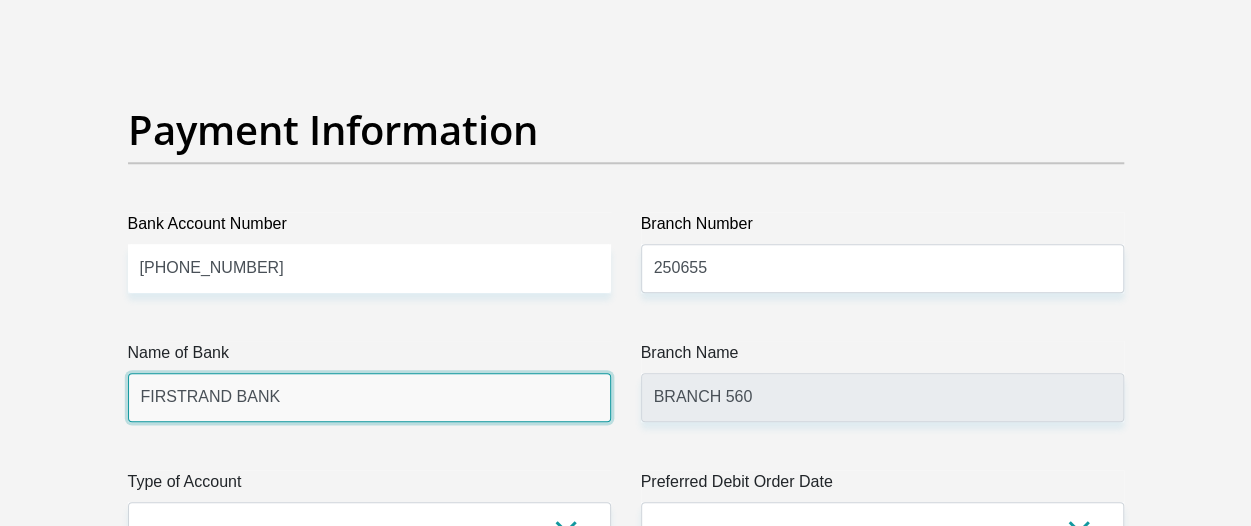click on "FIRSTRAND BANK" at bounding box center [369, 397] 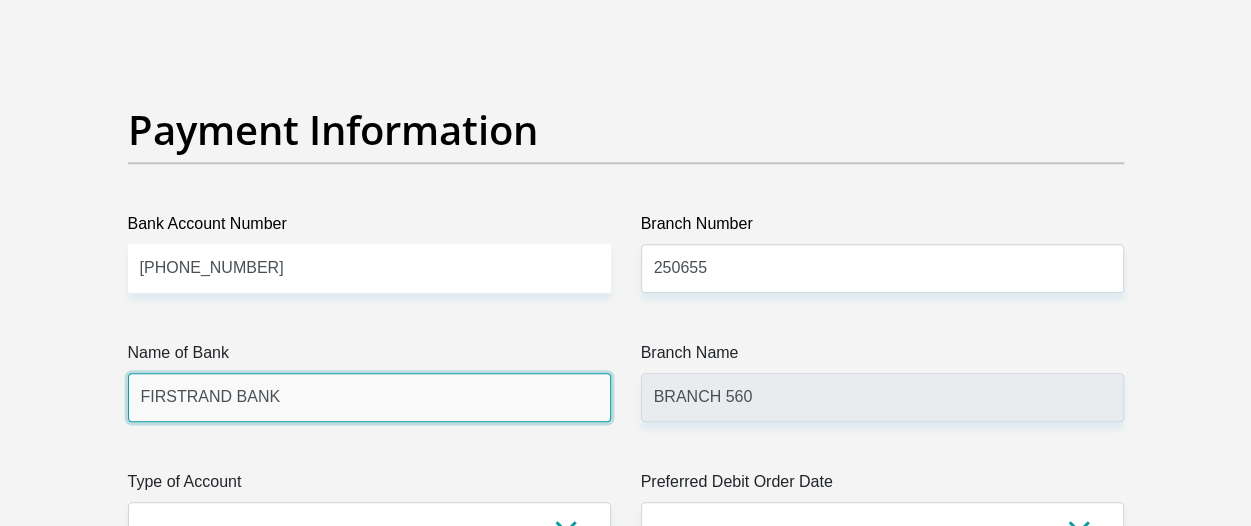 click on "FIRSTRAND BANK" at bounding box center (369, 397) 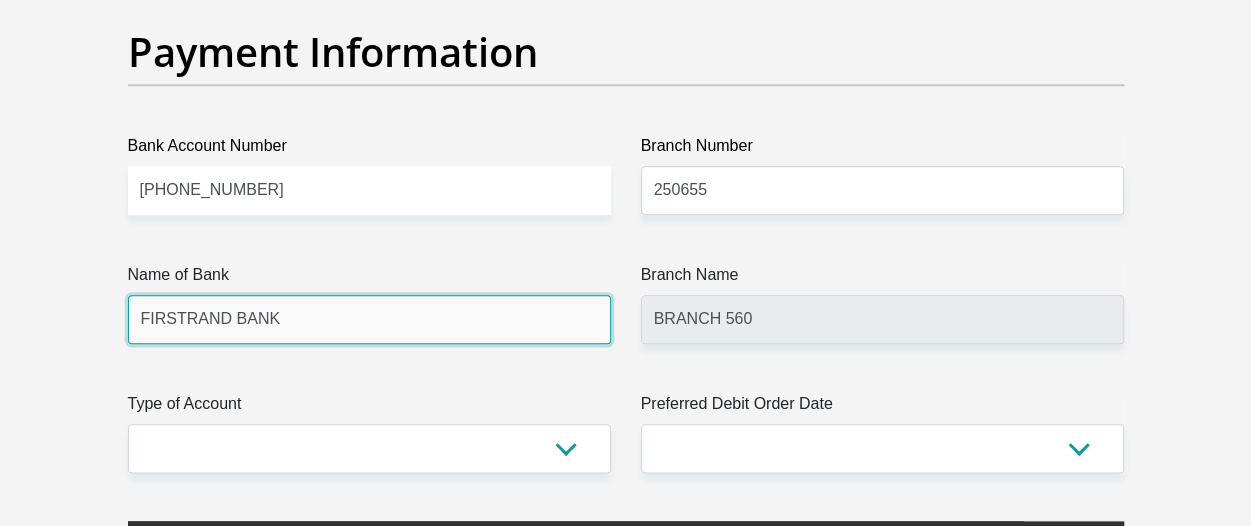 scroll, scrollTop: 4739, scrollLeft: 0, axis: vertical 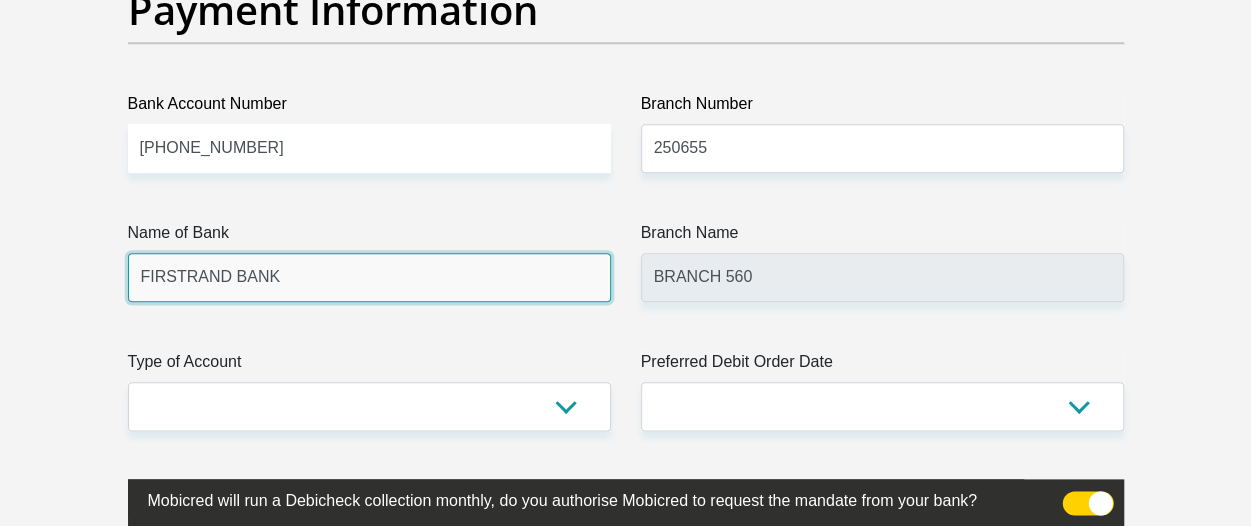 click on "FIRSTRAND BANK" at bounding box center (369, 277) 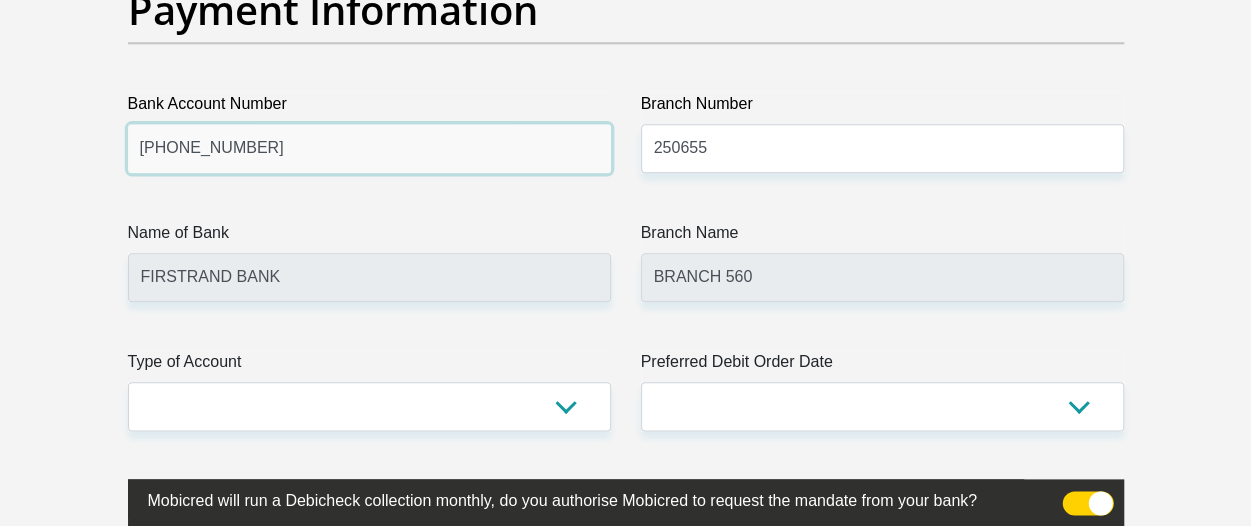 click on "63148041485" at bounding box center [369, 148] 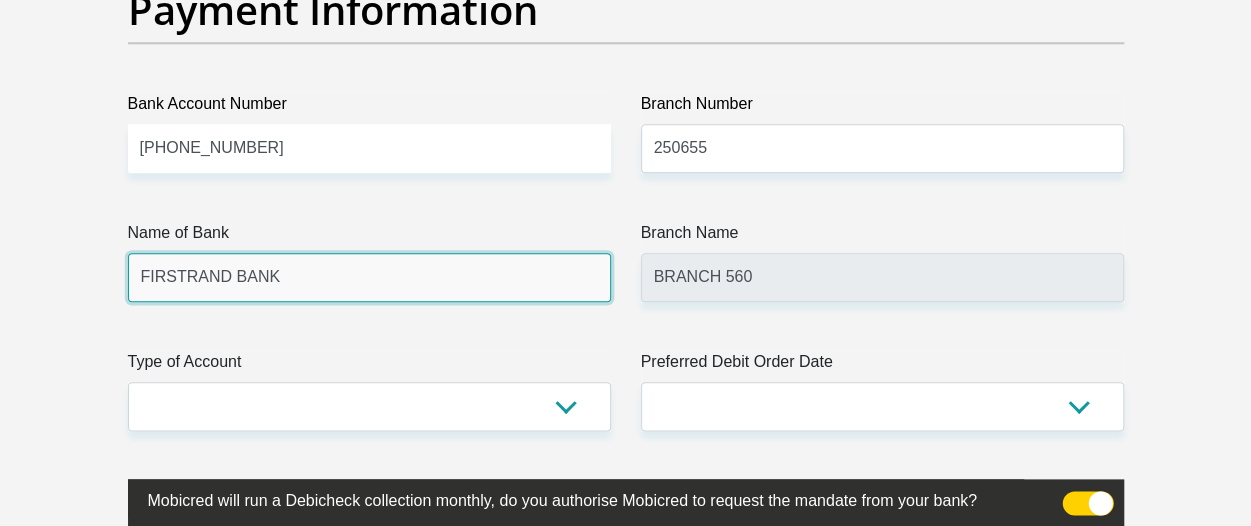 click on "FIRSTRAND BANK" at bounding box center (369, 277) 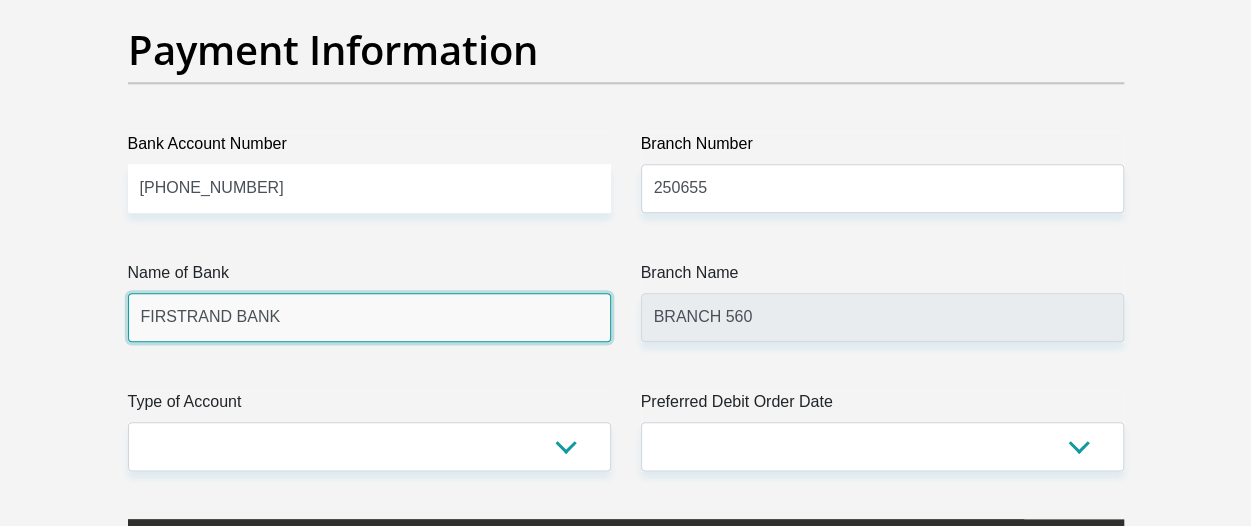 scroll, scrollTop: 4739, scrollLeft: 0, axis: vertical 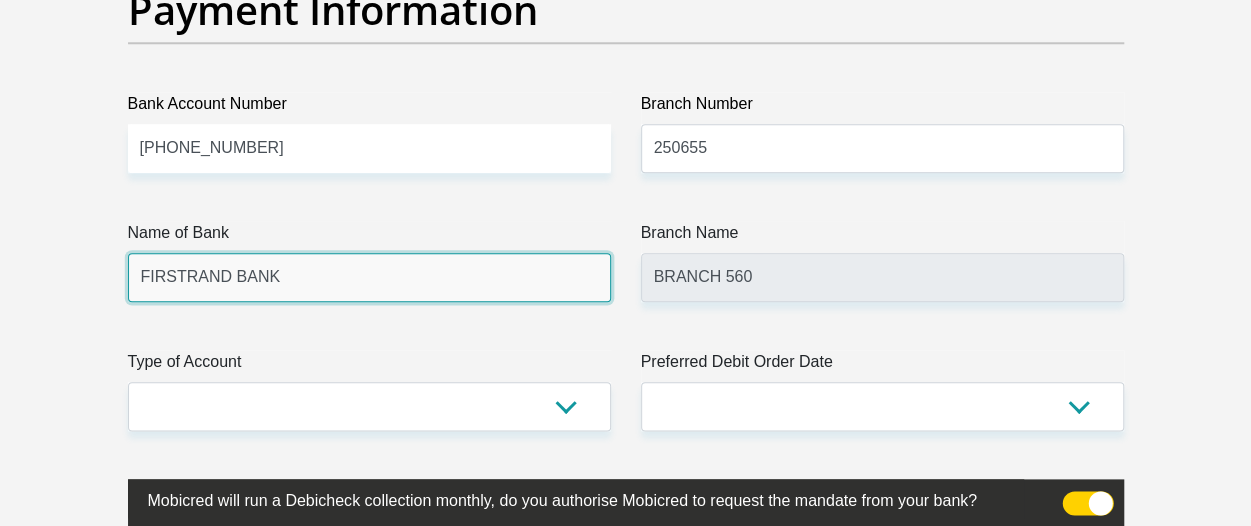 click on "FIRSTRAND BANK" at bounding box center (369, 277) 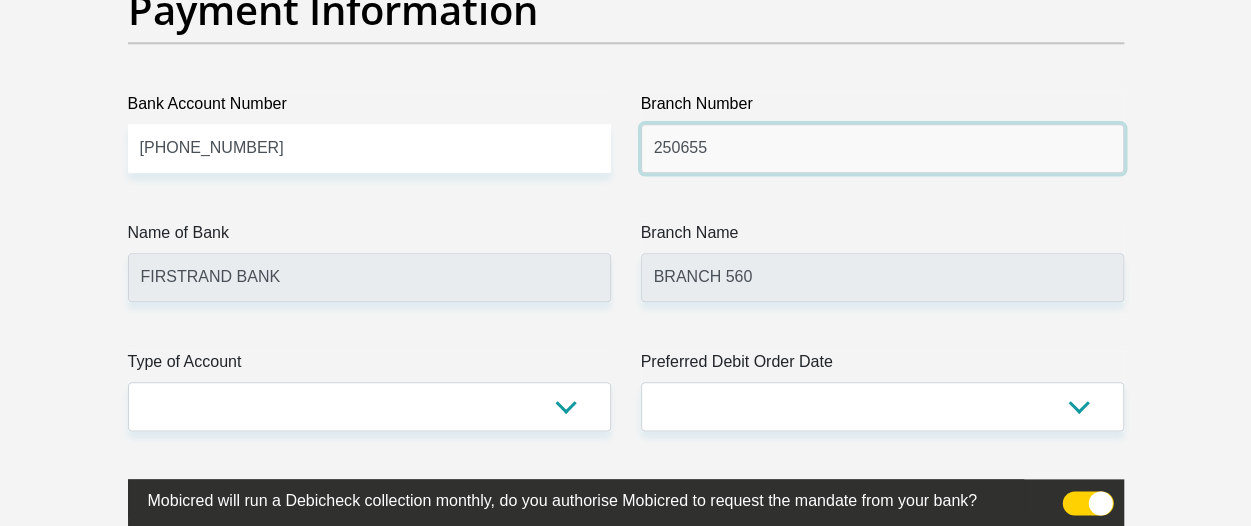 click on "250655" at bounding box center (882, 148) 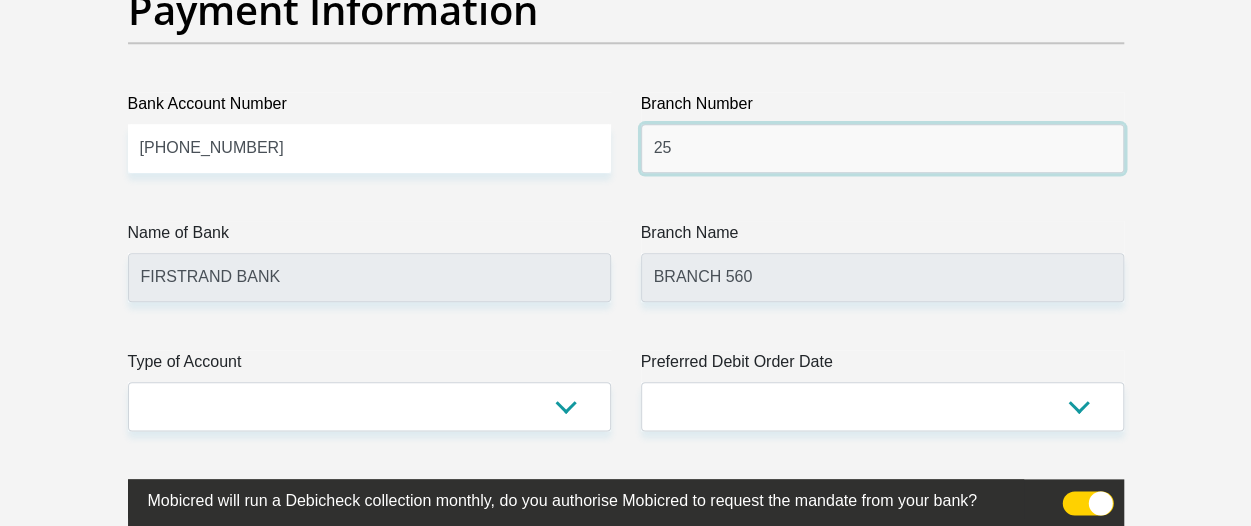 type on "2" 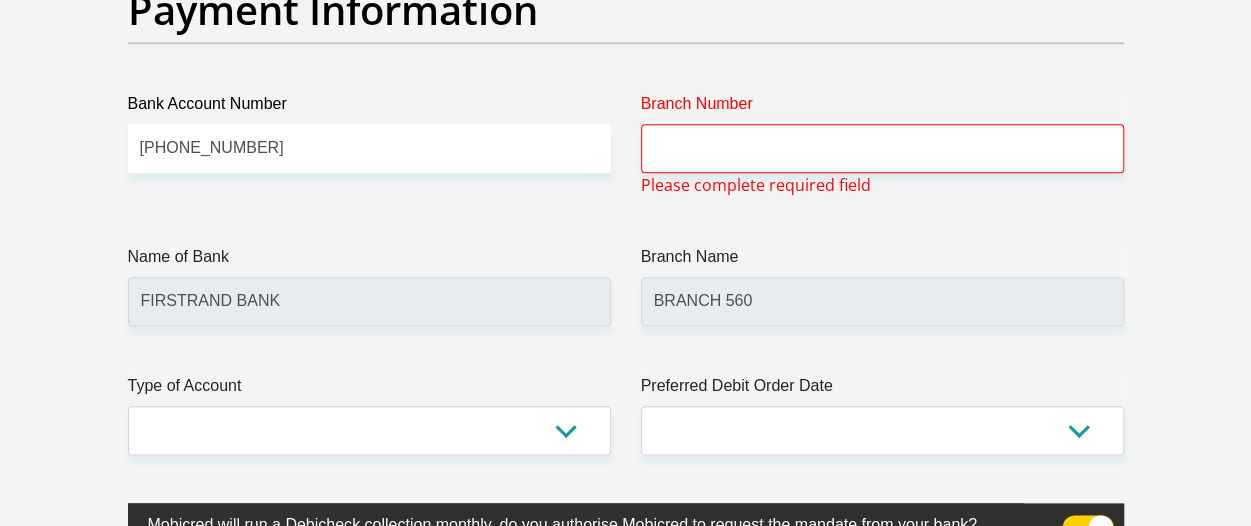 click on "Bank Account Number" at bounding box center (369, 108) 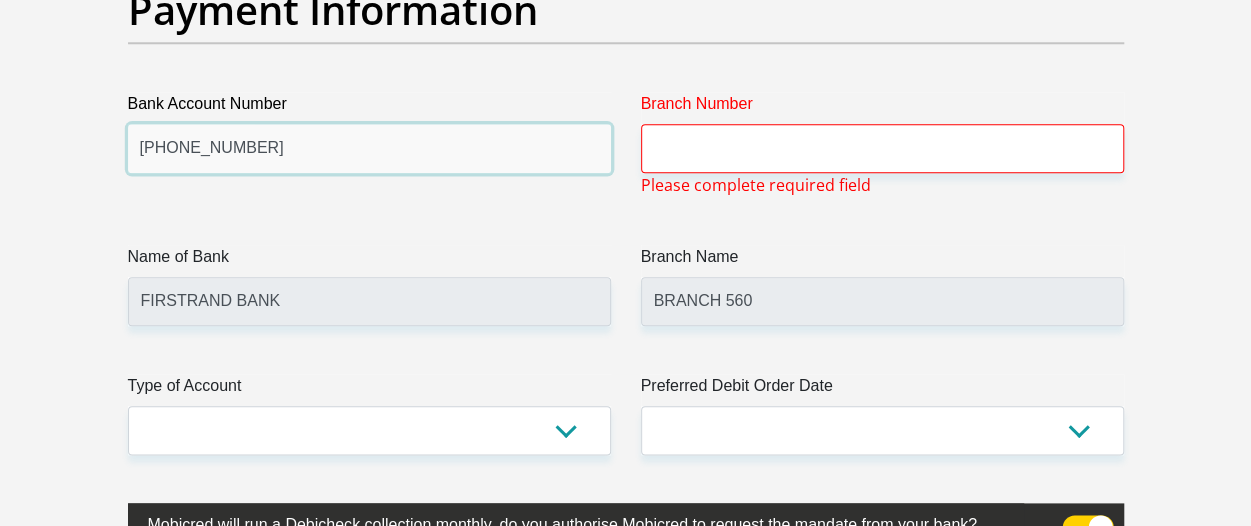 click on "63148041485" at bounding box center (369, 148) 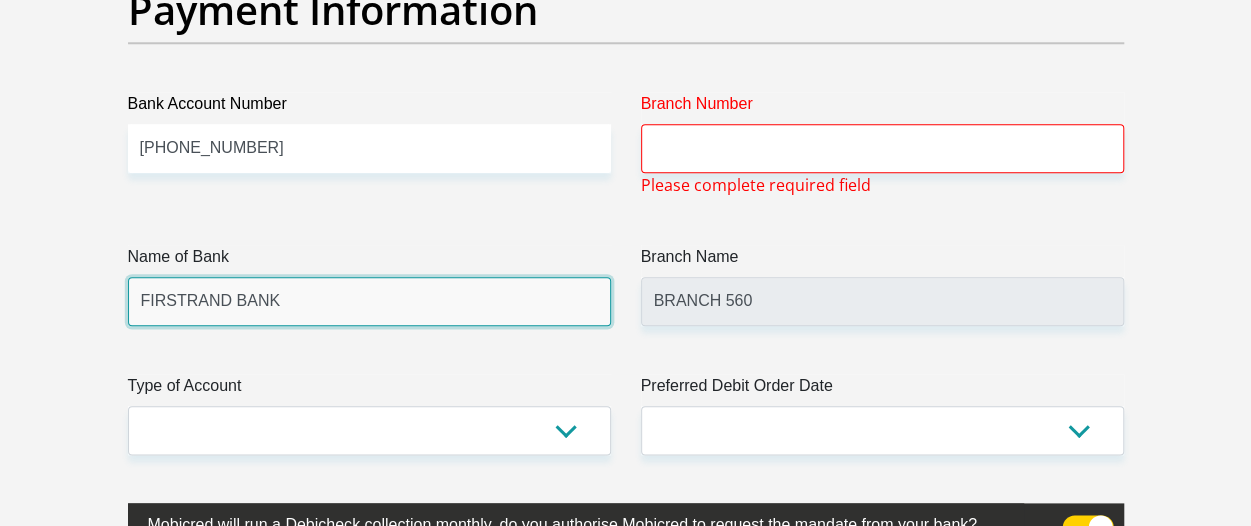 click on "FIRSTRAND BANK" at bounding box center [369, 301] 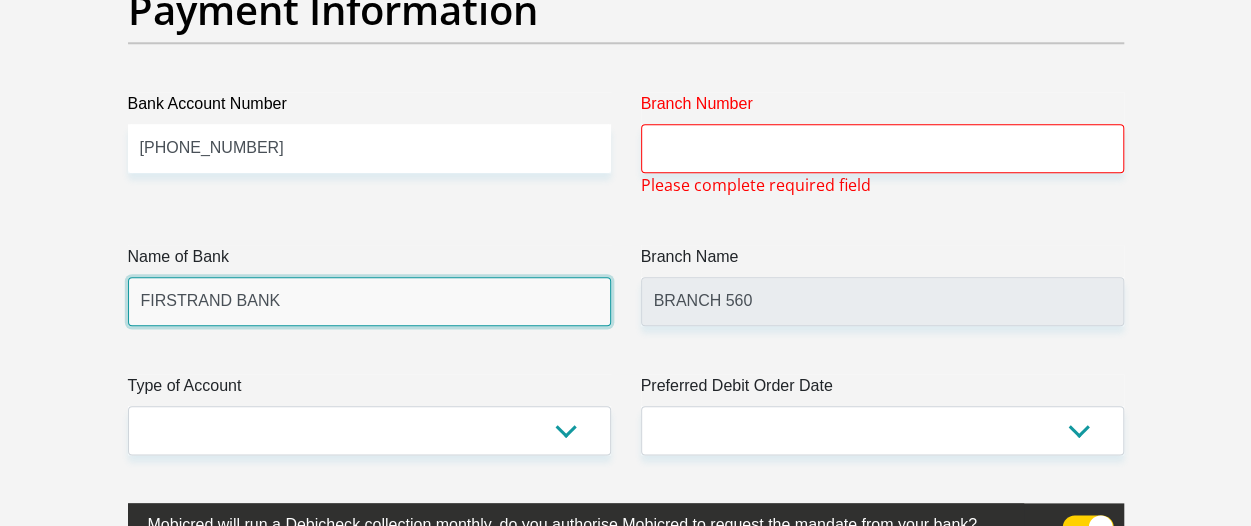 click on "FIRSTRAND BANK" at bounding box center [369, 301] 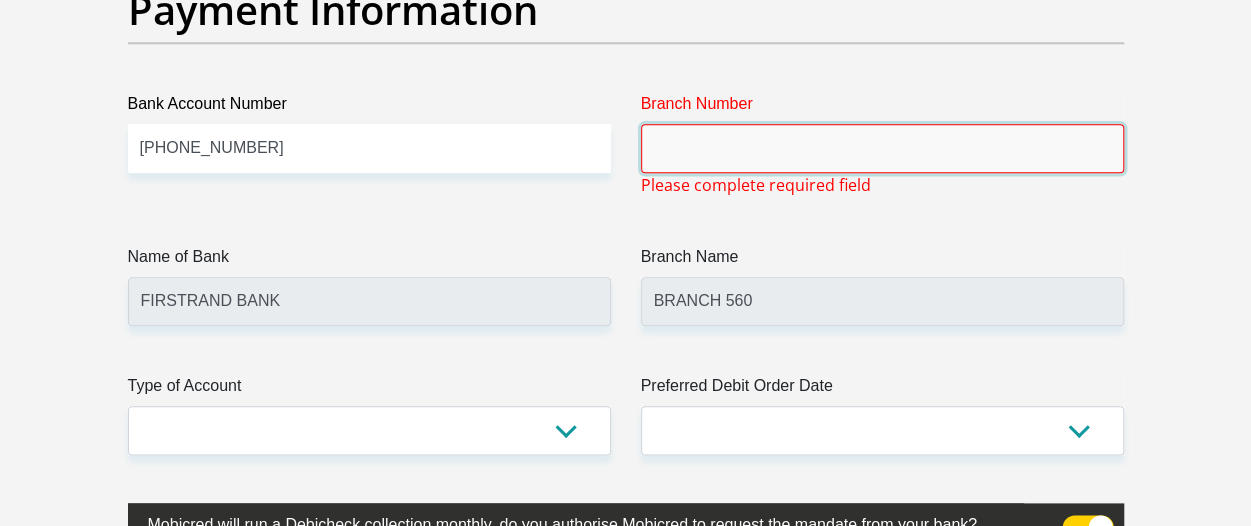 click on "Branch Number" at bounding box center [882, 148] 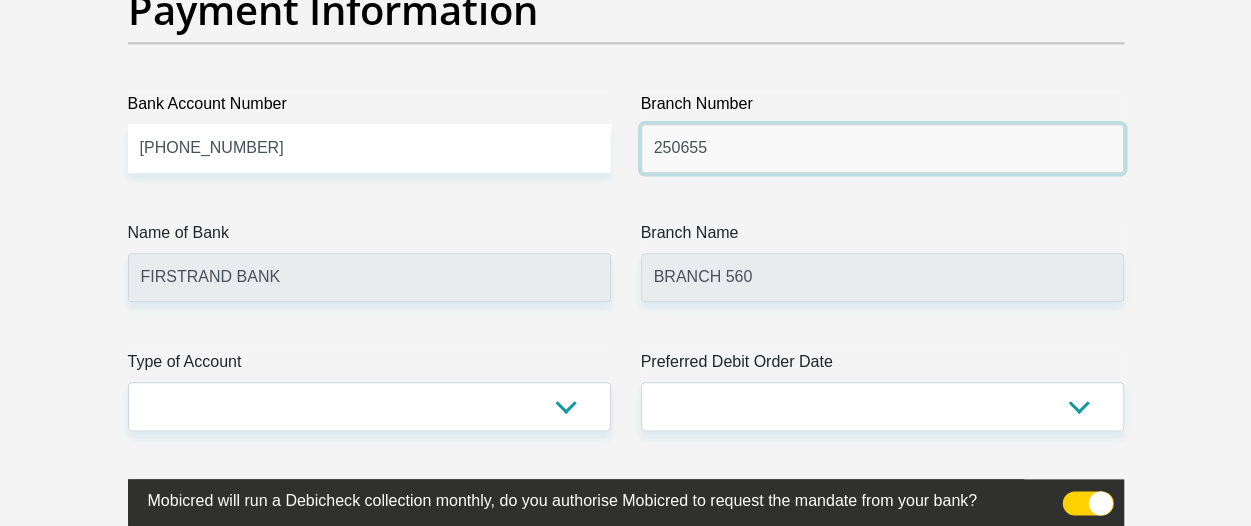 type on "250655" 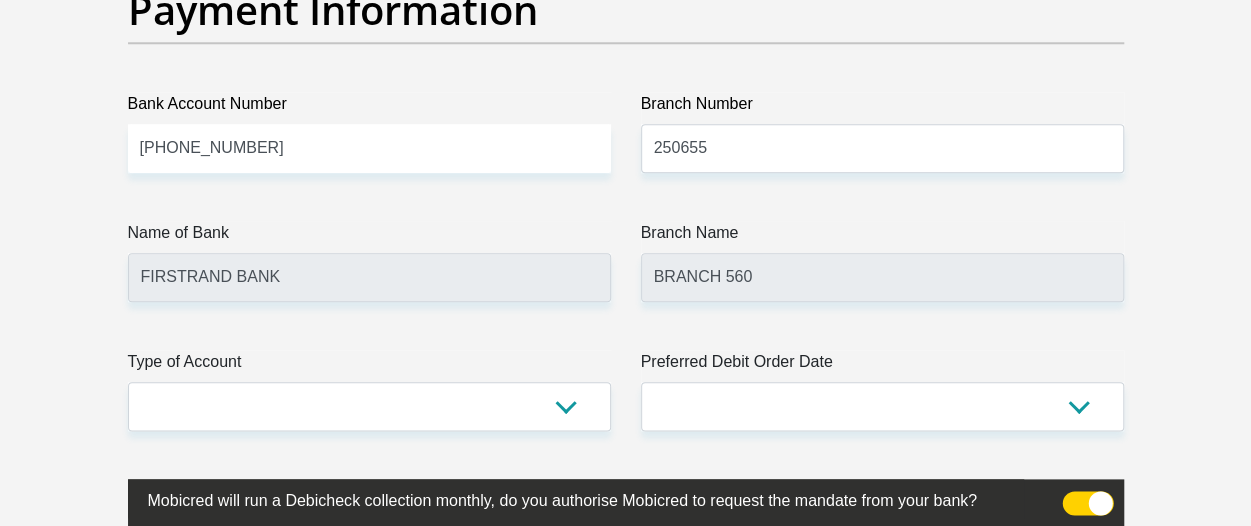 click on "Title
Mr
Ms
Mrs
Dr
Other
First Name
eugene
Surname
ramailane
ID Number
7311135152084
Please input valid ID number
Race
Black
Coloured
Indian
White
Other
Contact Number
0613271256
Please input valid contact number
Nationality
South Africa
Afghanistan
Aland Islands  Albania  Algeria" at bounding box center [626, -1098] 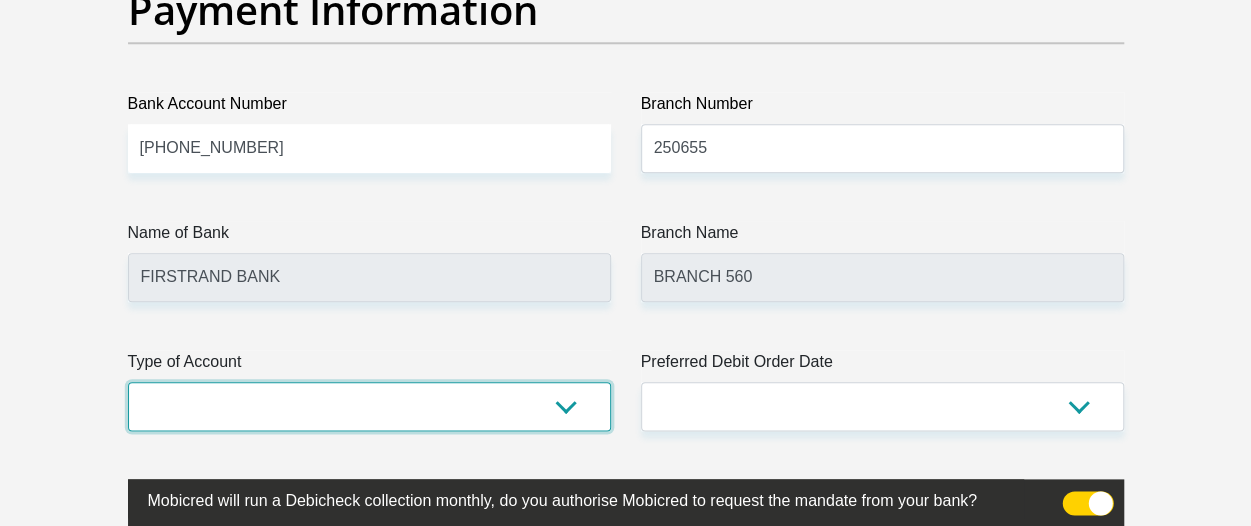 click on "Cheque
Savings" at bounding box center [369, 406] 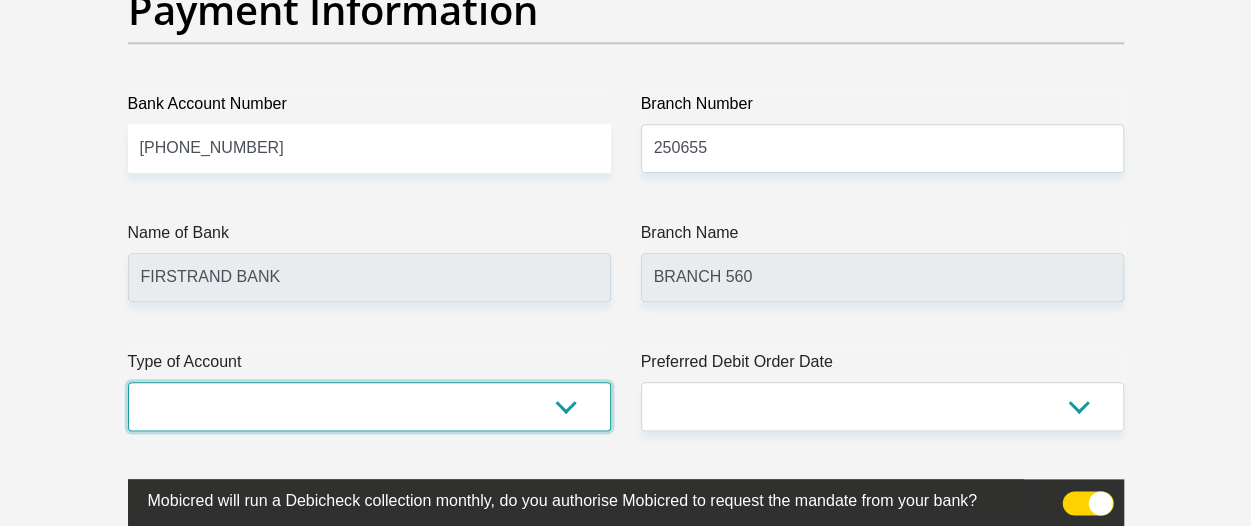 select on "CUR" 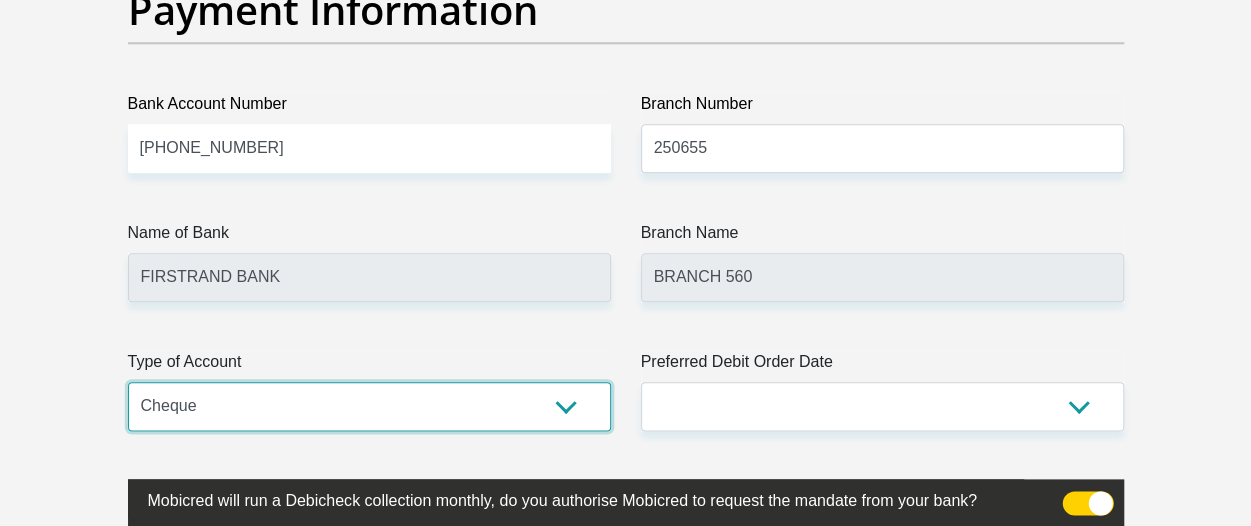 click on "Cheque
Savings" at bounding box center [369, 406] 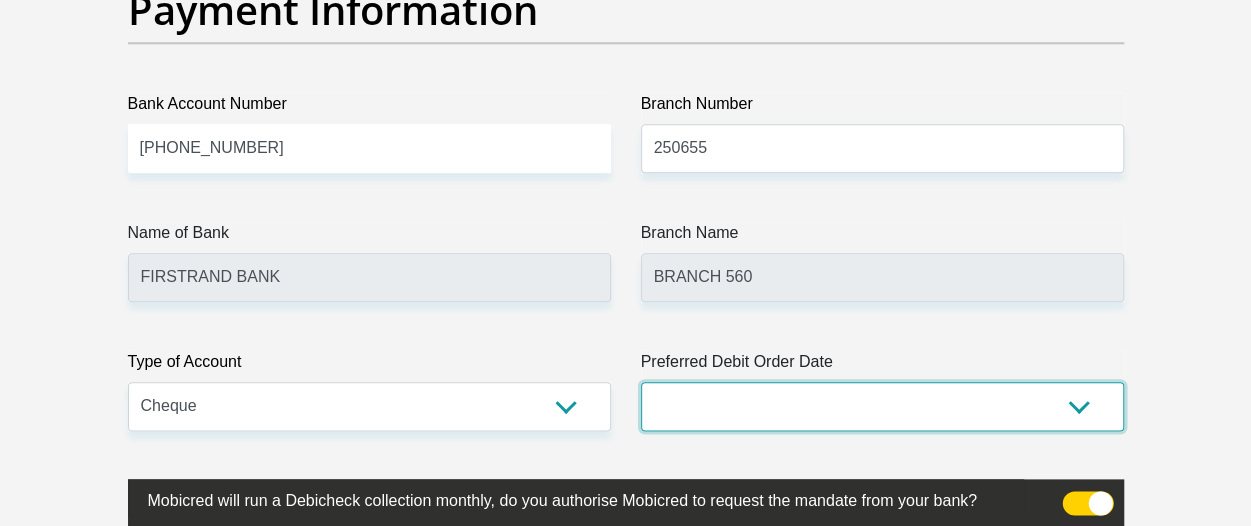 click on "1st
2nd
3rd
4th
5th
7th
18th
19th
20th
21st
22nd
23rd
24th
25th
26th
27th
28th
29th
30th" at bounding box center [882, 406] 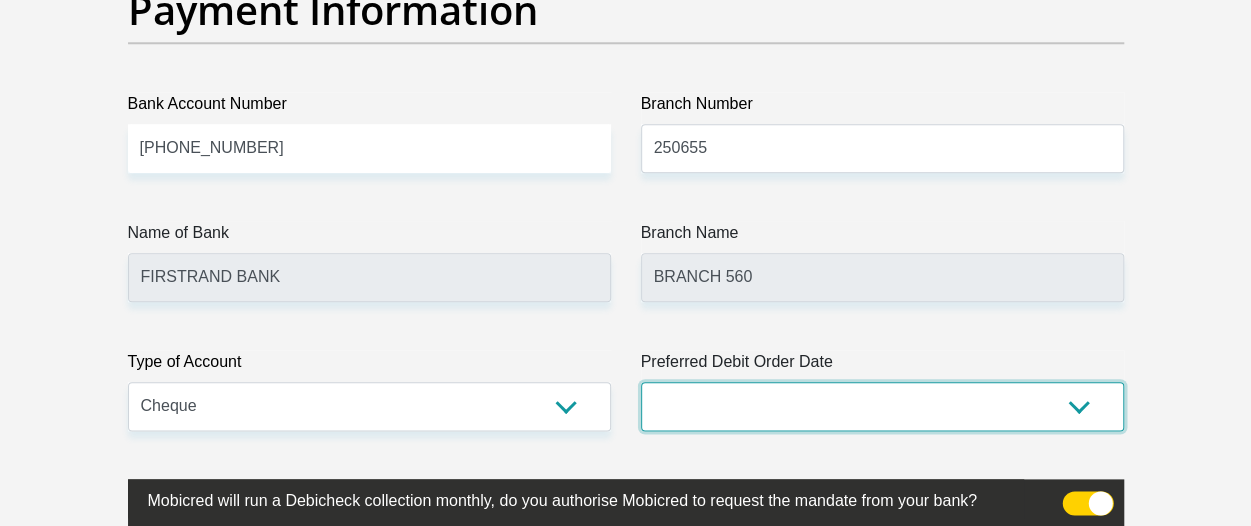 select on "30" 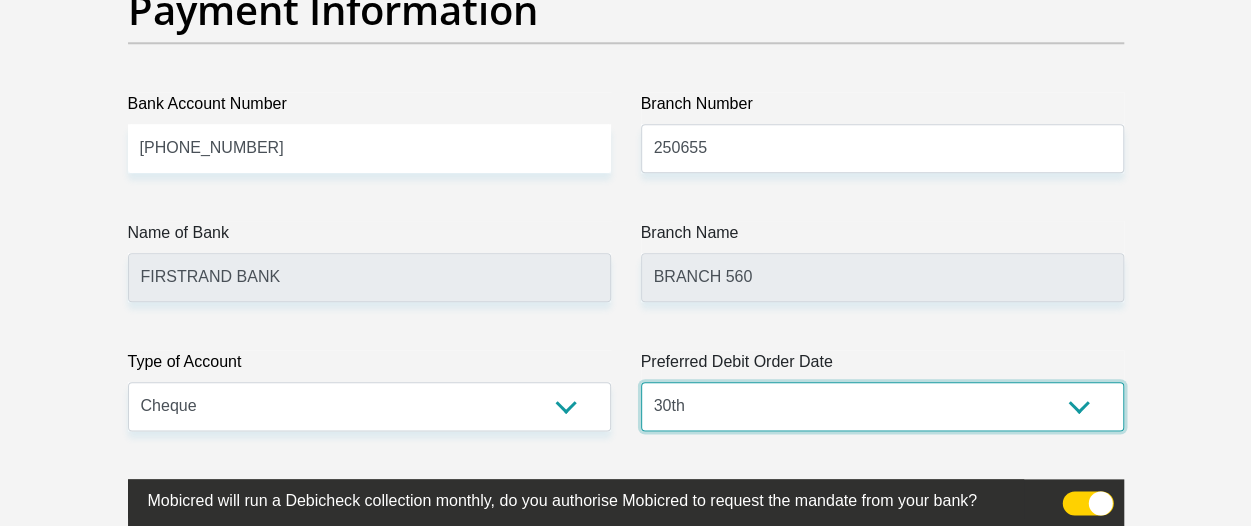click on "1st
2nd
3rd
4th
5th
7th
18th
19th
20th
21st
22nd
23rd
24th
25th
26th
27th
28th
29th
30th" at bounding box center [882, 406] 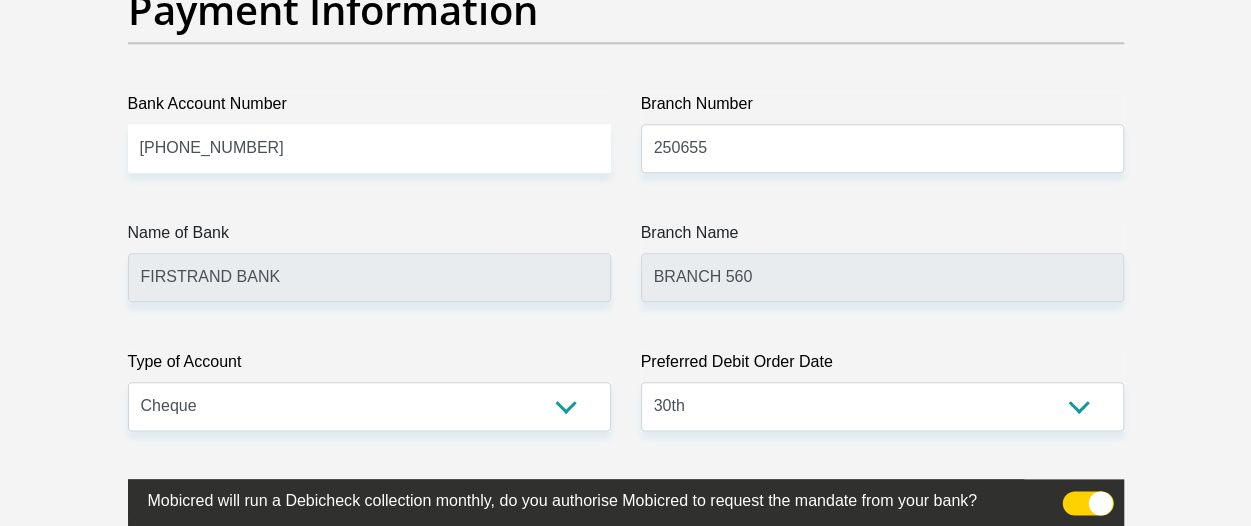 scroll, scrollTop: 5727, scrollLeft: 0, axis: vertical 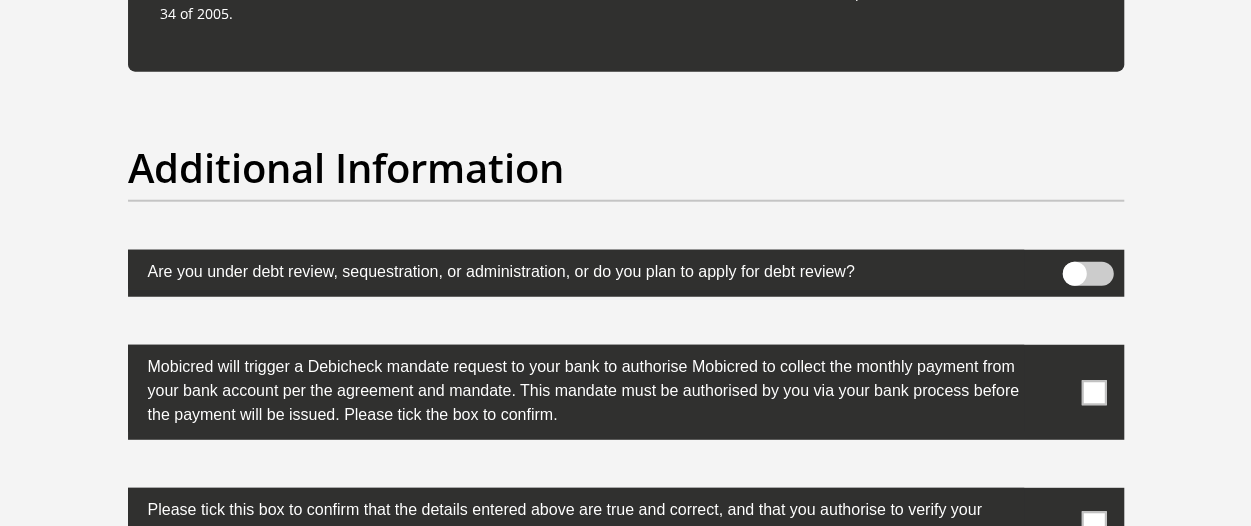 click at bounding box center (1093, 392) 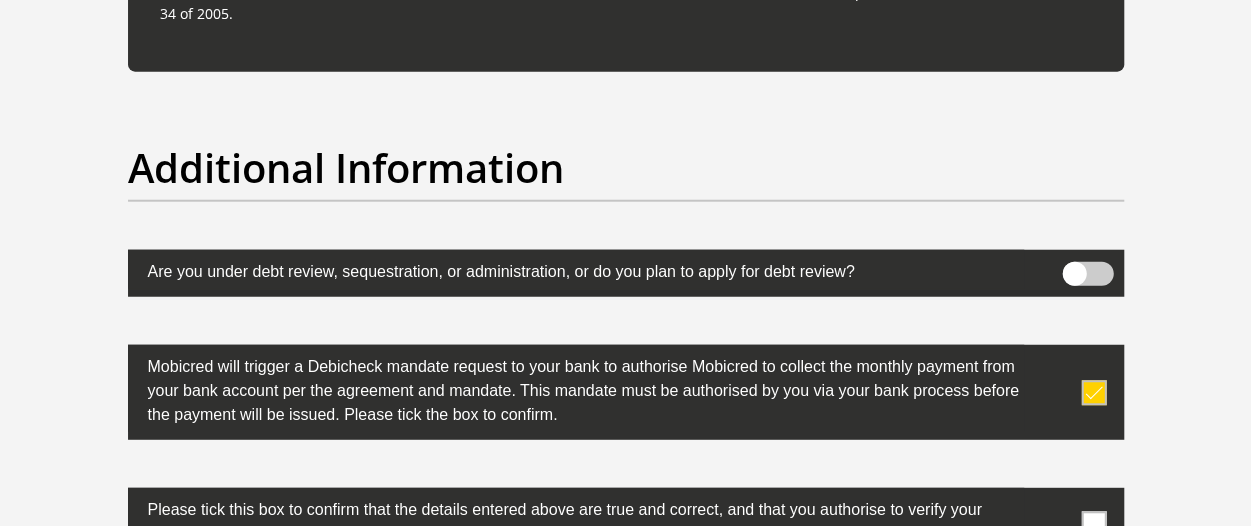 click at bounding box center [1093, 523] 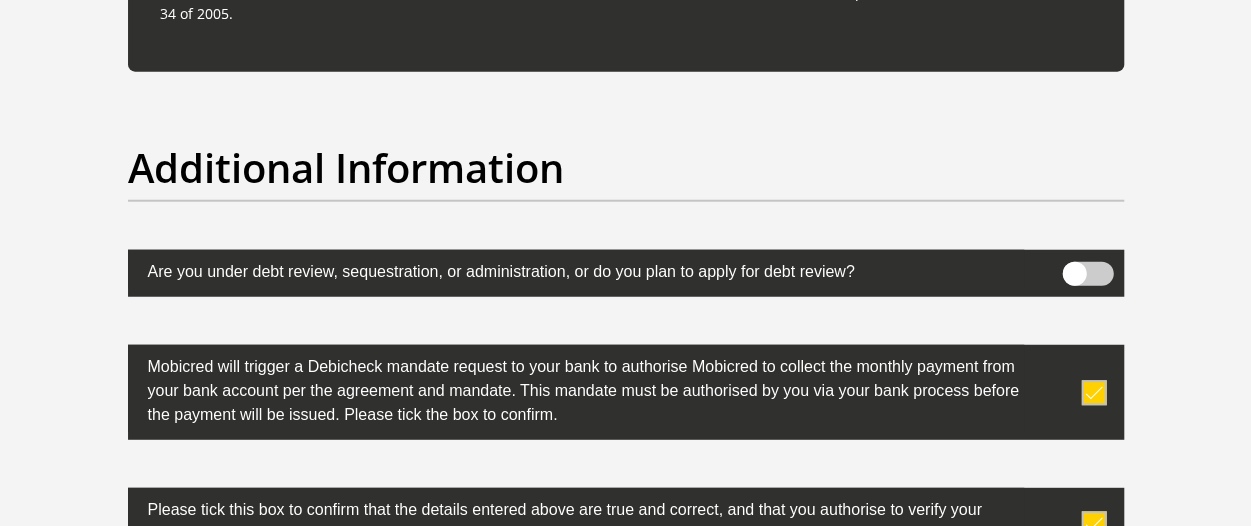 scroll, scrollTop: 6584, scrollLeft: 0, axis: vertical 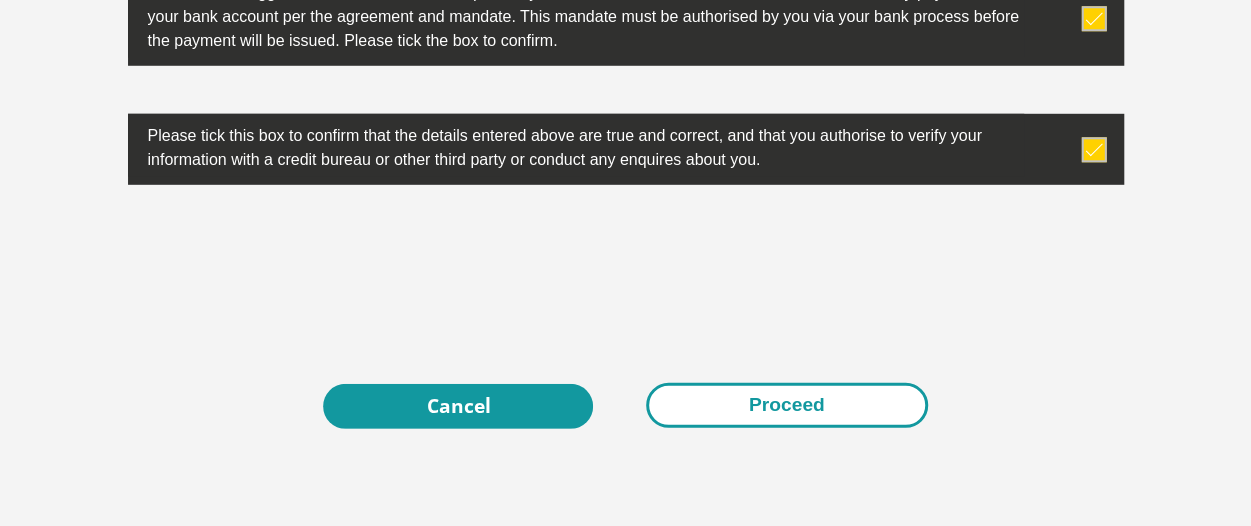 click on "Proceed" at bounding box center [787, 405] 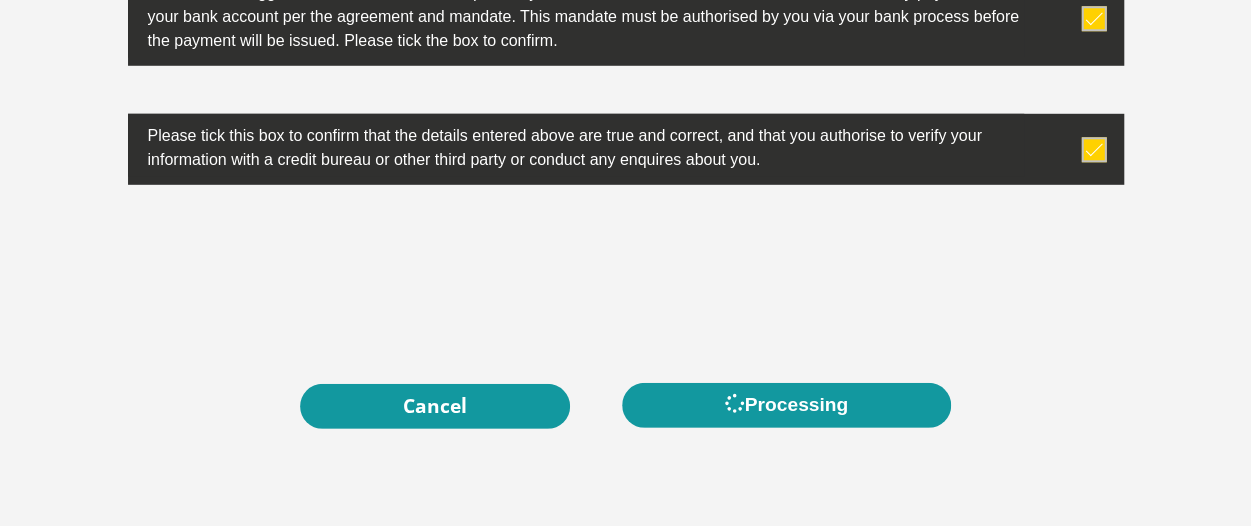 scroll, scrollTop: 0, scrollLeft: 0, axis: both 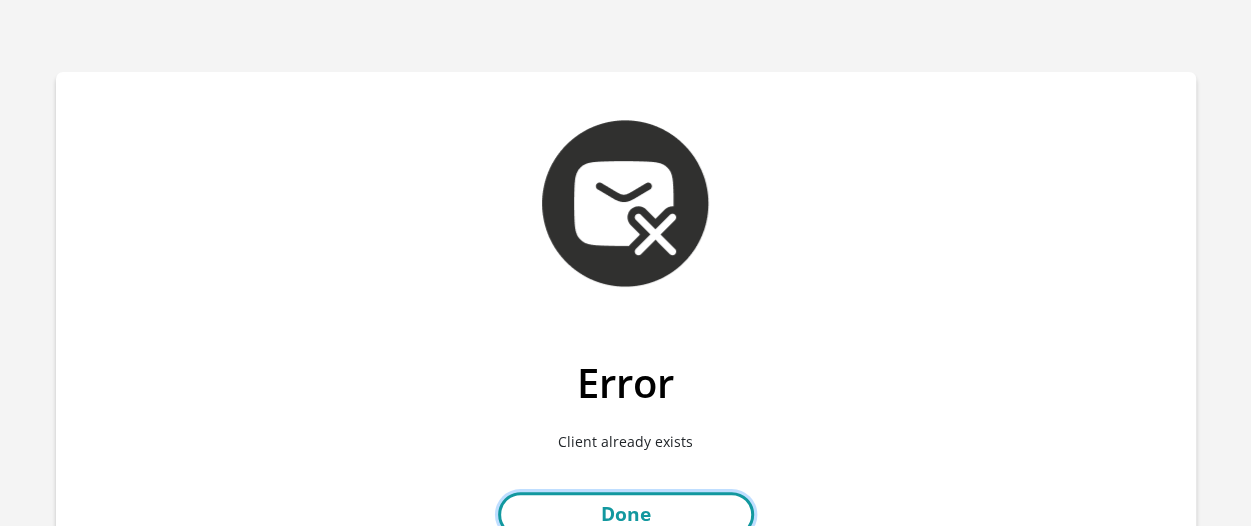 click on "Done" at bounding box center [626, 514] 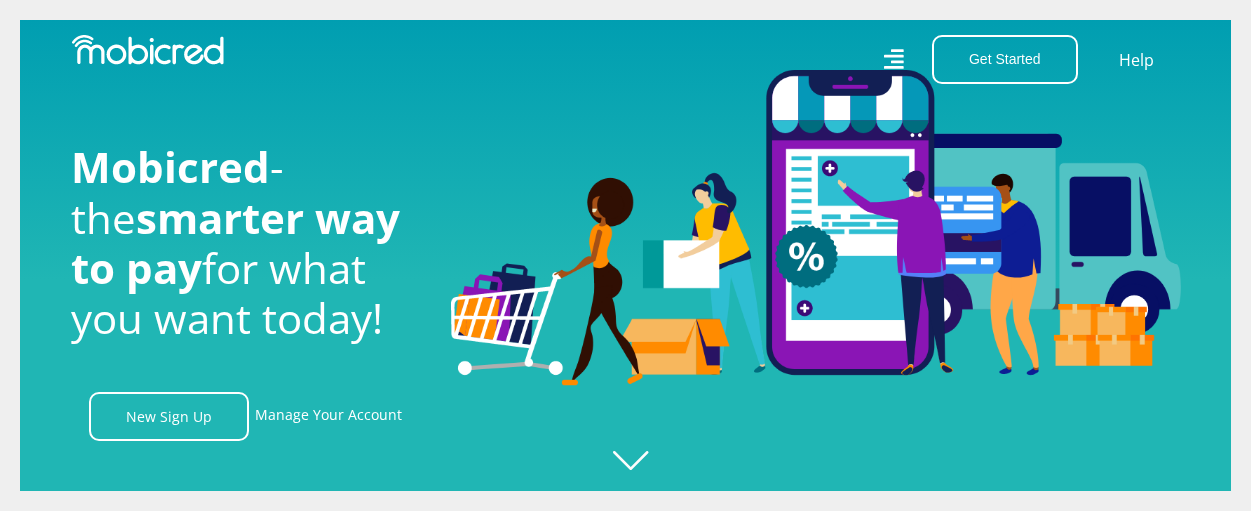 scroll, scrollTop: 0, scrollLeft: 0, axis: both 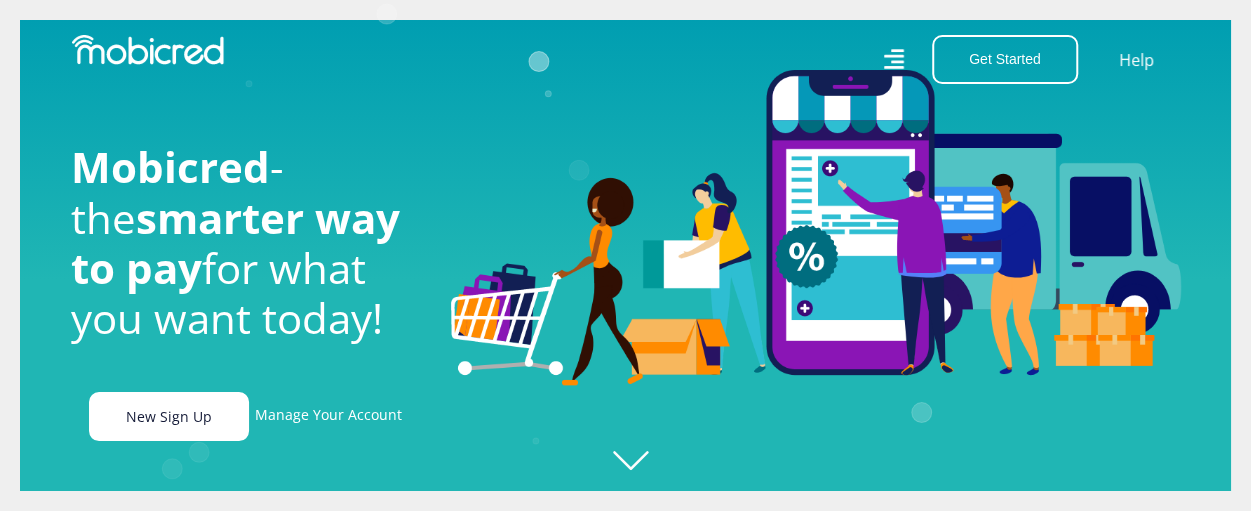 click on "New Sign Up" at bounding box center (169, 416) 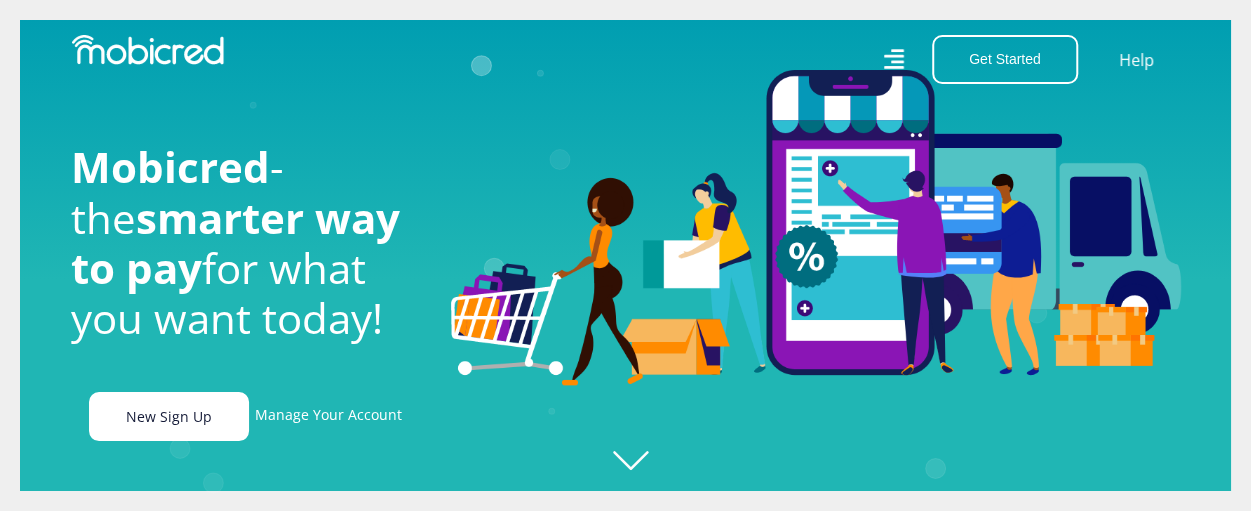 scroll, scrollTop: 0, scrollLeft: 1425, axis: horizontal 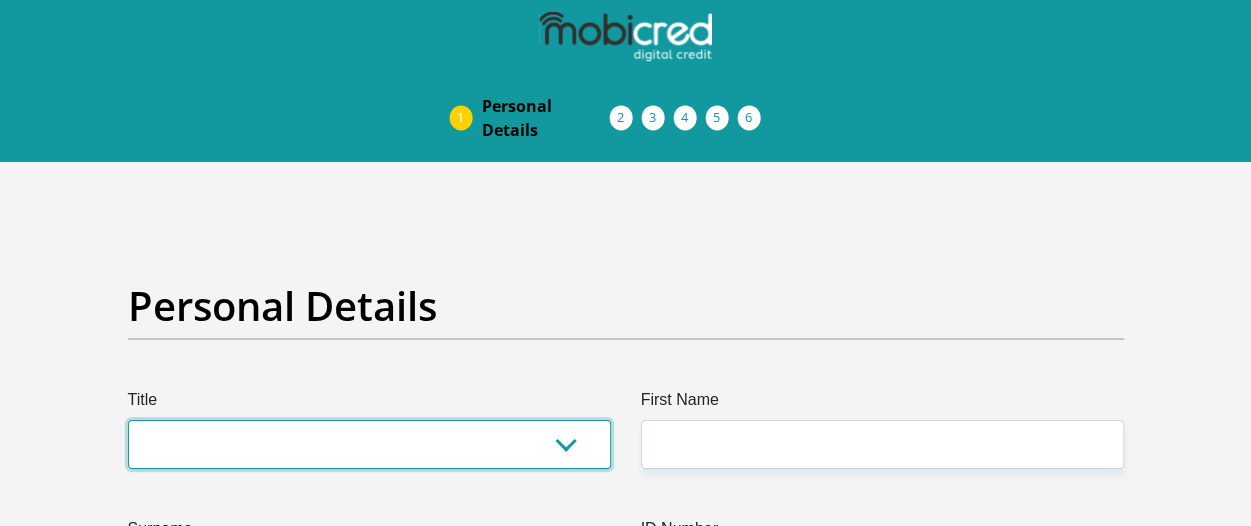 drag, startPoint x: 0, startPoint y: 0, endPoint x: 173, endPoint y: 430, distance: 463.4965 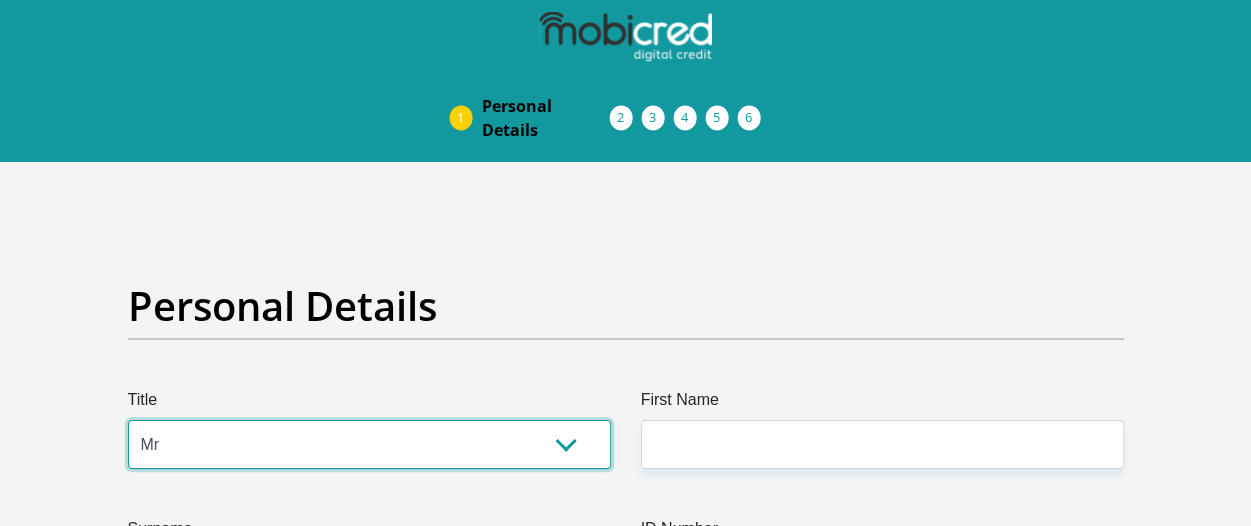 click on "Mr
Ms
Mrs
Dr
Other" at bounding box center (369, 444) 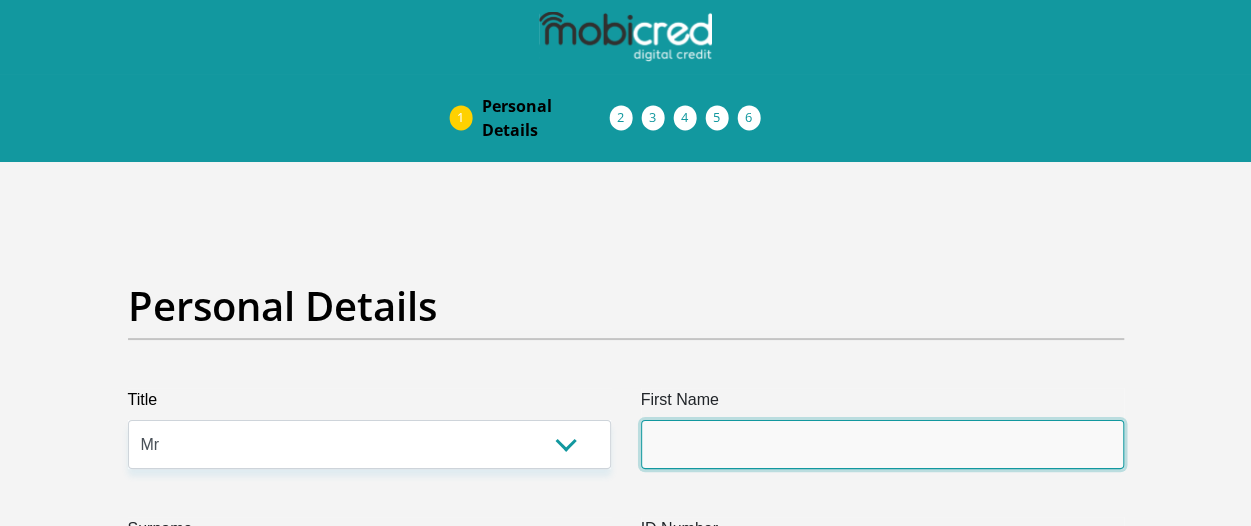 click on "First Name" at bounding box center (882, 444) 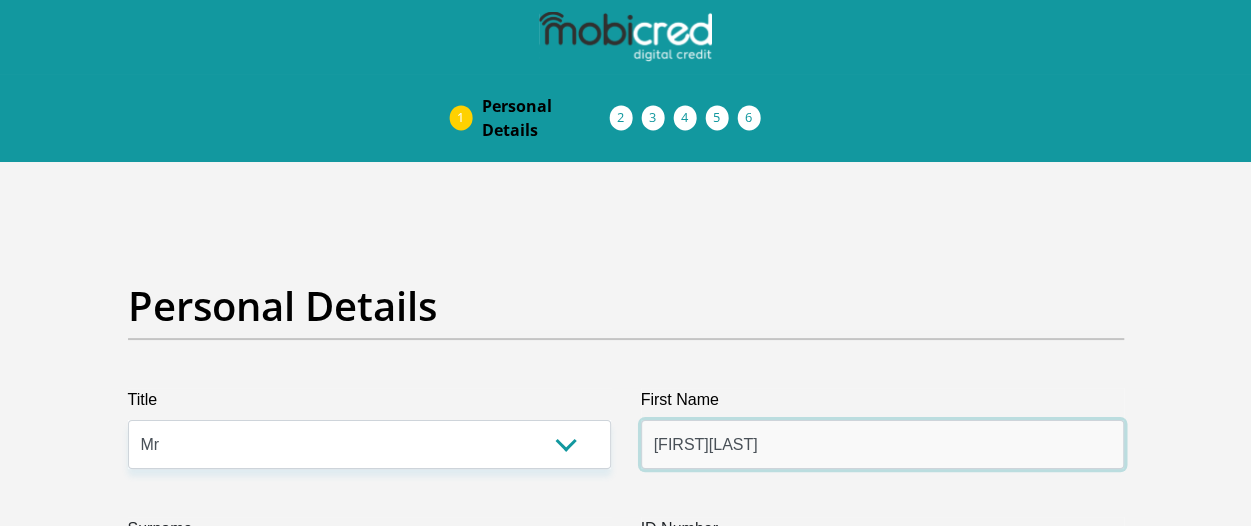 type on "mackaylin" 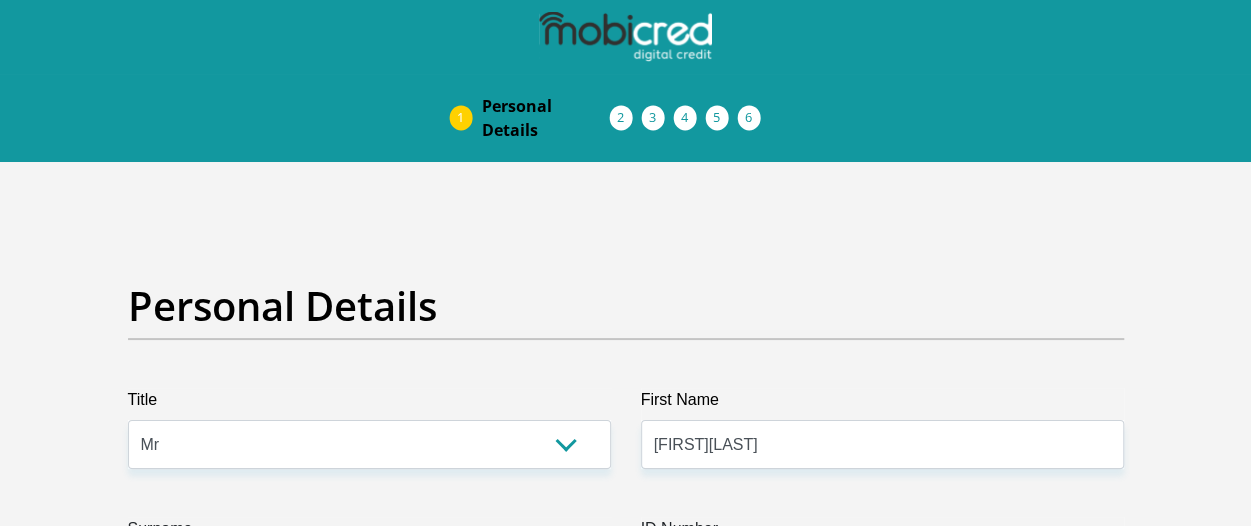 scroll, scrollTop: 310, scrollLeft: 0, axis: vertical 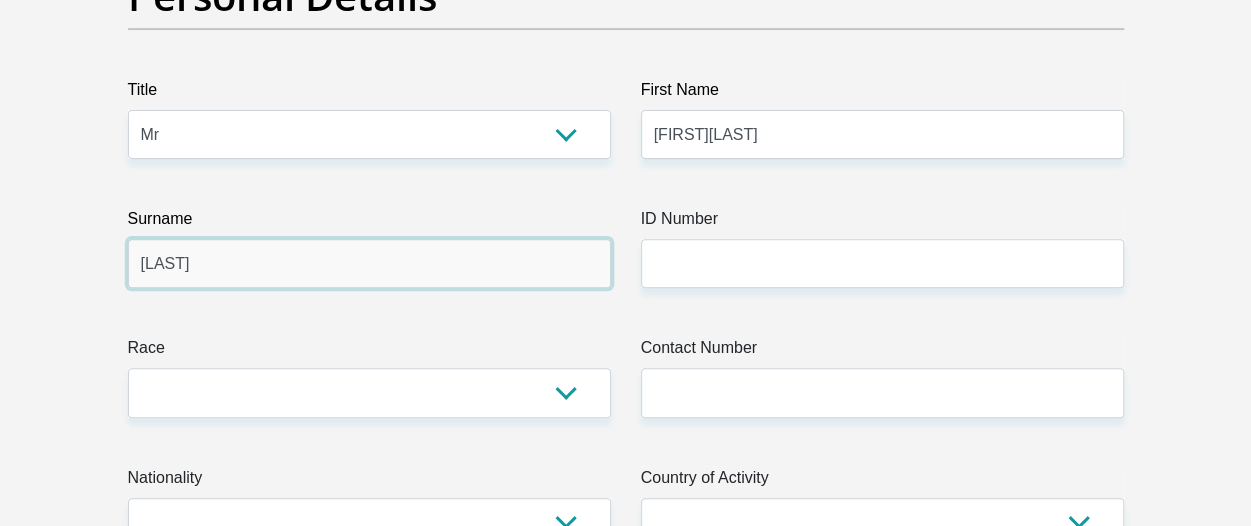 type on "harilal" 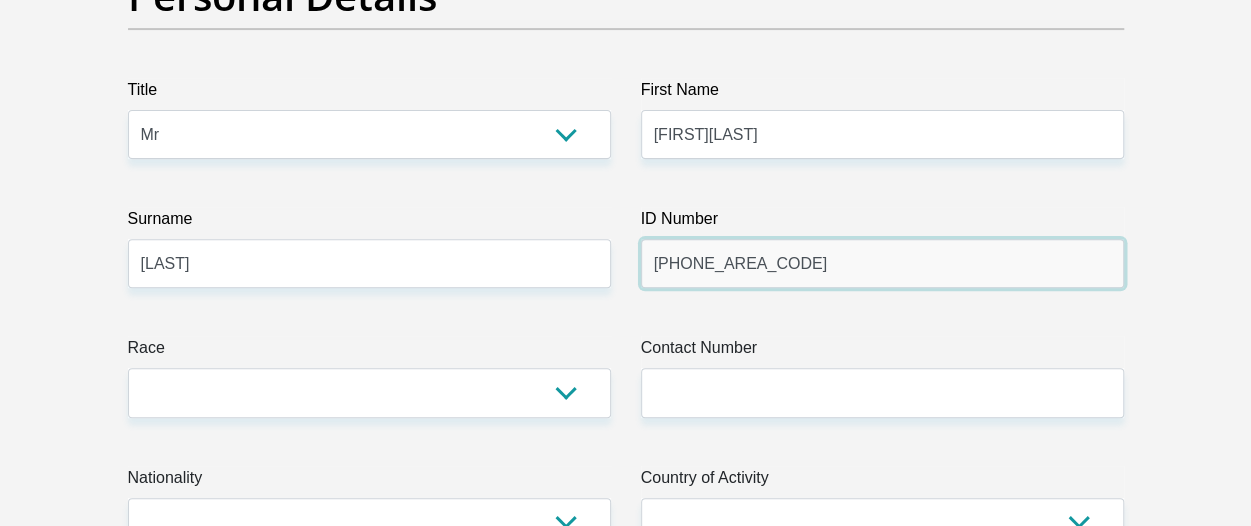 type on "0103265077083" 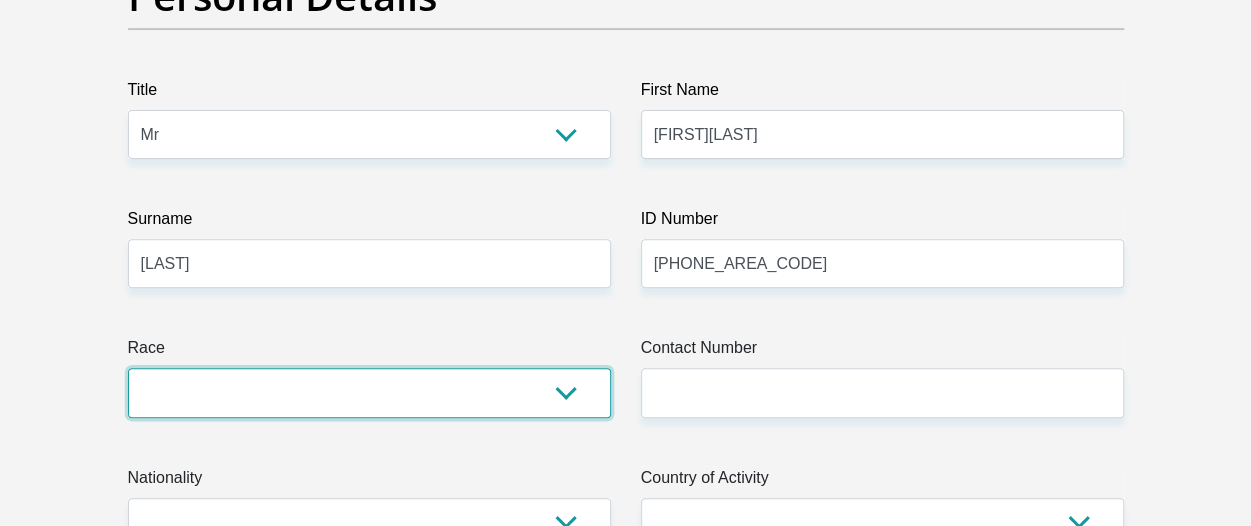 click on "Black
Coloured
Indian
White
Other" at bounding box center [369, 392] 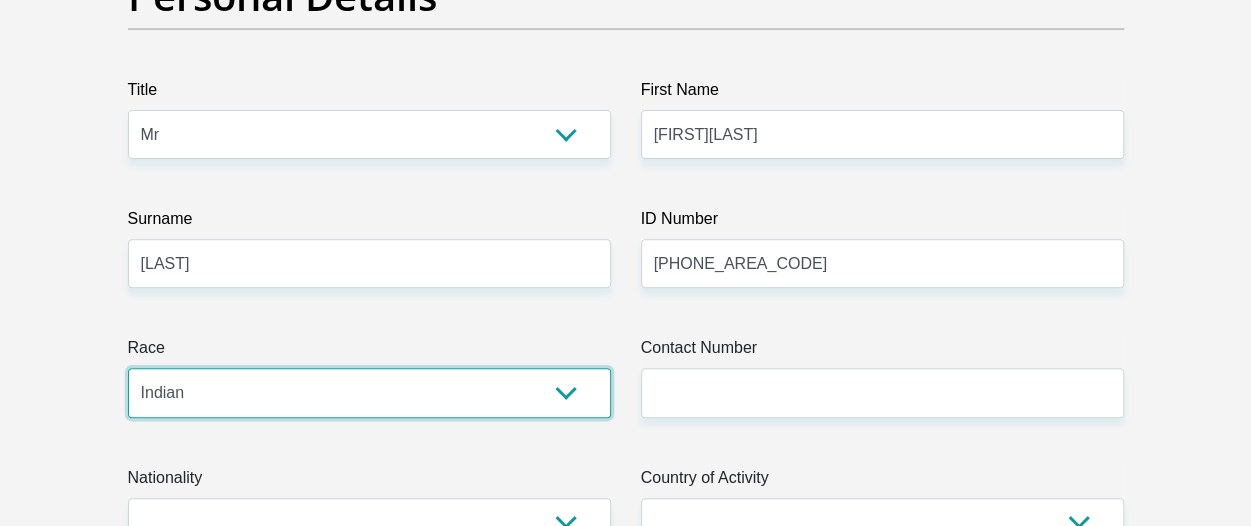 click on "Black
Coloured
Indian
White
Other" at bounding box center [369, 392] 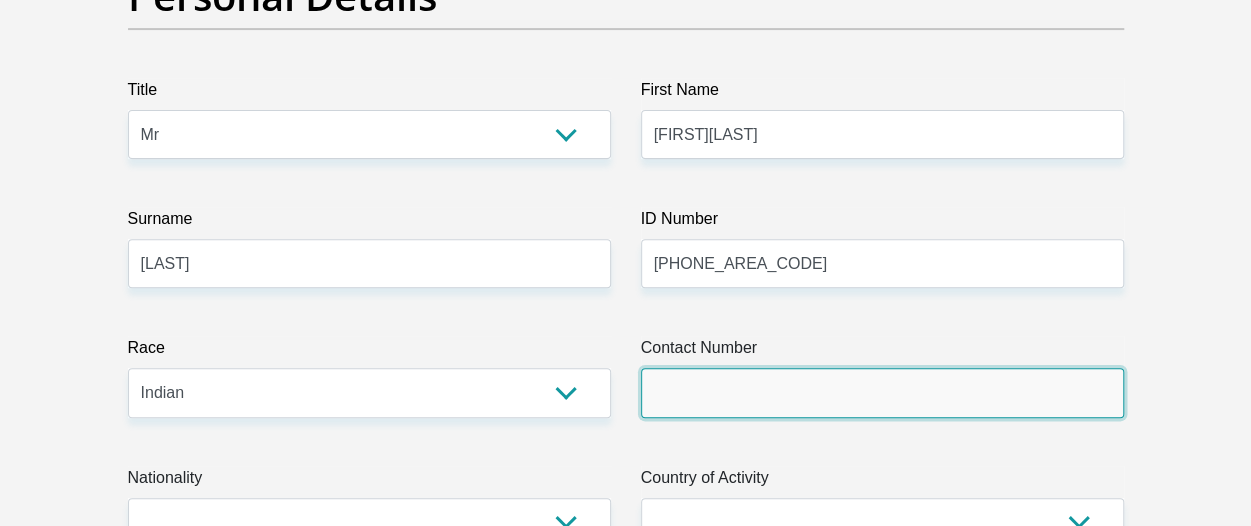 click on "Contact Number" at bounding box center [882, 392] 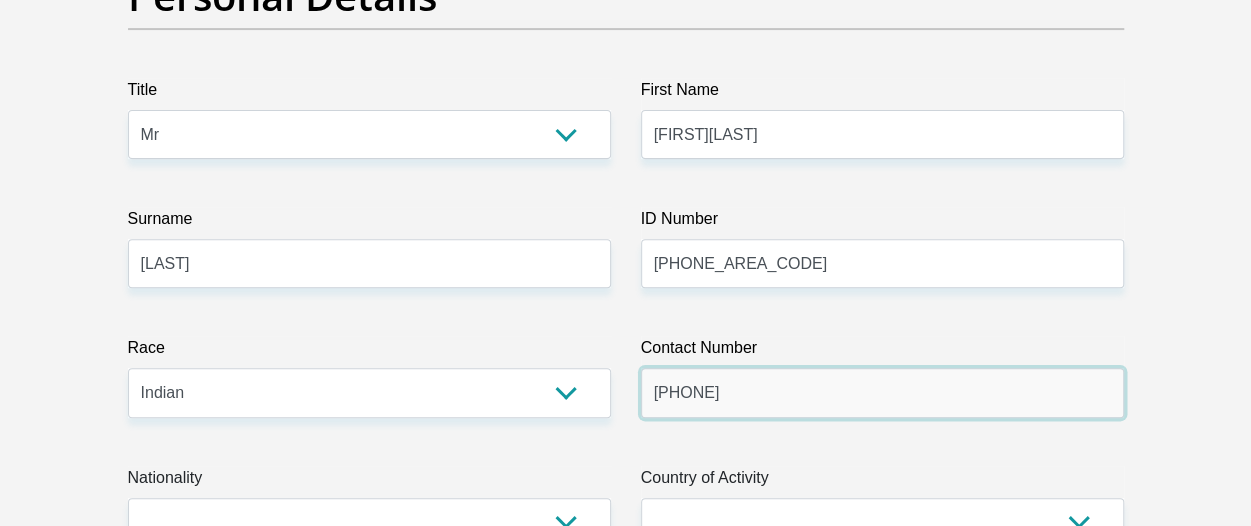 type on "0824699483" 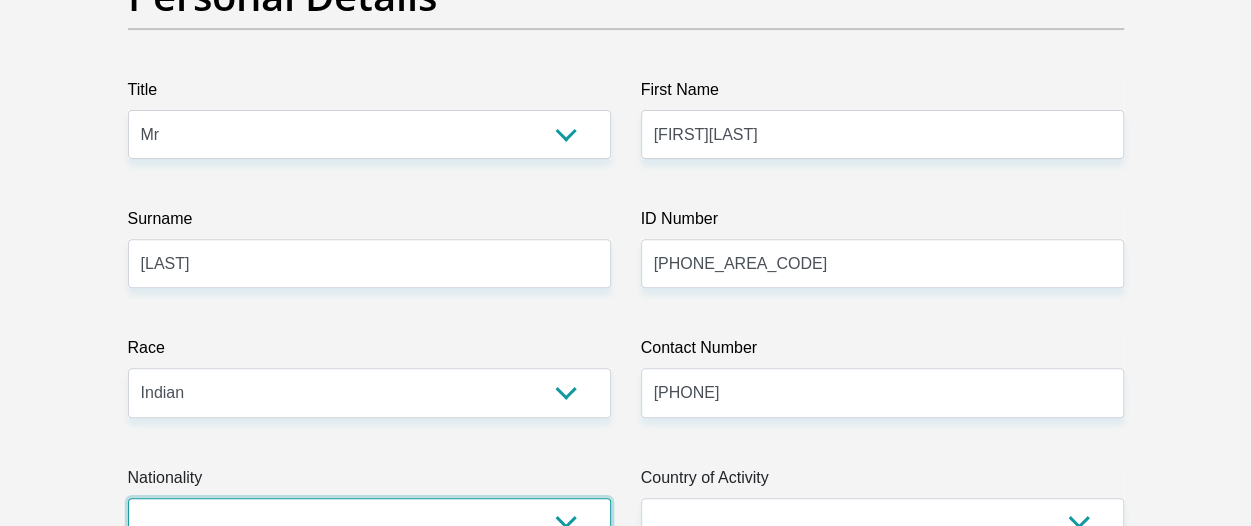 scroll, scrollTop: 330, scrollLeft: 0, axis: vertical 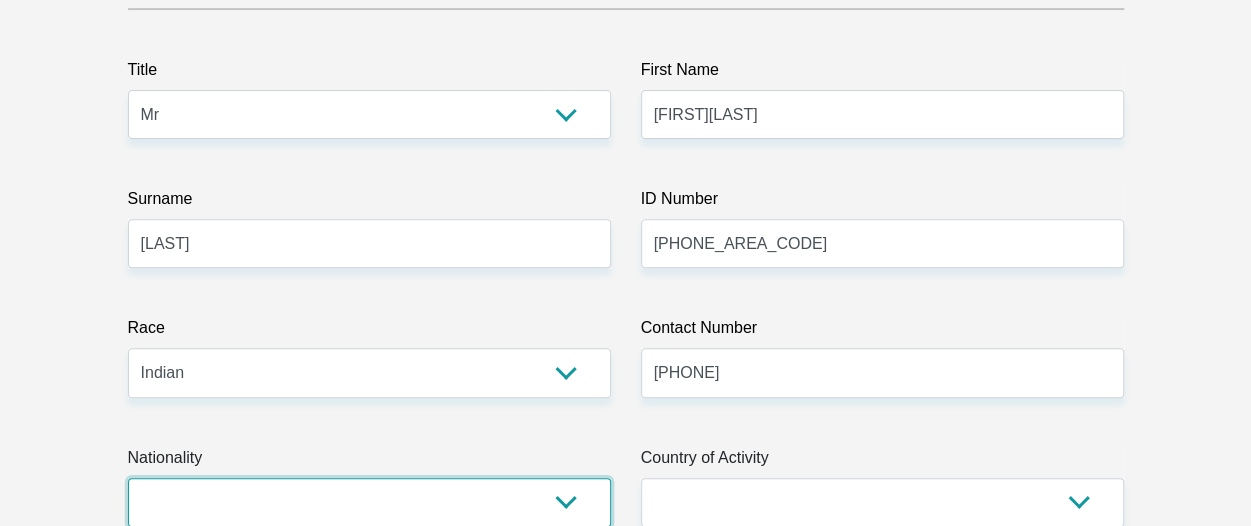 click on "South Africa
Afghanistan
Aland Islands
Albania
Algeria
America Samoa
American Virgin Islands
Andorra
Angola
Anguilla
Antarctica
Antigua and Barbuda
Argentina
Armenia
Aruba
Ascension Island
Australia
Austria
Azerbaijan
Bahamas
Bahrain
Bangladesh
Barbados
Chad" at bounding box center [369, 502] 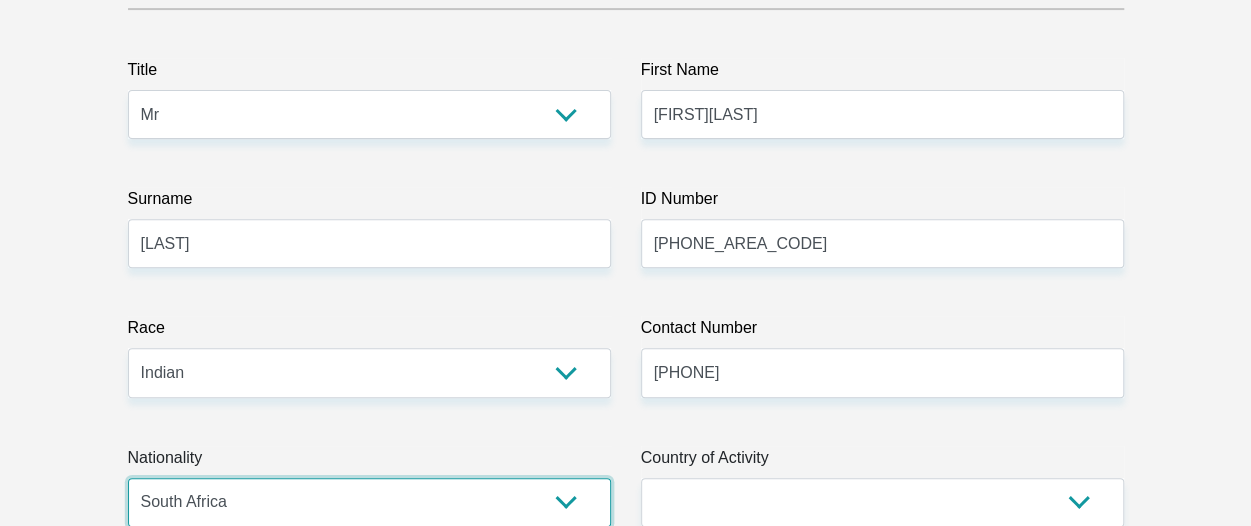 click on "South Africa
Afghanistan
Aland Islands
Albania
Algeria
America Samoa
American Virgin Islands
Andorra
Angola
Anguilla
Antarctica
Antigua and Barbuda
Argentina
Armenia
Aruba
Ascension Island
Australia
Austria
Azerbaijan
Bahamas
Bahrain
Bangladesh
Barbados
Chad" at bounding box center (369, 502) 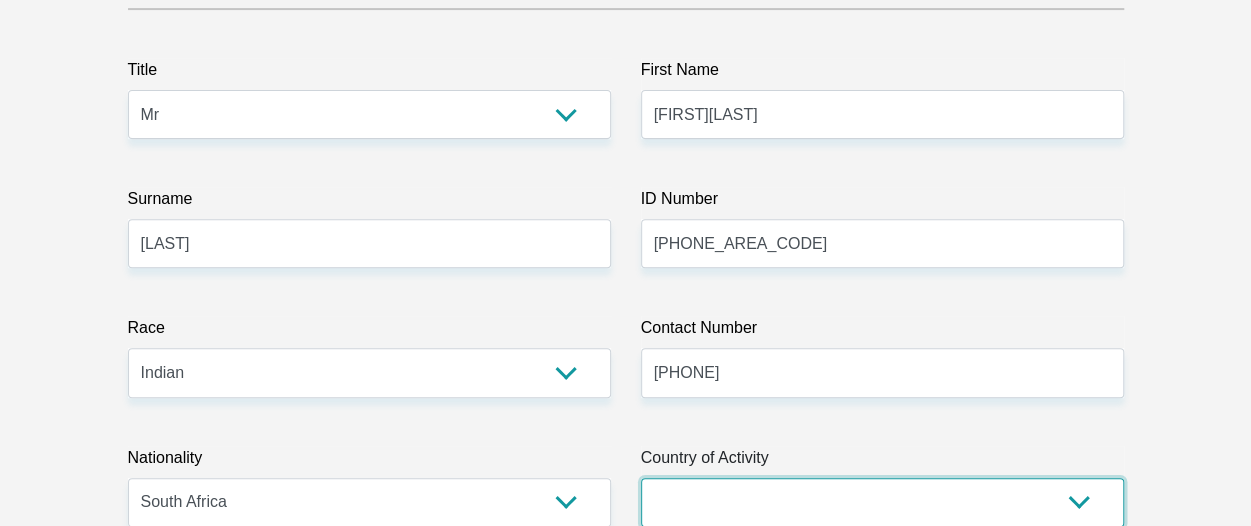 click on "South Africa
Afghanistan
Aland Islands
Albania
Algeria
America Samoa
American Virgin Islands
Andorra
Angola
Anguilla
Antarctica
Antigua and Barbuda
Argentina
Armenia
Aruba
Ascension Island
Australia
Austria
Azerbaijan
Chad" at bounding box center [882, 502] 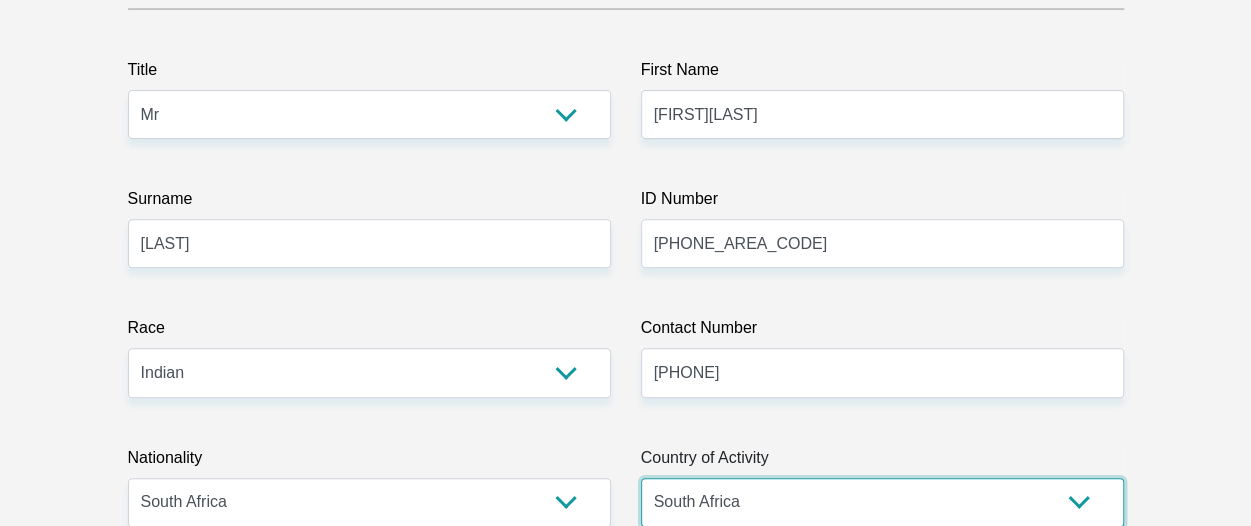 click on "South Africa
Afghanistan
Aland Islands
Albania
Algeria
America Samoa
American Virgin Islands
Andorra
Angola
Anguilla
Antarctica
Antigua and Barbuda
Argentina
Armenia
Aruba
Ascension Island
Australia
Austria
Azerbaijan
Chad" at bounding box center [882, 502] 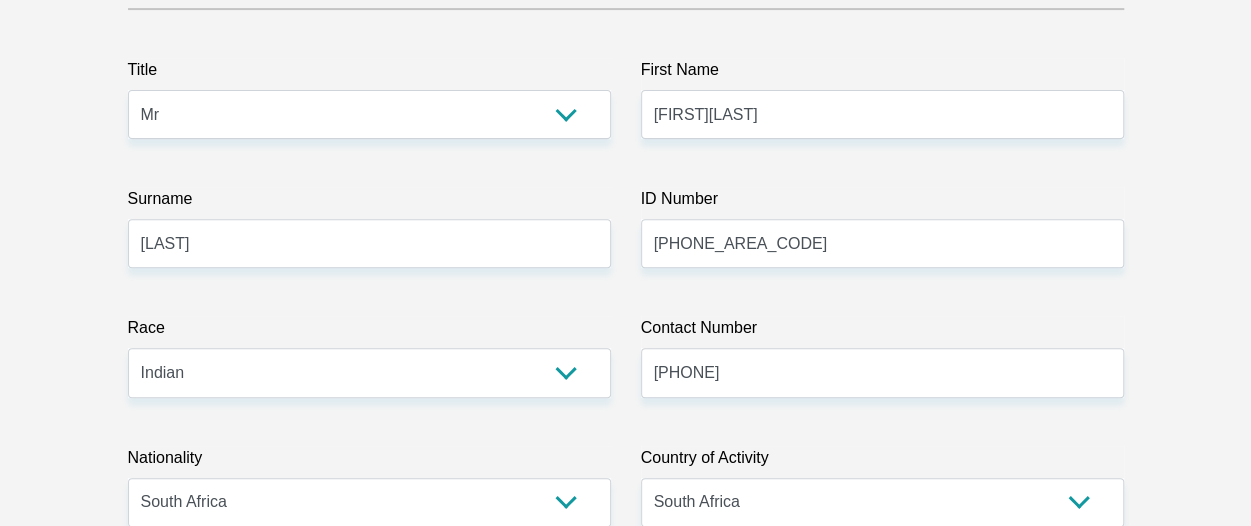 scroll, scrollTop: 698, scrollLeft: 0, axis: vertical 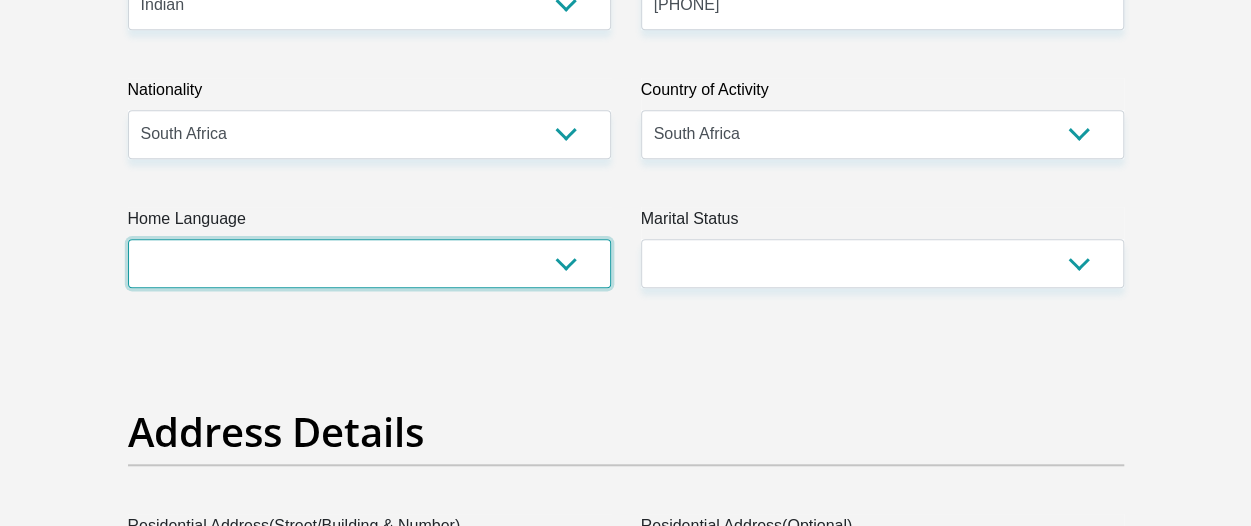 click on "Afrikaans
English
Sepedi
South Ndebele
Southern Sotho
Swati
Tsonga
Tswana
Venda
Xhosa
Zulu
Other" at bounding box center [369, 263] 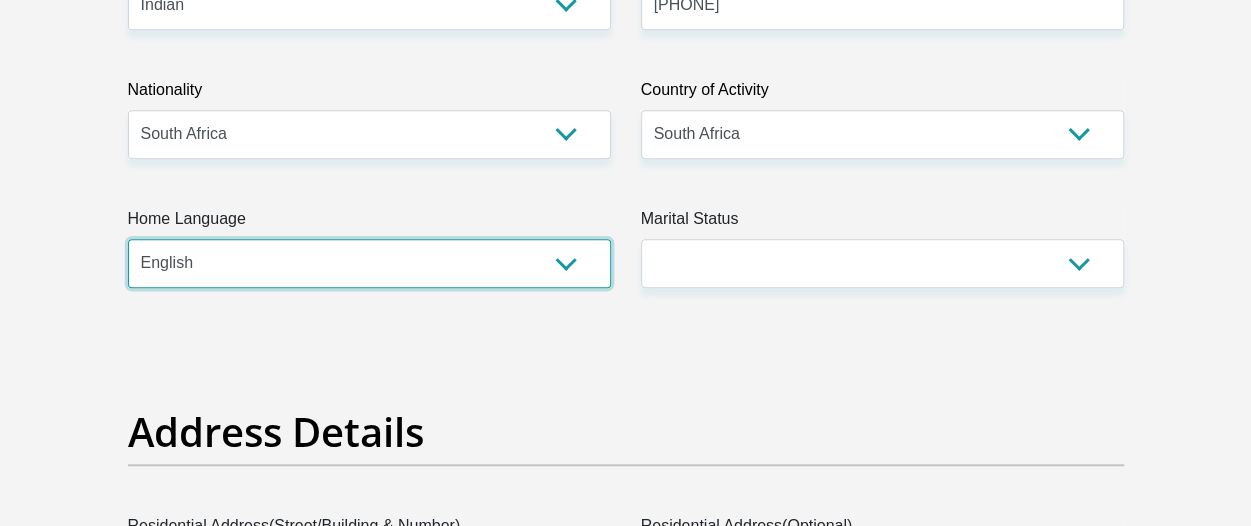 click on "Afrikaans
English
Sepedi
South Ndebele
Southern Sotho
Swati
Tsonga
Tswana
Venda
Xhosa
Zulu
Other" at bounding box center [369, 263] 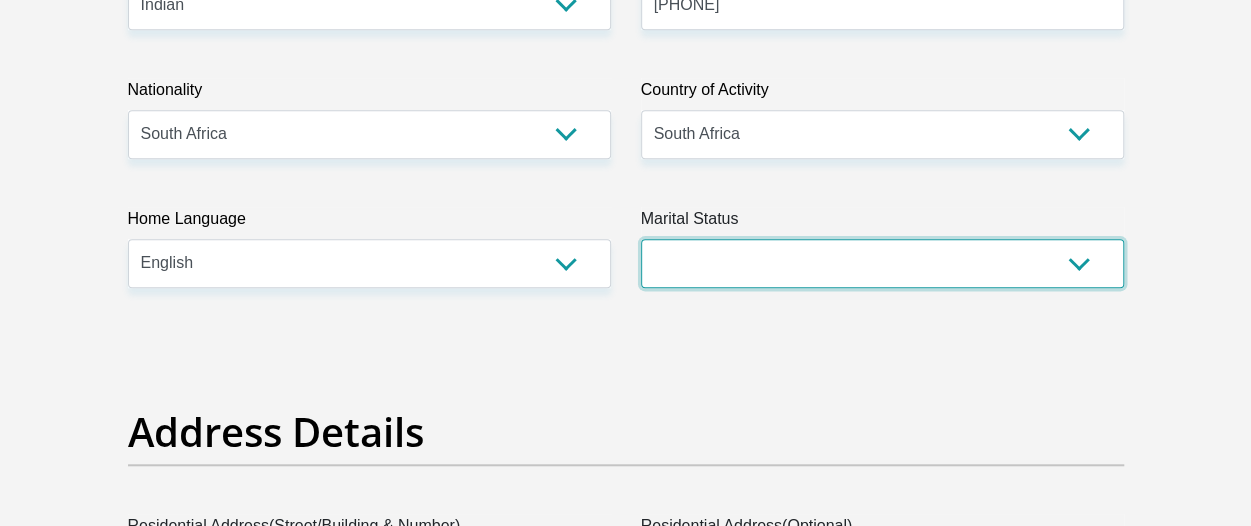 click on "Married ANC
Single
Divorced
Widowed
Married COP or Customary Law" at bounding box center (882, 263) 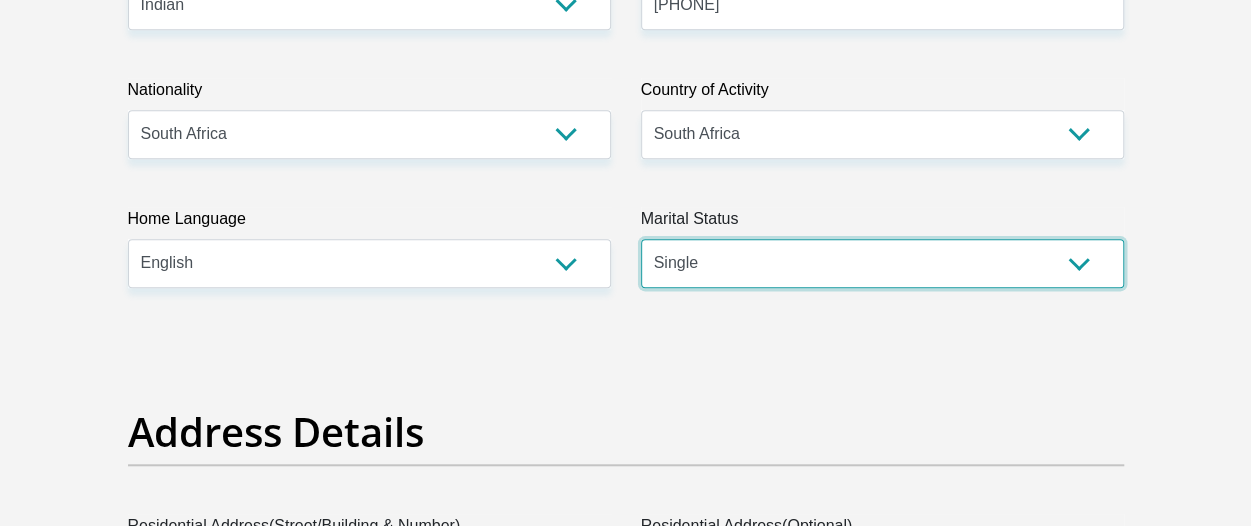 click on "Married ANC
Single
Divorced
Widowed
Married COP or Customary Law" at bounding box center (882, 263) 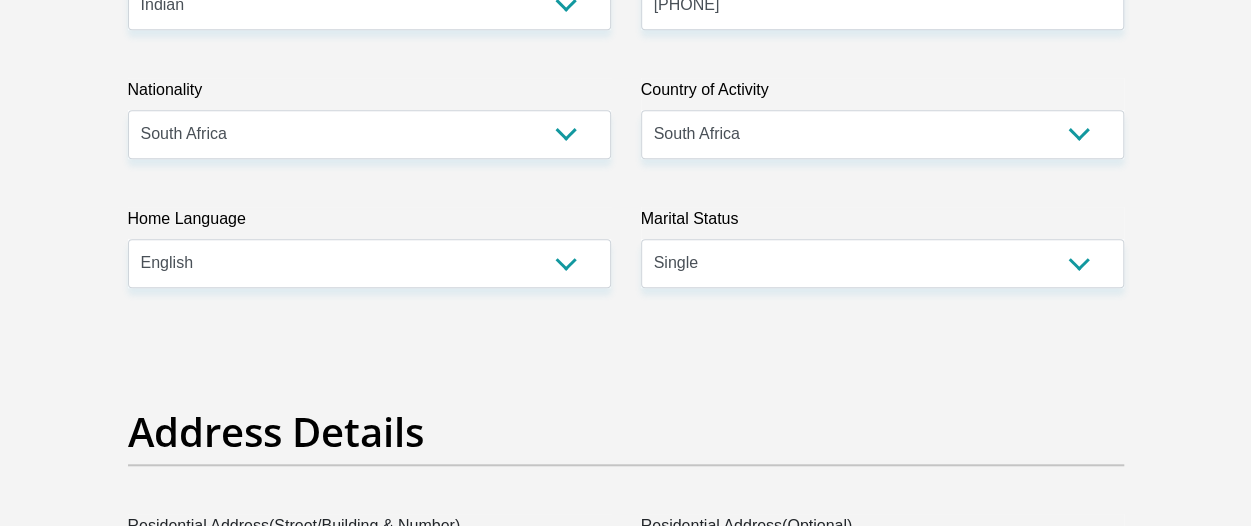 scroll, scrollTop: 1004, scrollLeft: 0, axis: vertical 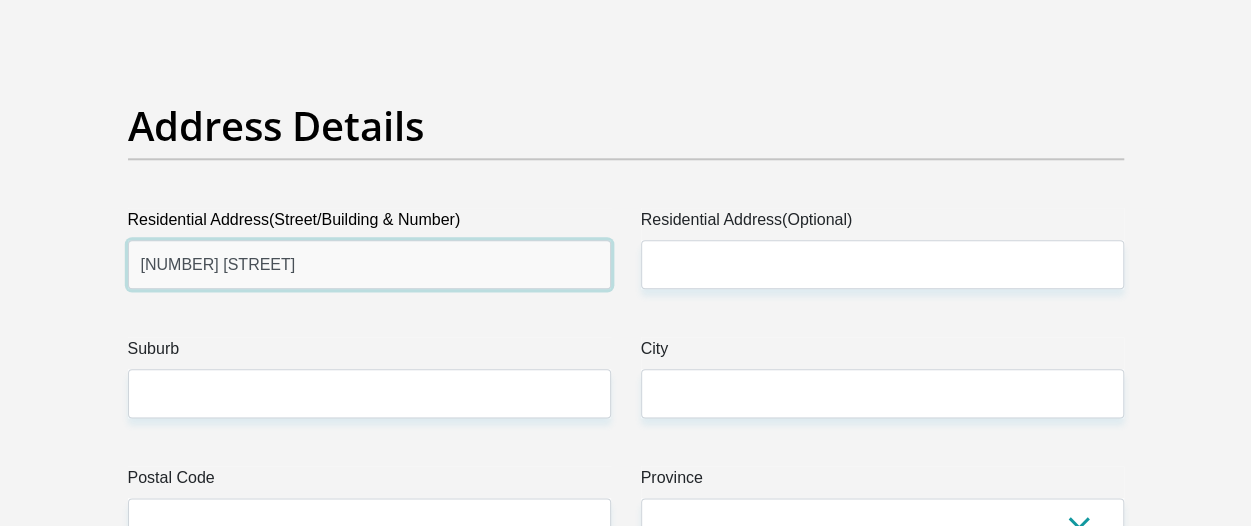 type on "81 ruston place" 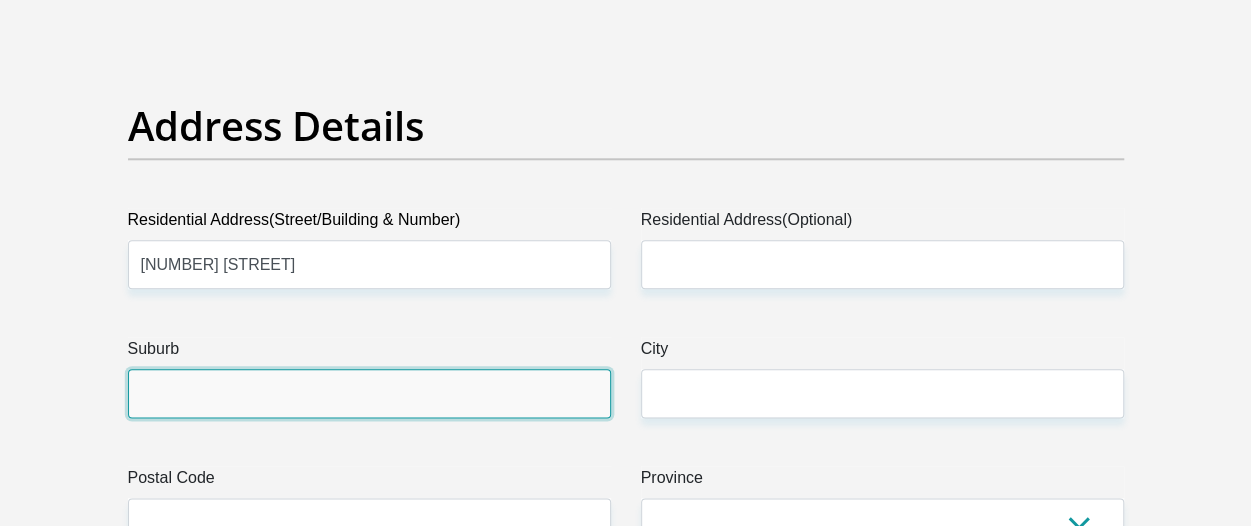 type on "o" 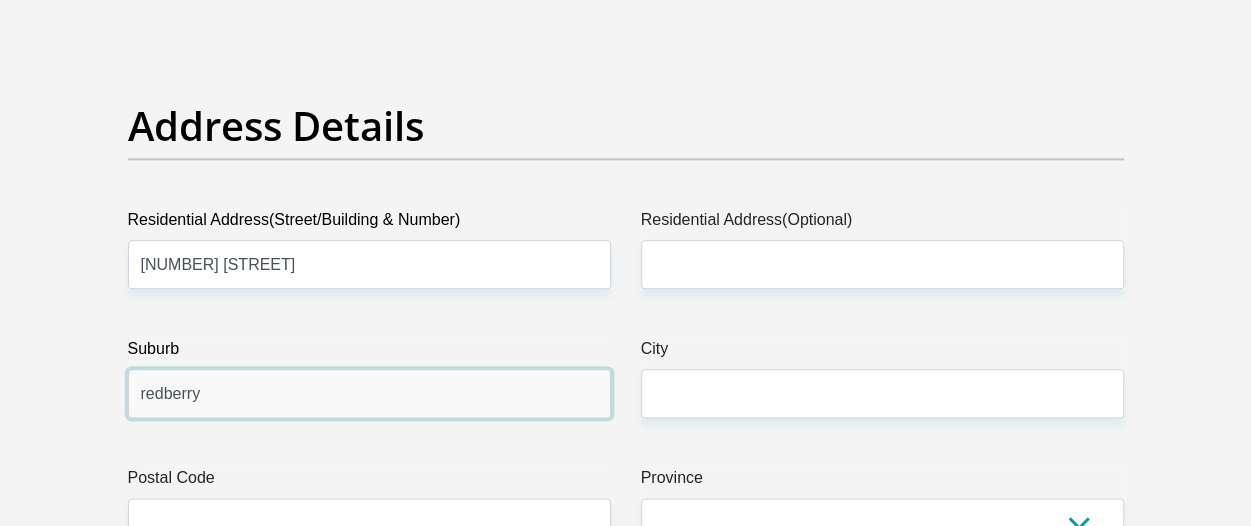 type on "redberry" 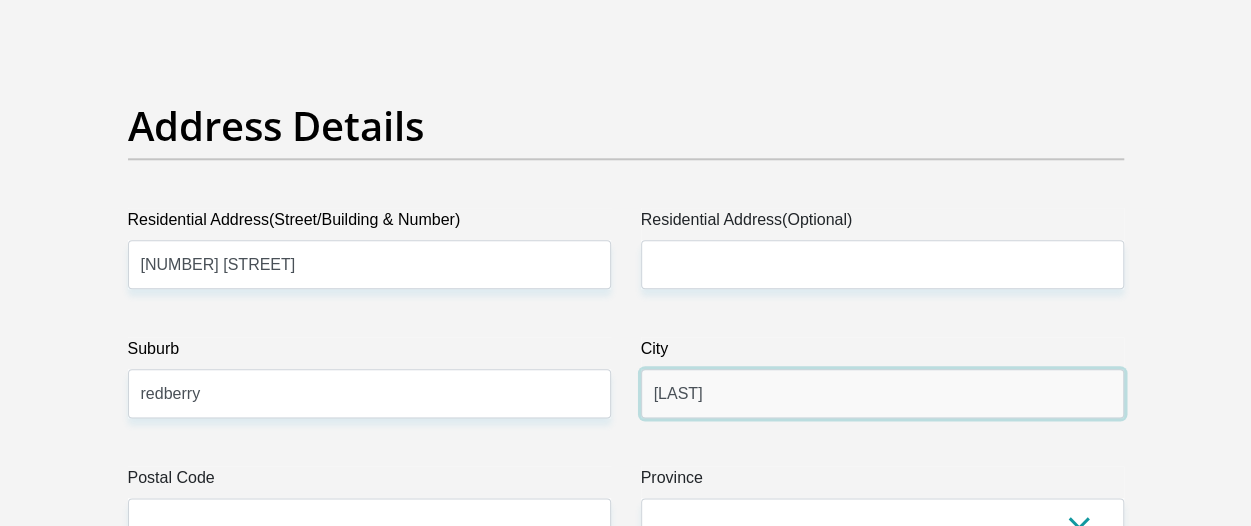 type on "d" 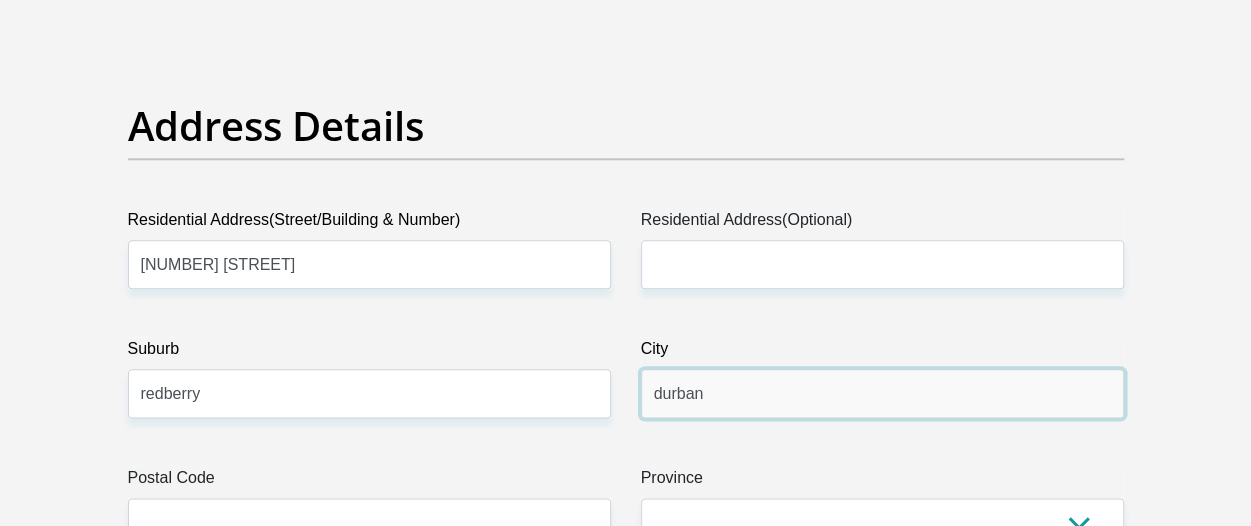 type on "durban" 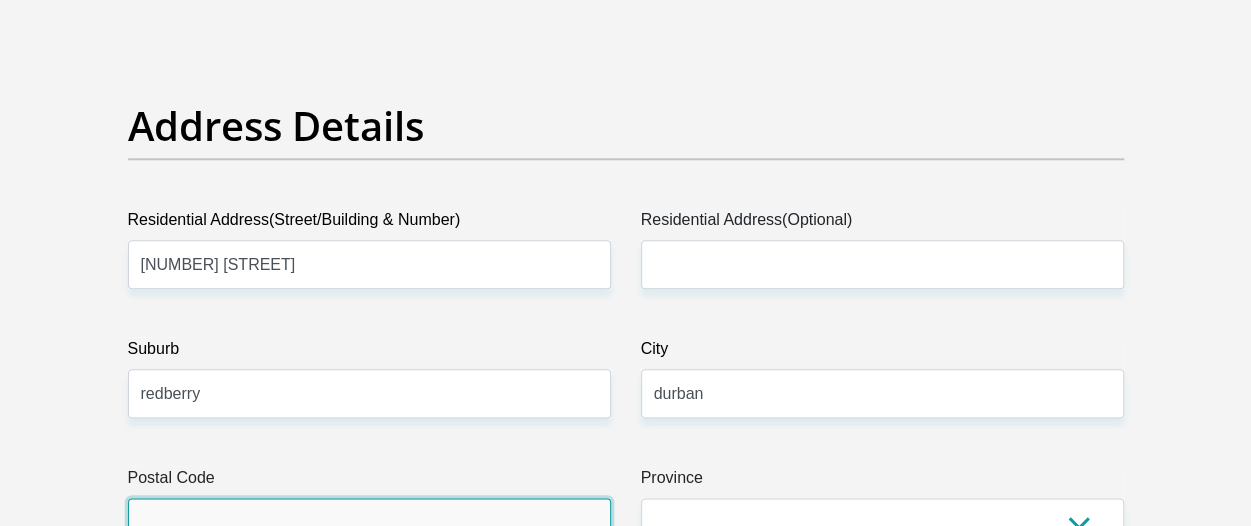 scroll, scrollTop: 1024, scrollLeft: 0, axis: vertical 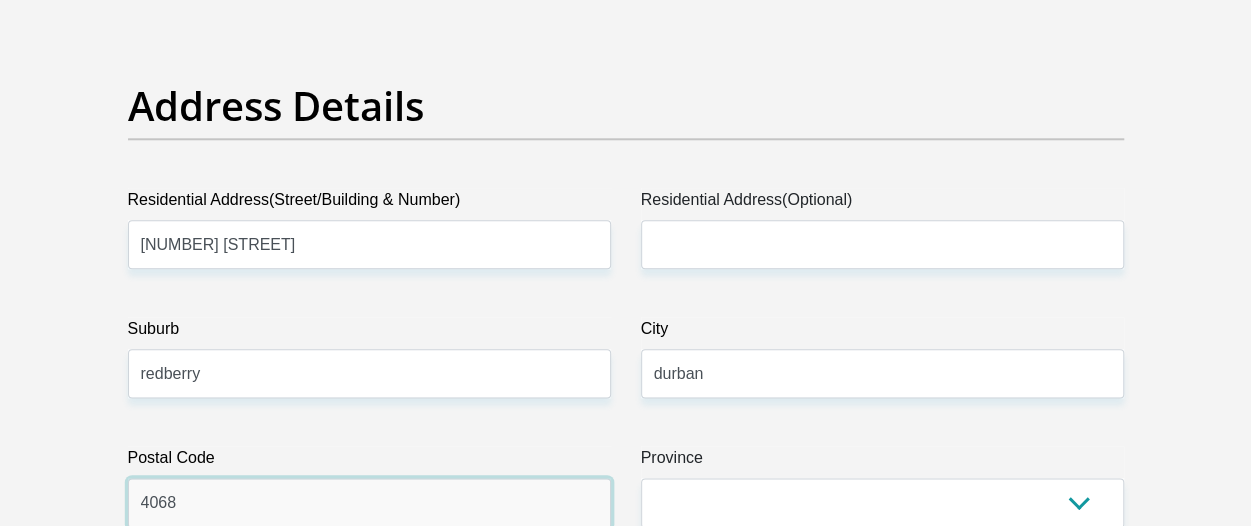 type on "4068" 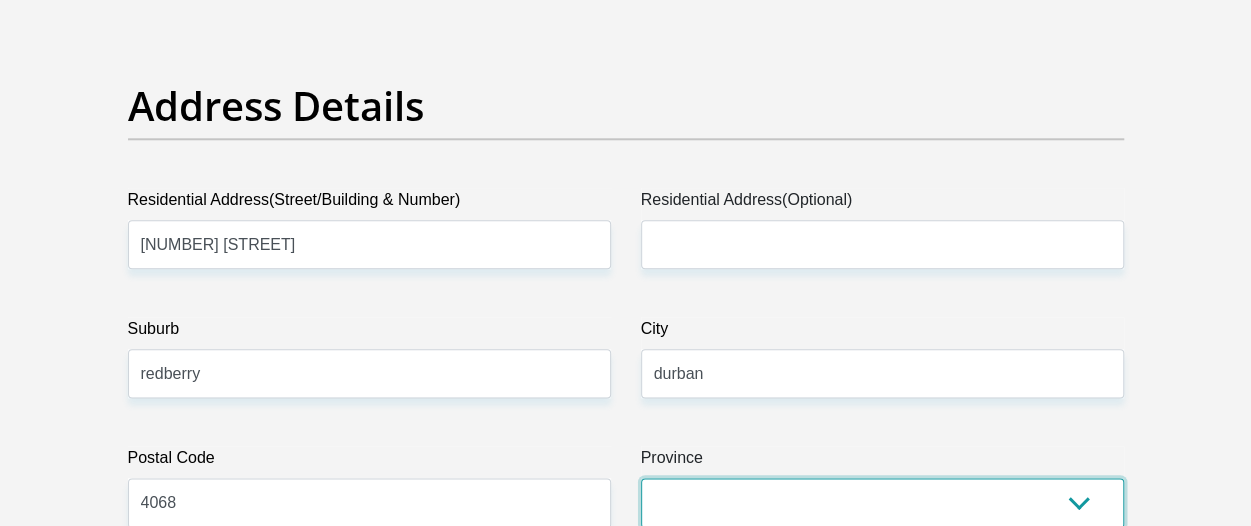 click on "Eastern Cape
Free State
Gauteng
KwaZulu-Natal
Limpopo
Mpumalanga
Northern Cape
North West
Western Cape" at bounding box center (882, 502) 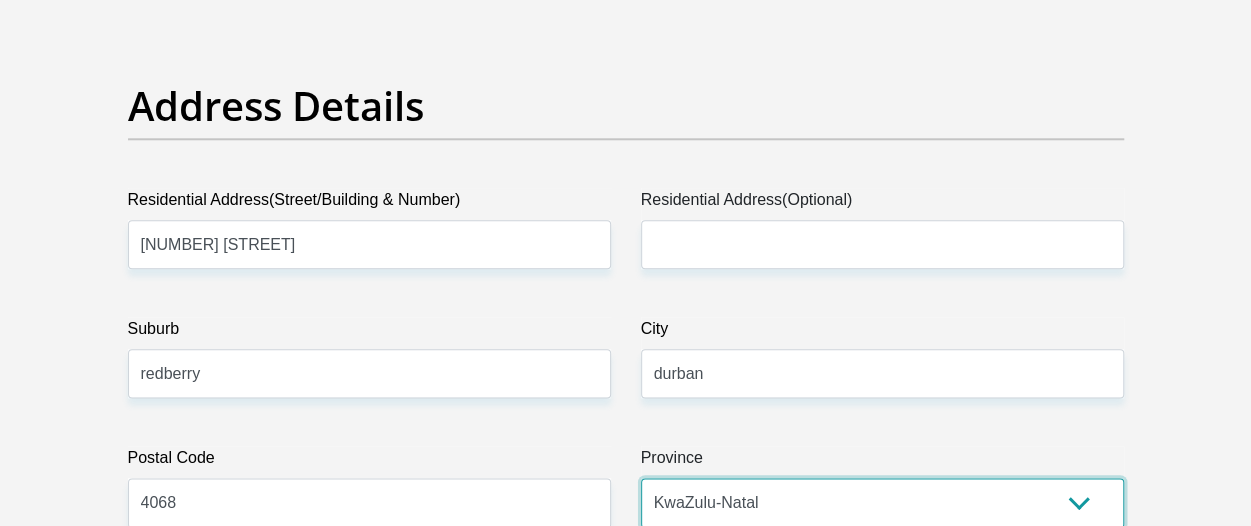 click on "Eastern Cape
Free State
Gauteng
KwaZulu-Natal
Limpopo
Mpumalanga
Northern Cape
North West
Western Cape" at bounding box center (882, 502) 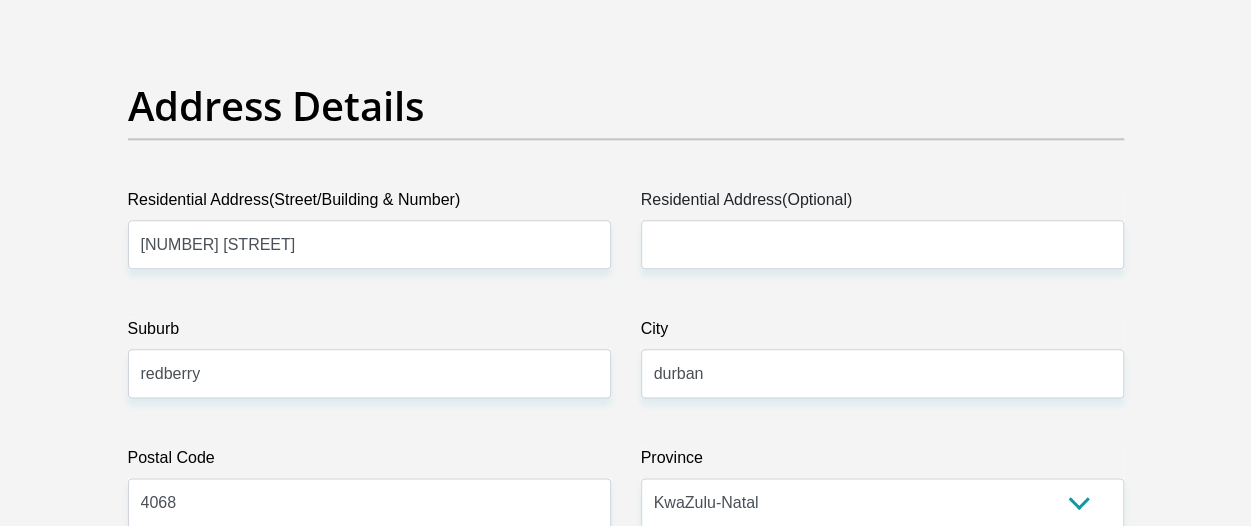 scroll, scrollTop: 1392, scrollLeft: 0, axis: vertical 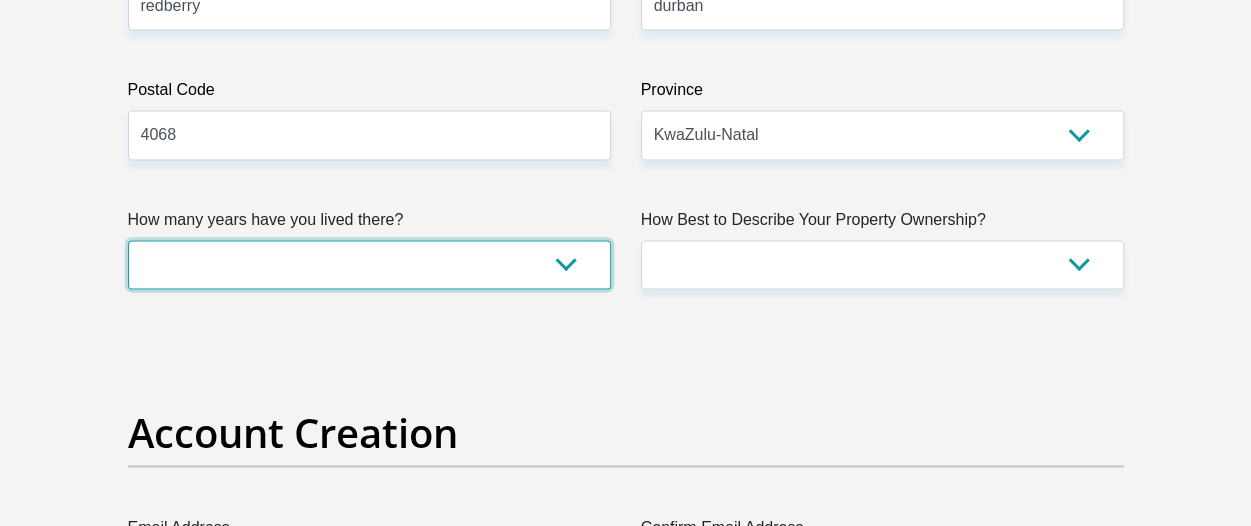 click on "less than 1 year
1-3 years
3-5 years
5+ years" at bounding box center (369, 264) 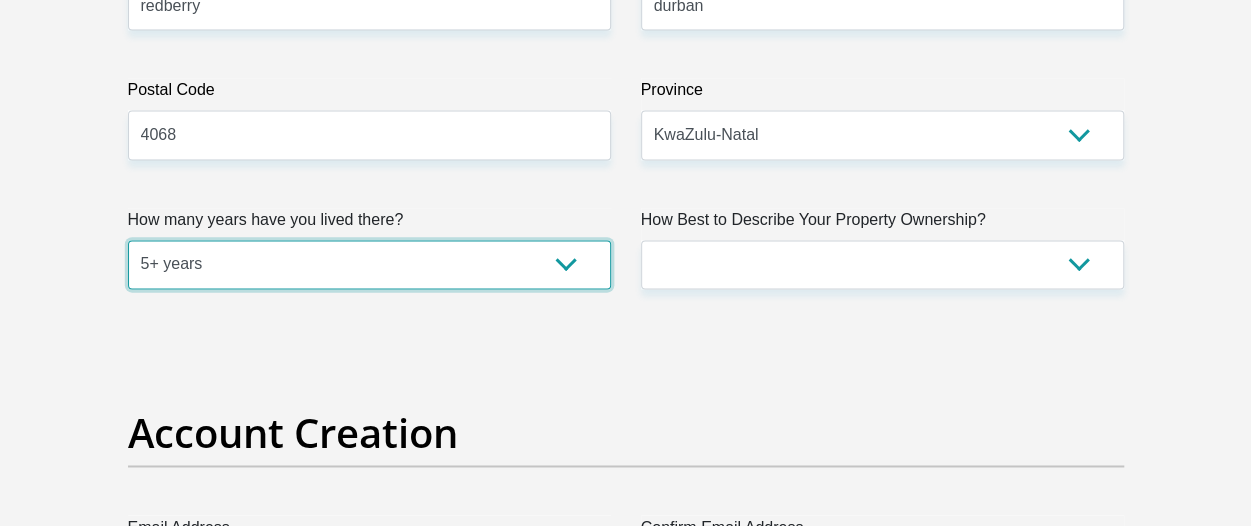 click on "less than 1 year
1-3 years
3-5 years
5+ years" at bounding box center (369, 264) 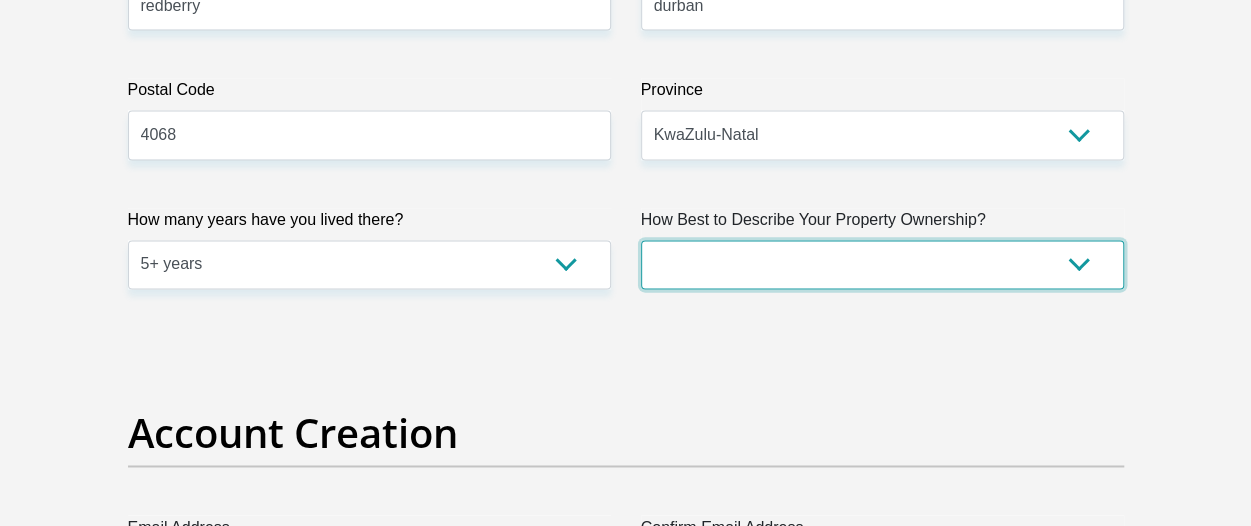 click on "Owned
Rented
Family Owned
Company Dwelling" at bounding box center [882, 264] 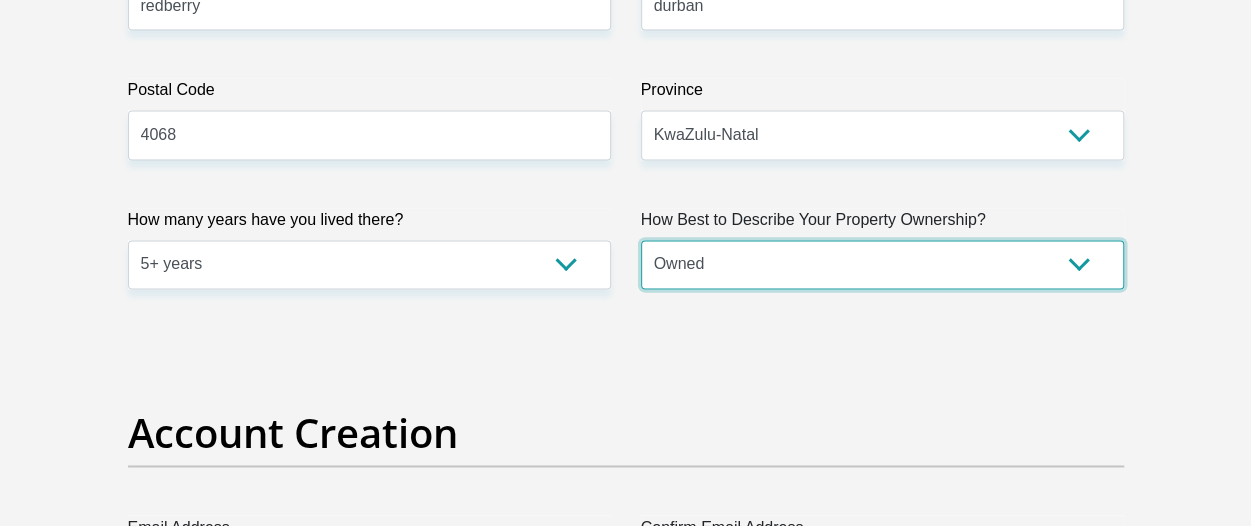click on "Owned
Rented
Family Owned
Company Dwelling" at bounding box center [882, 264] 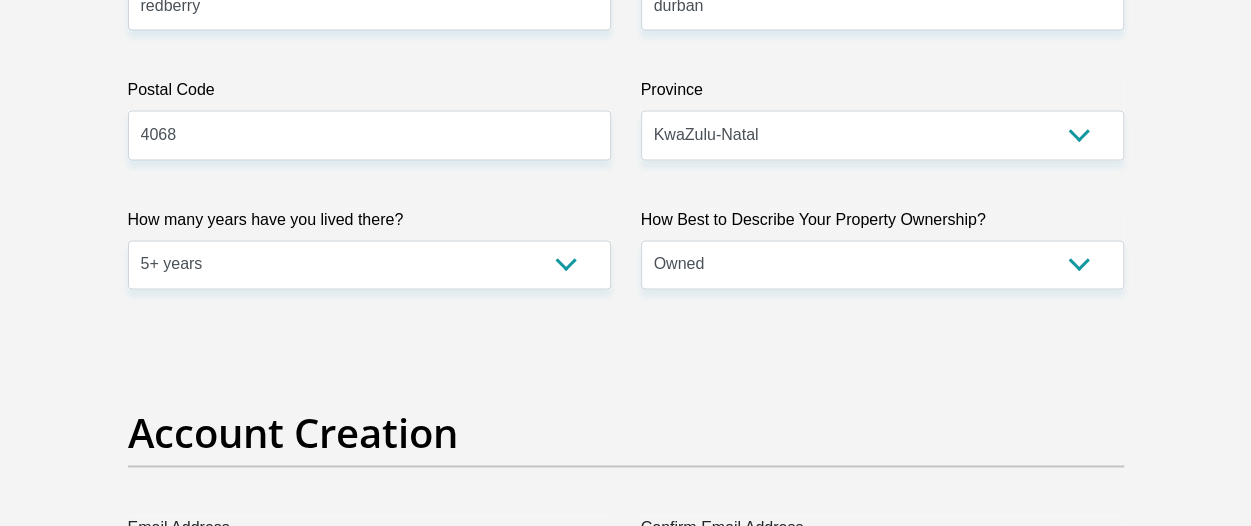 scroll, scrollTop: 1698, scrollLeft: 0, axis: vertical 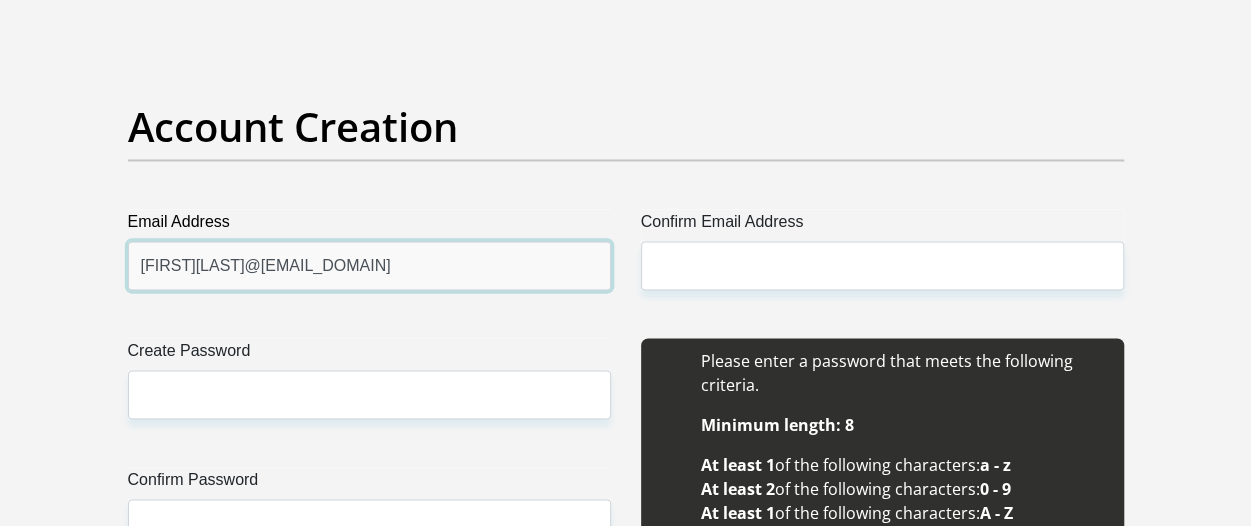 type on "shivennaidoo1989@gmail.com" 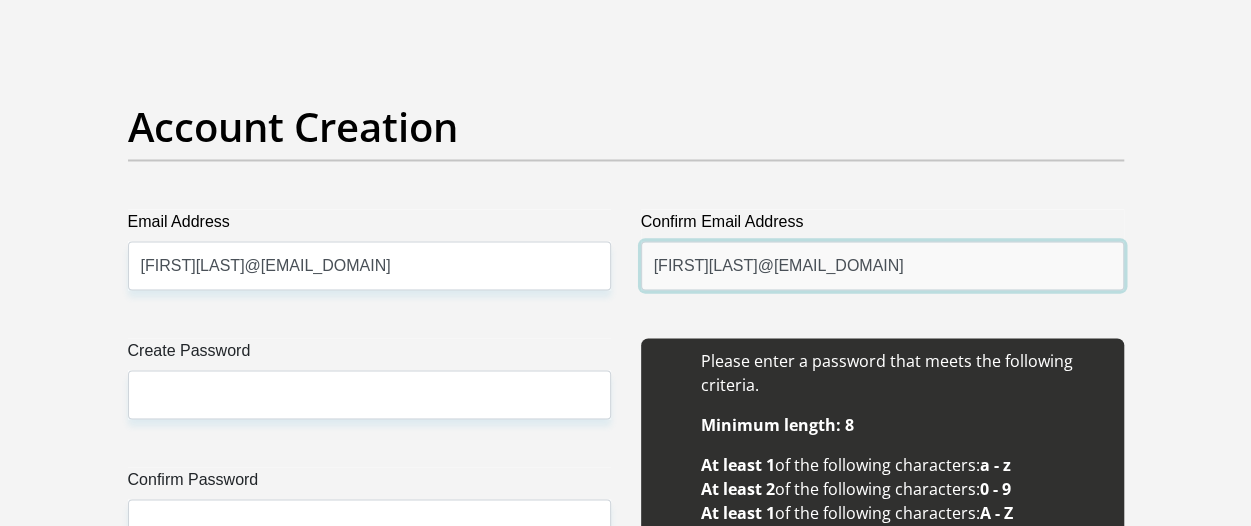 type on "shivennaidoo1989@gmail.com" 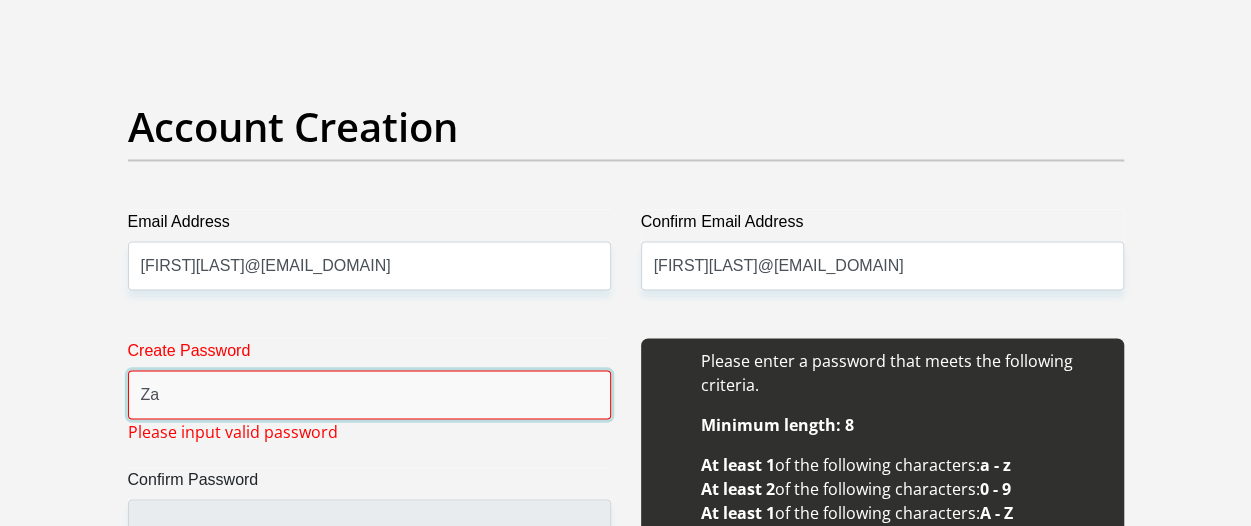 type on "Z" 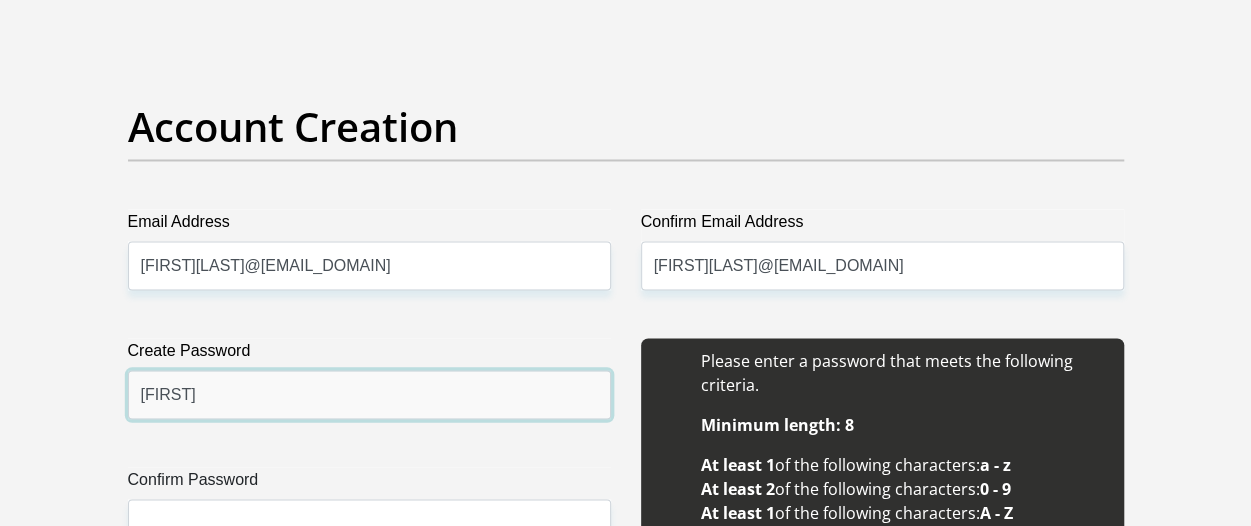 type on "Atiyya088" 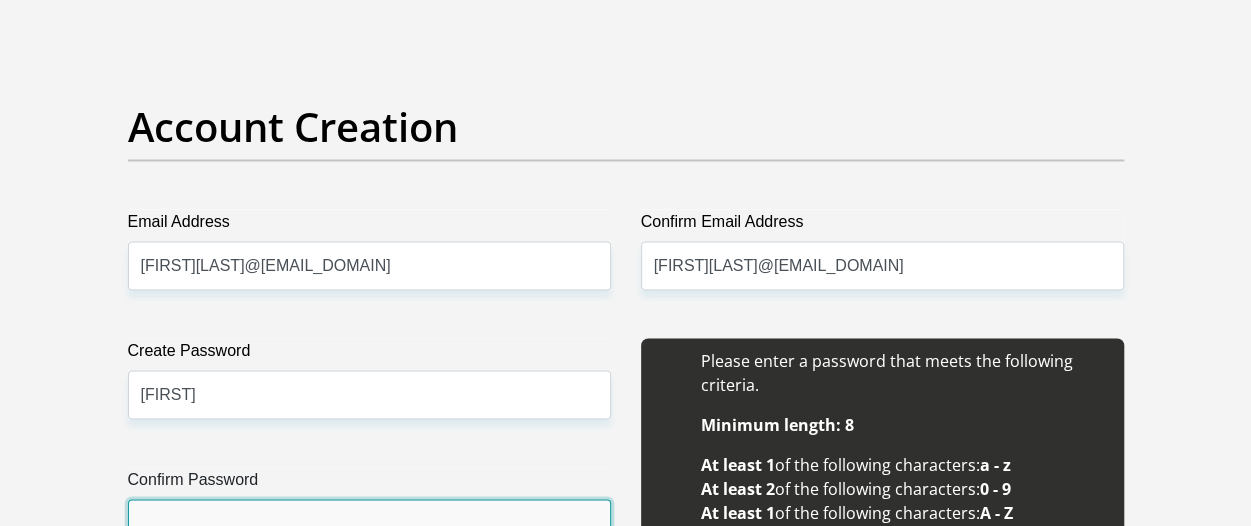 scroll, scrollTop: 1718, scrollLeft: 0, axis: vertical 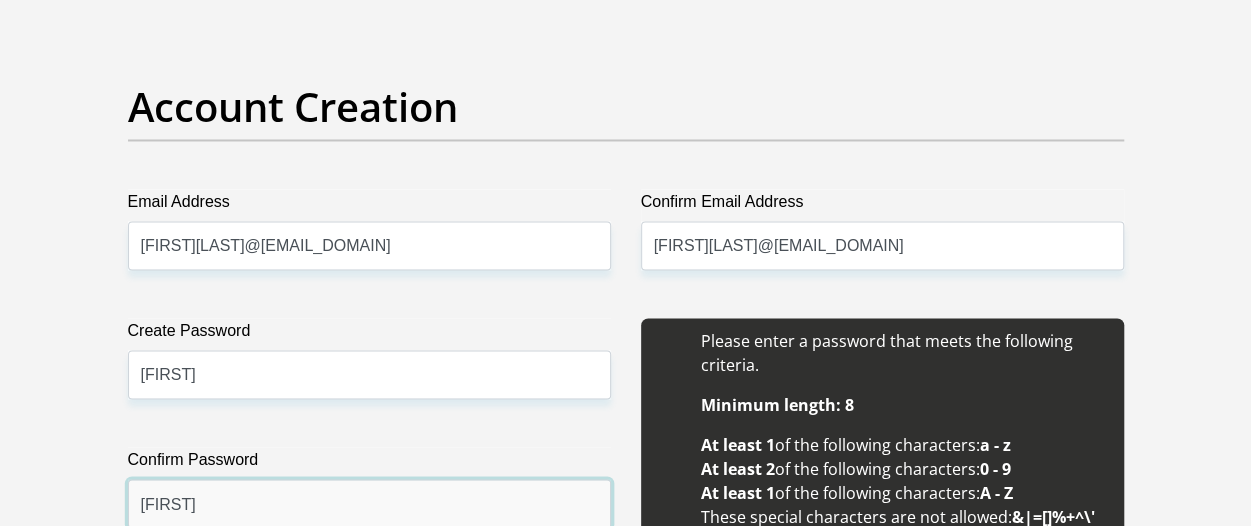 type on "Atiyya088" 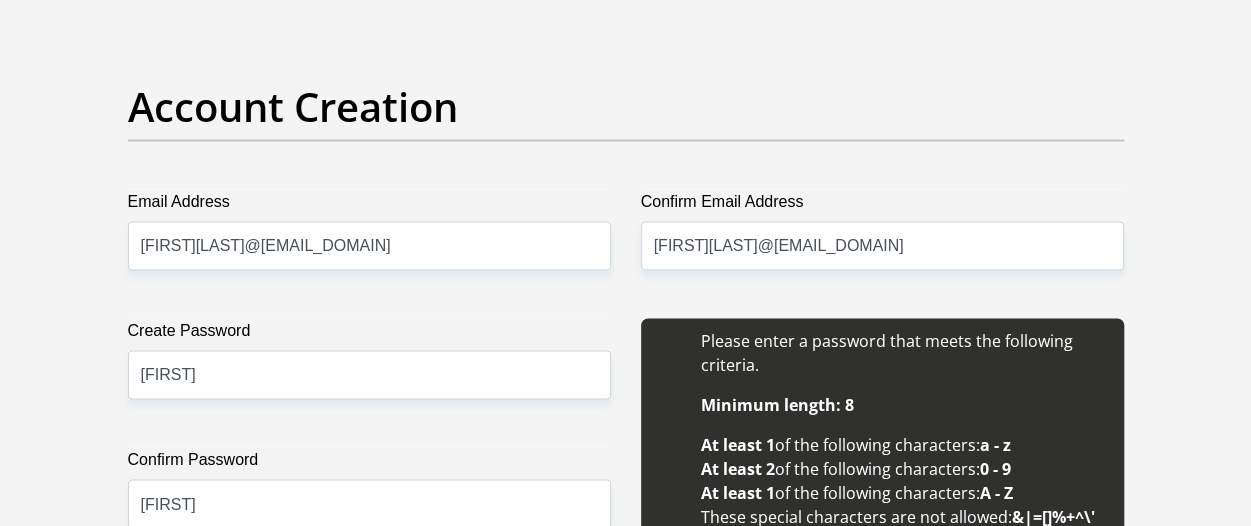 scroll, scrollTop: 2311, scrollLeft: 0, axis: vertical 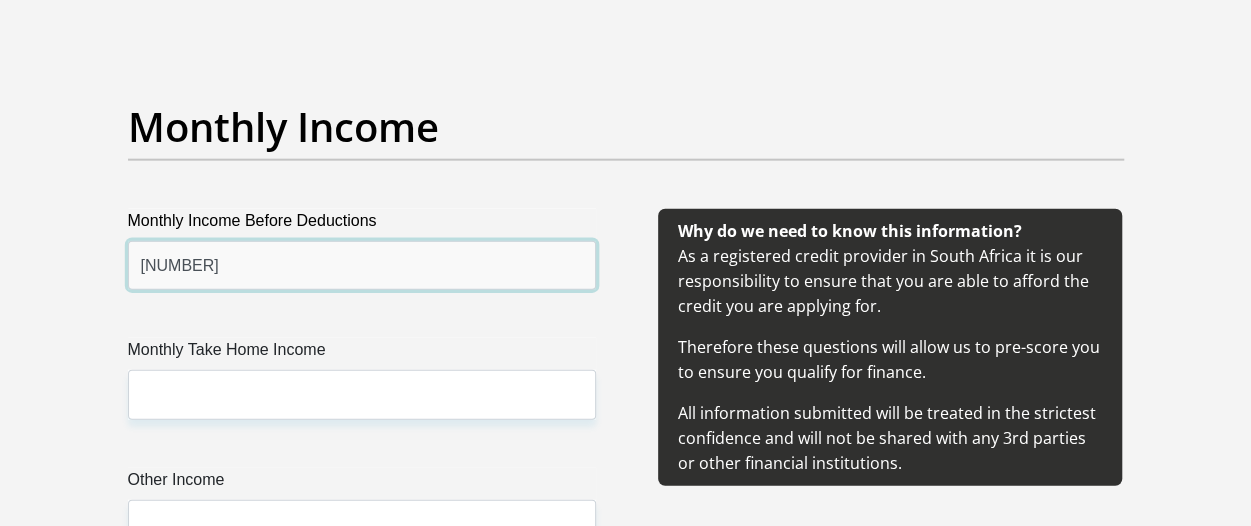 type on "37000" 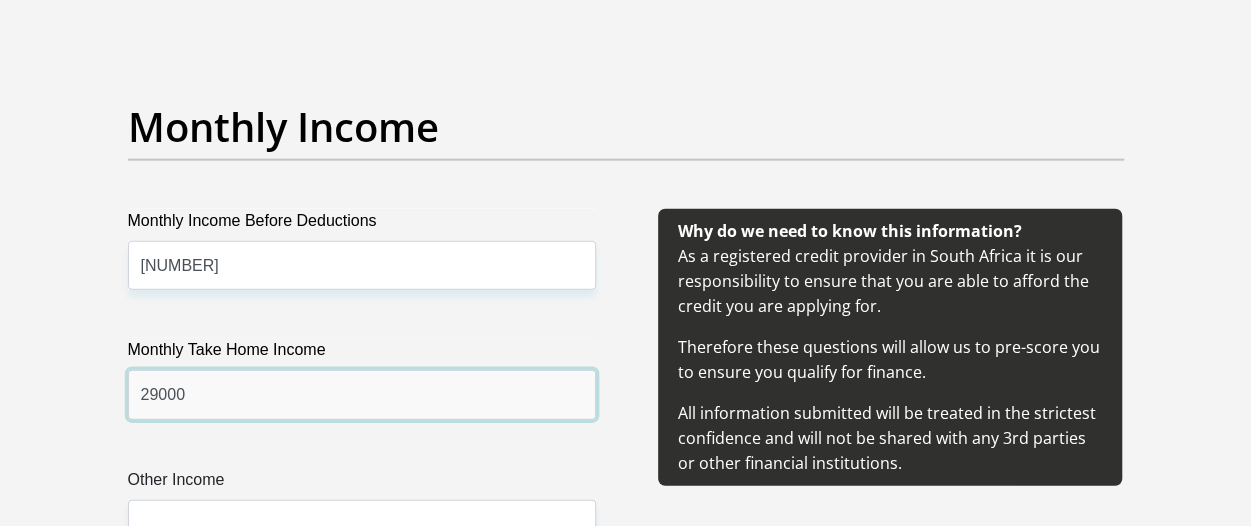 type on "29000" 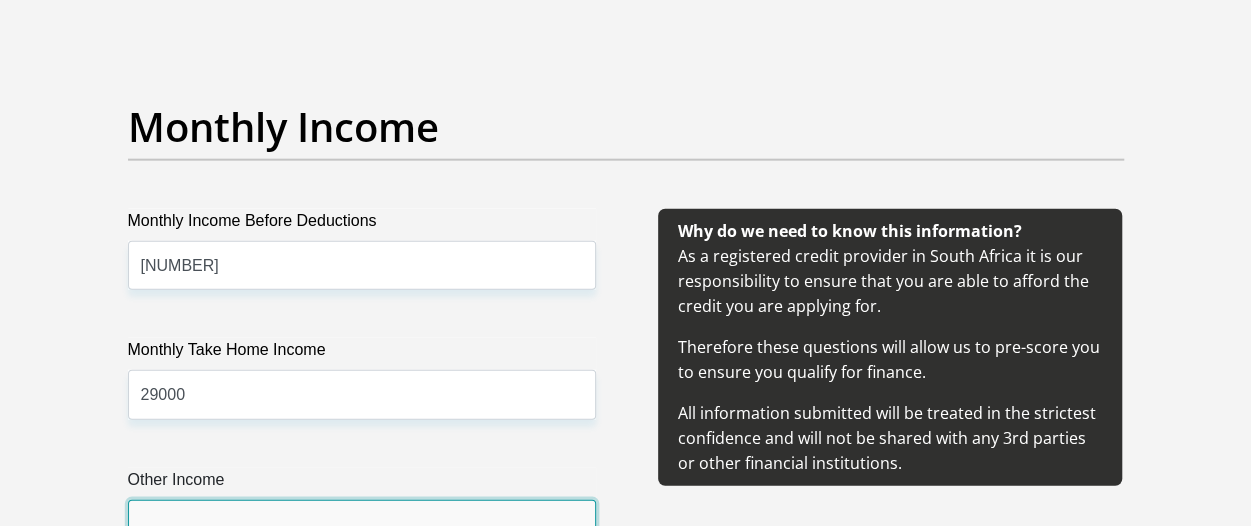 scroll, scrollTop: 2331, scrollLeft: 0, axis: vertical 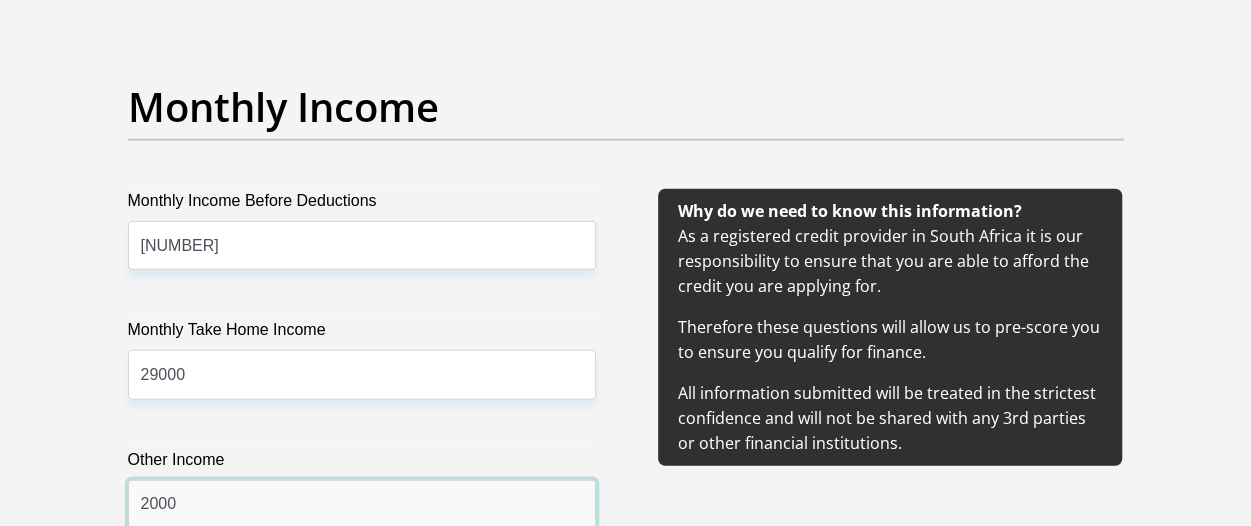 type on "2000" 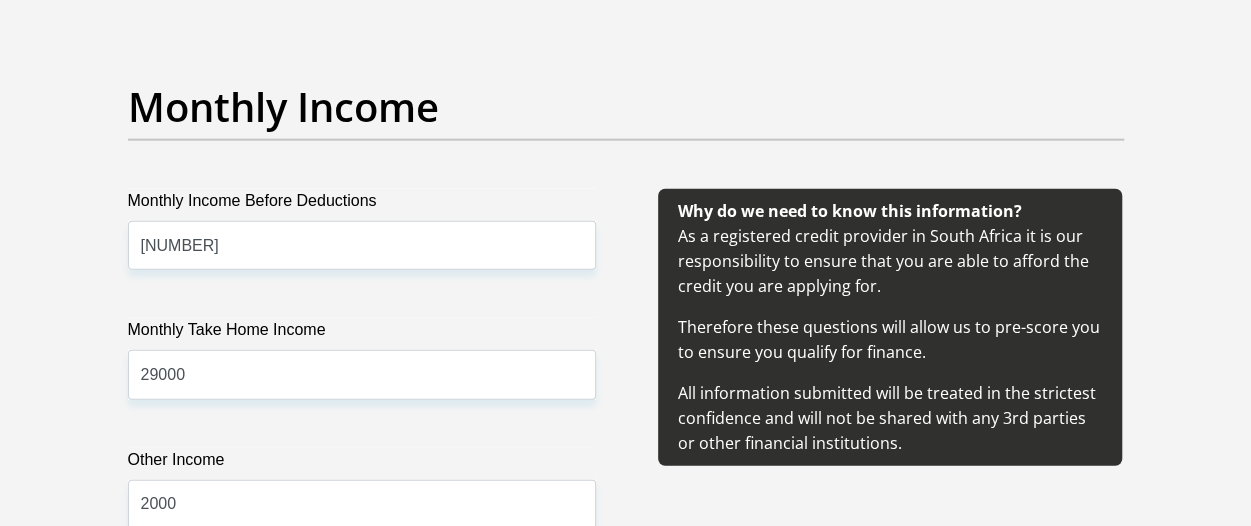 scroll, scrollTop: 2876, scrollLeft: 0, axis: vertical 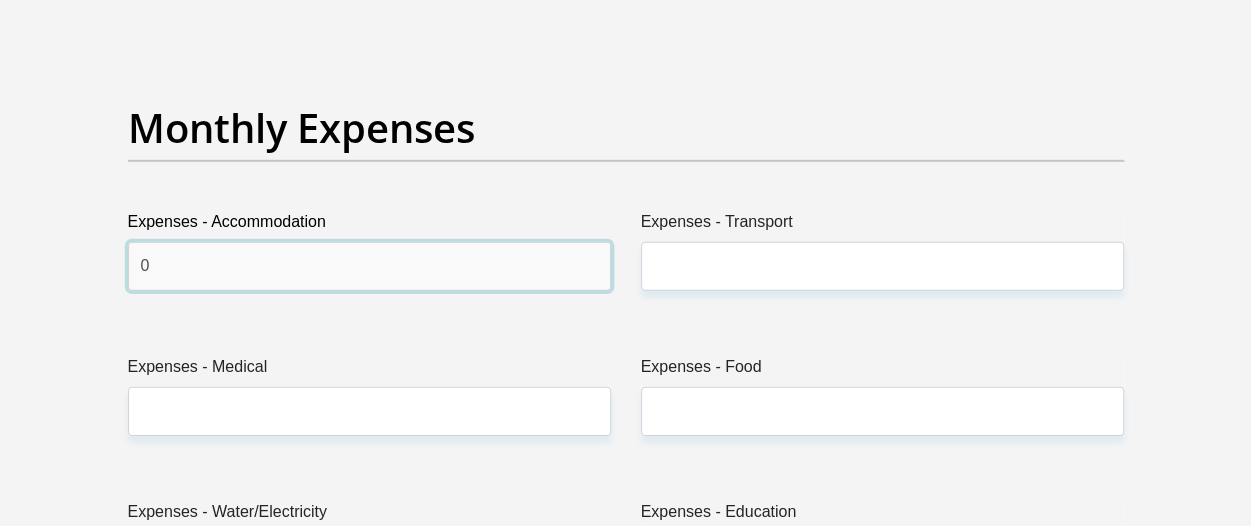type on "0" 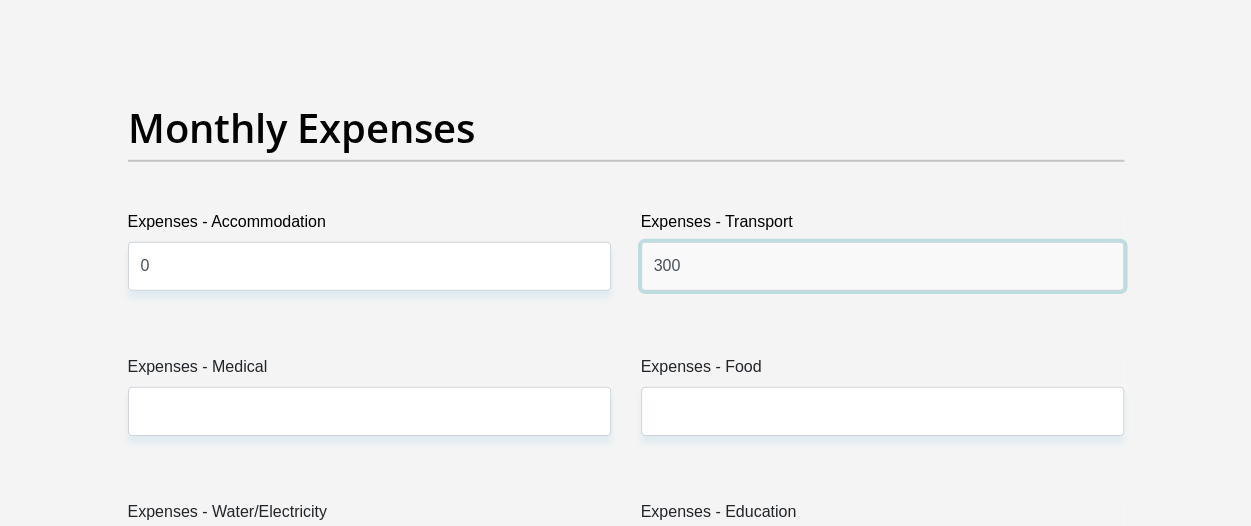 type on "300" 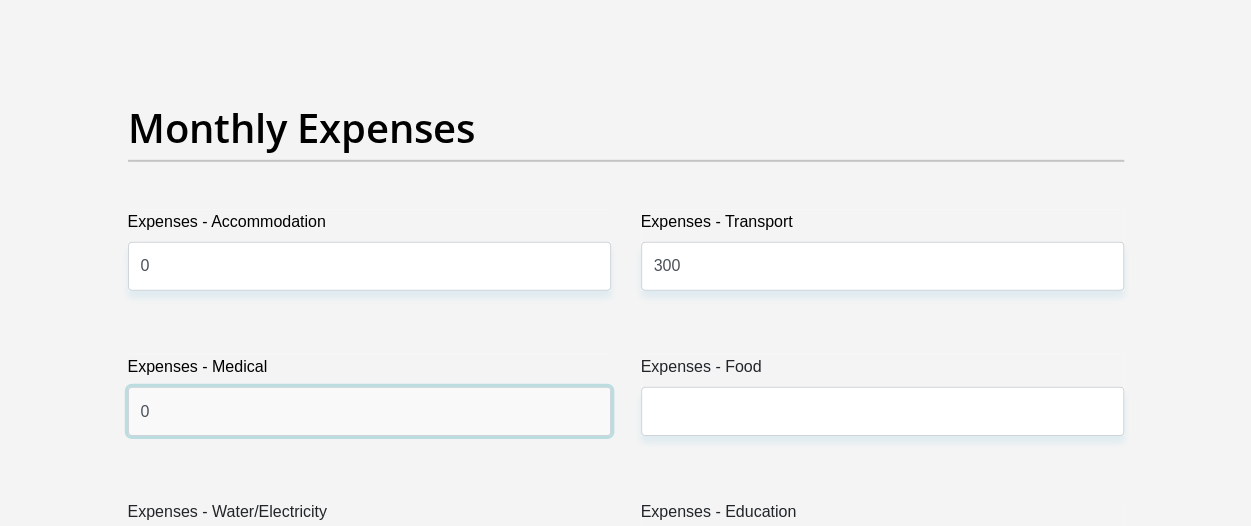 type on "0" 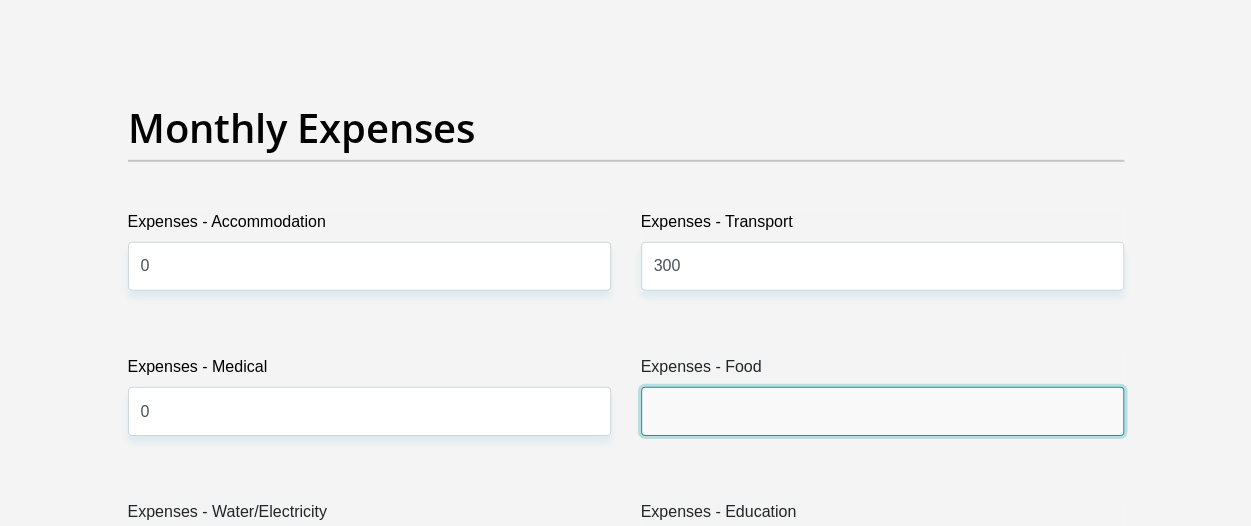 type on "0" 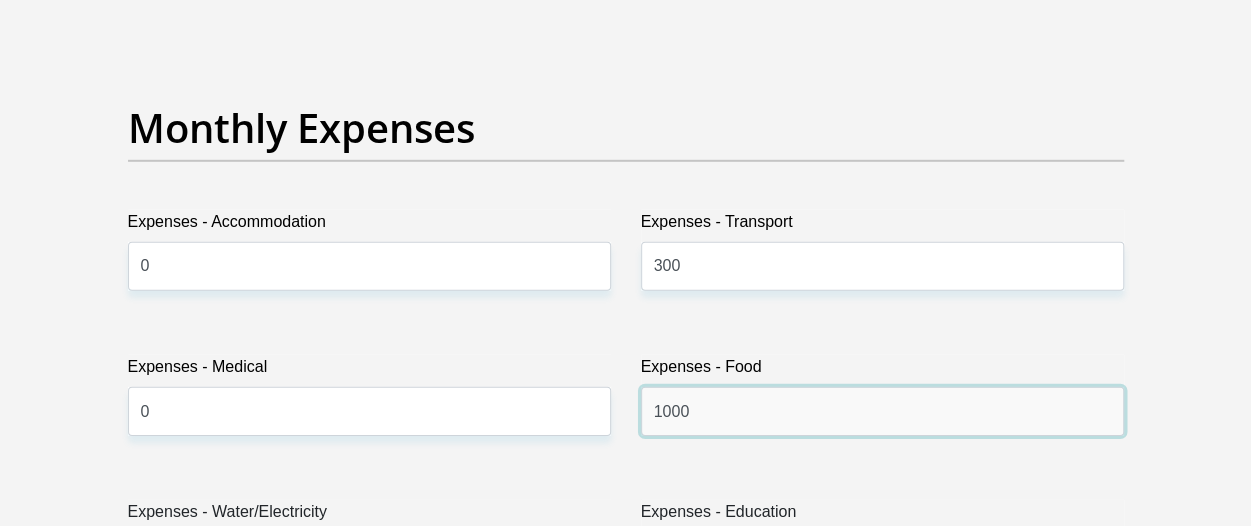 type on "1000" 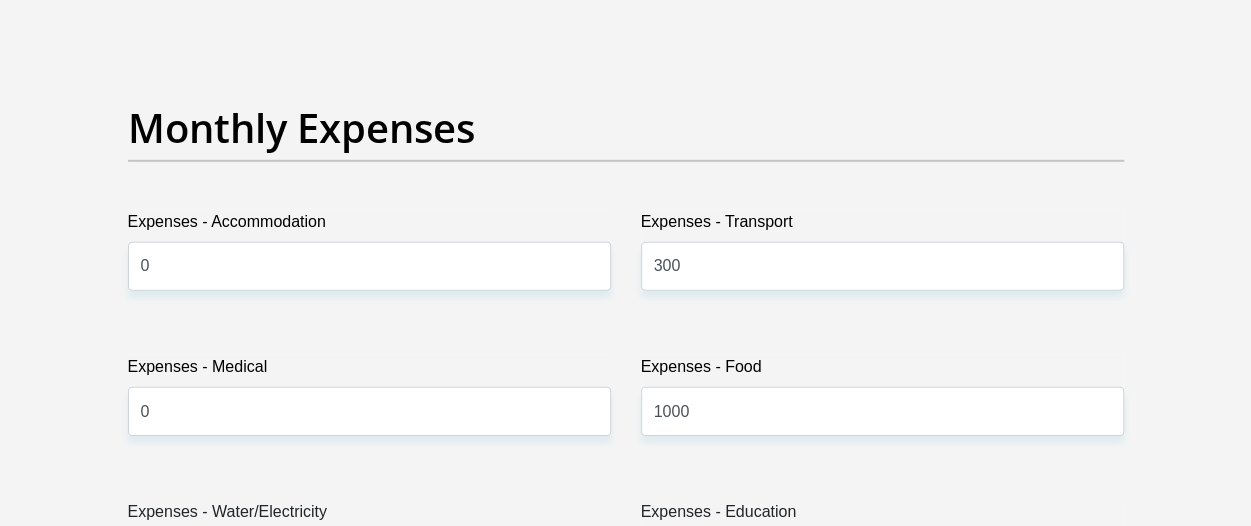 scroll, scrollTop: 3166, scrollLeft: 0, axis: vertical 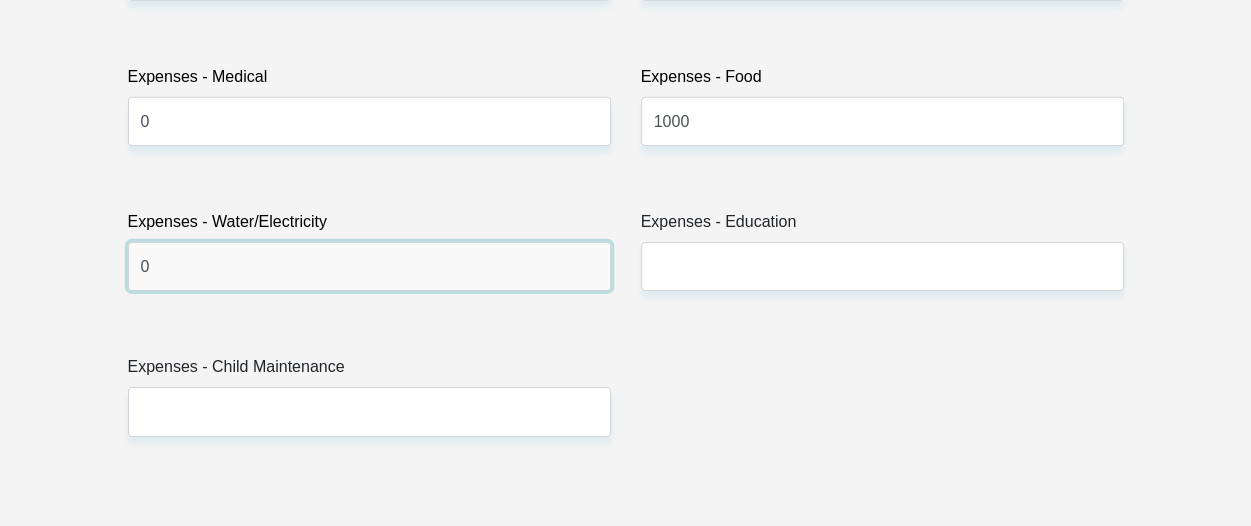 type on "0" 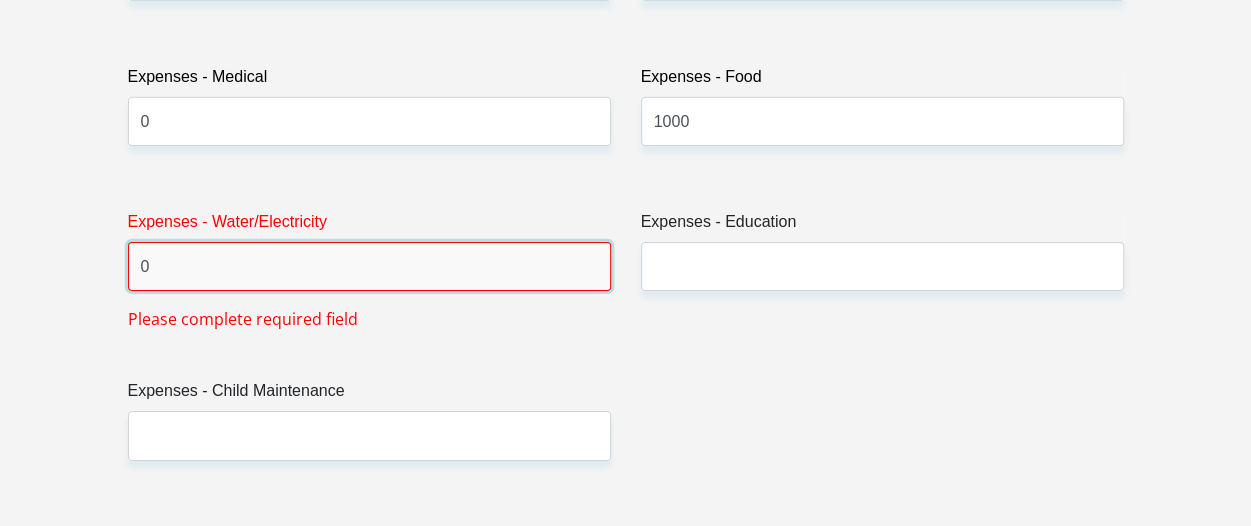 type 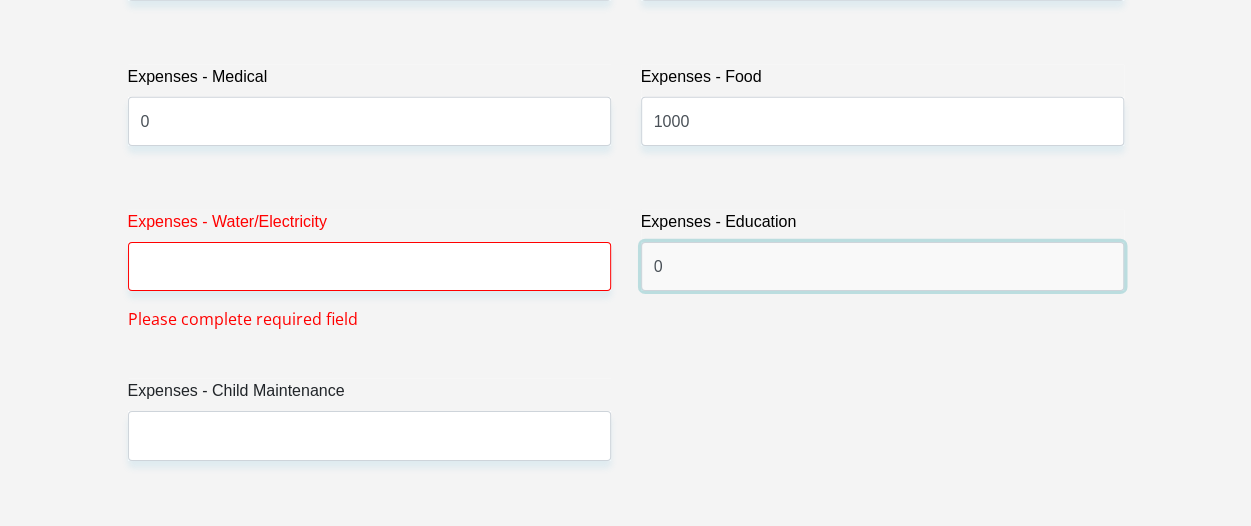 type on "0" 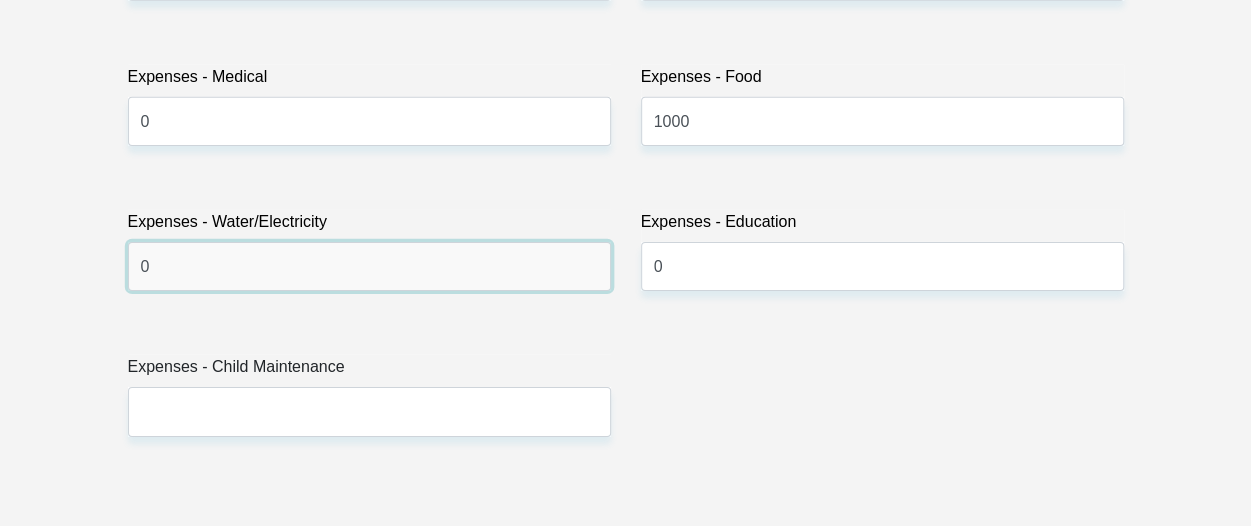 type on "0" 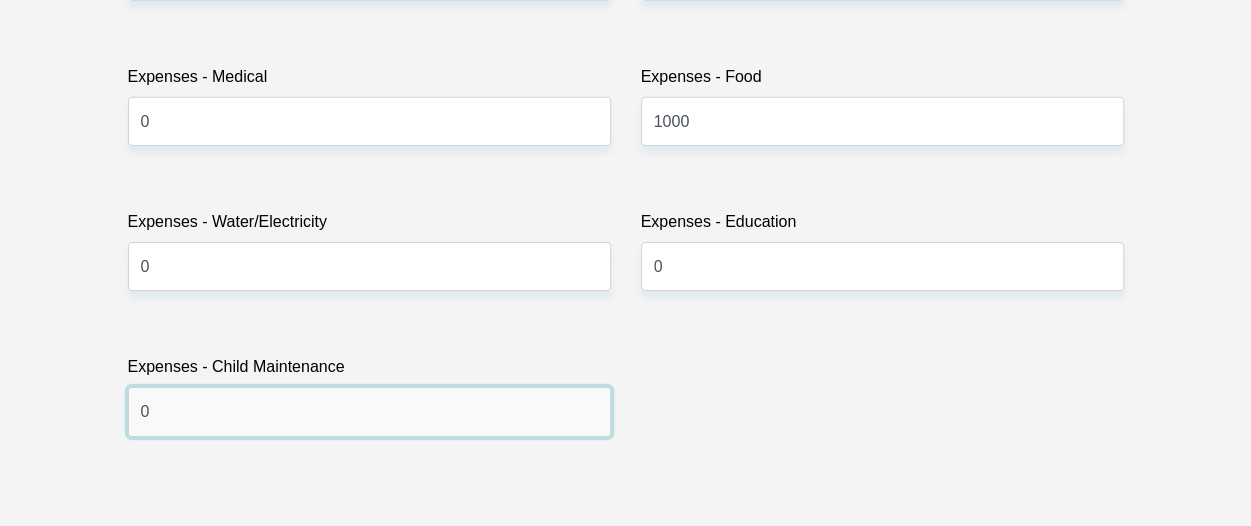 type on "0" 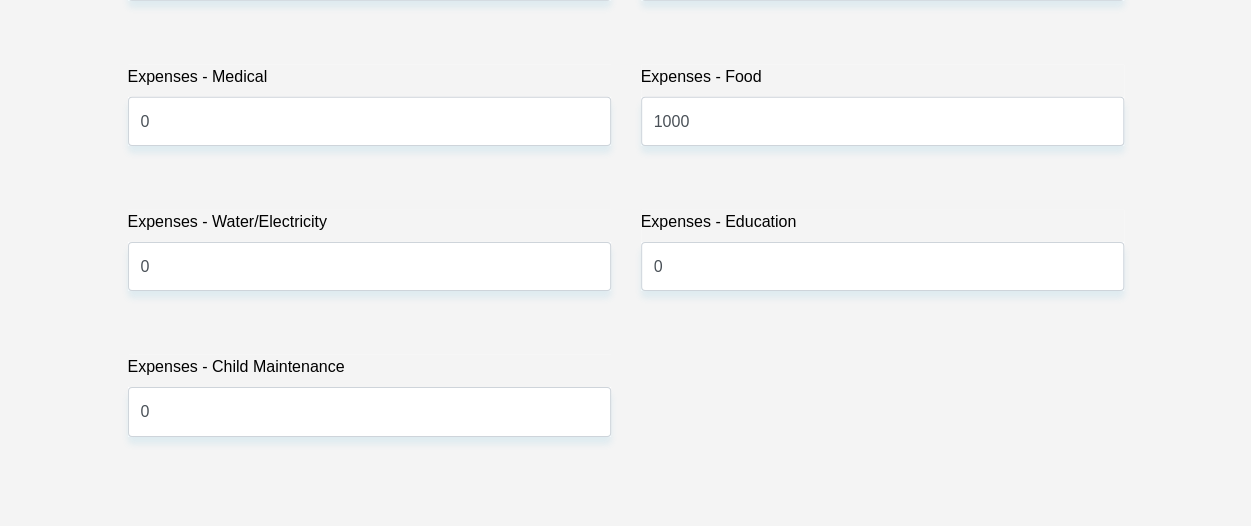 scroll, scrollTop: 3618, scrollLeft: 0, axis: vertical 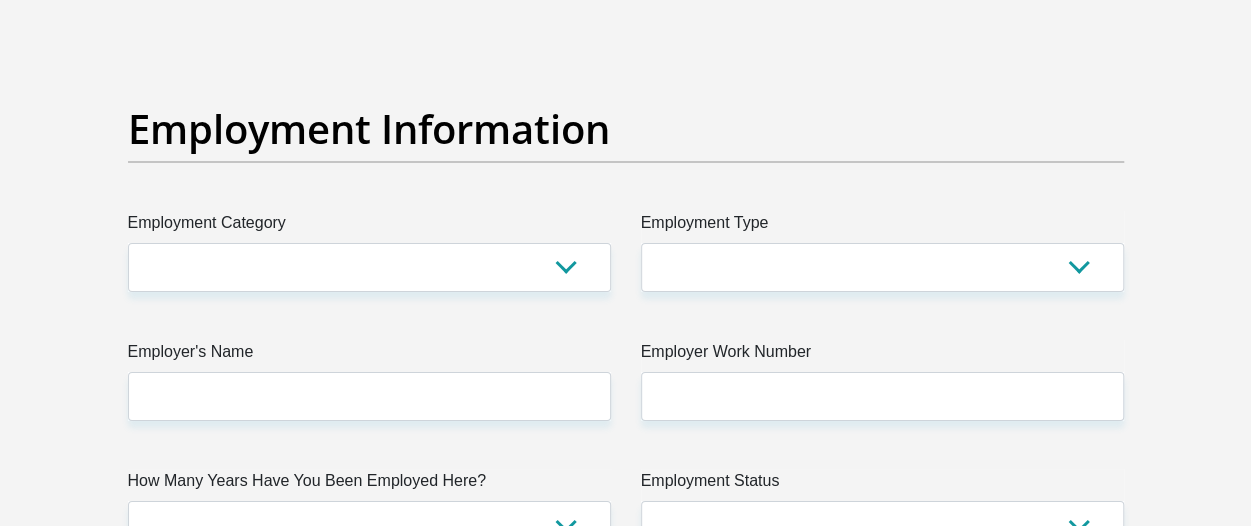 click on "Employment Category" at bounding box center (369, 227) 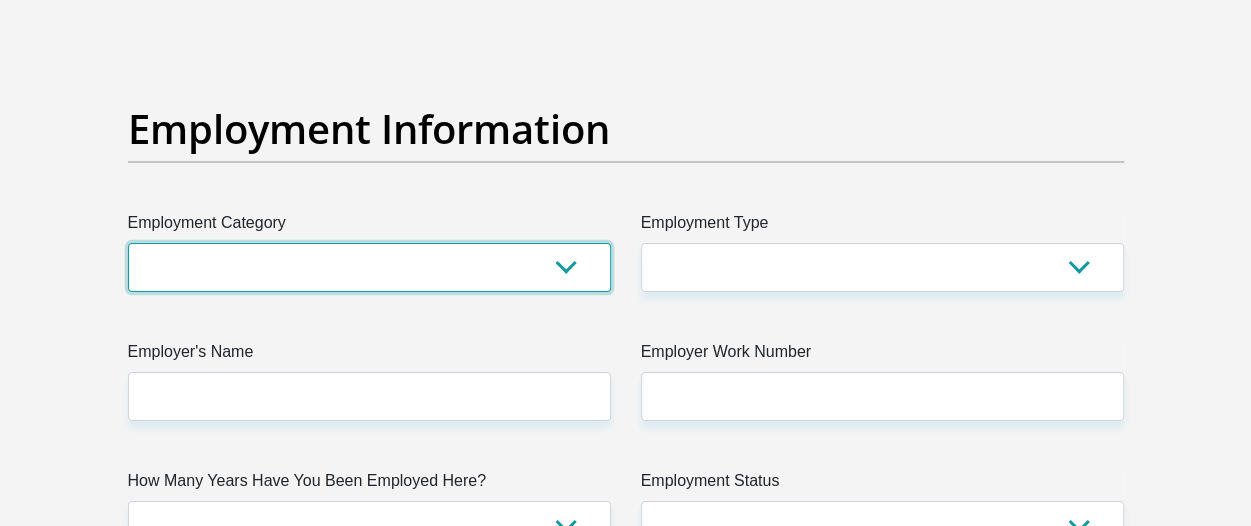 click on "AGRICULTURE
ALCOHOL & TOBACCO
CONSTRUCTION MATERIALS
METALLURGY
EQUIPMENT FOR RENEWABLE ENERGY
SPECIALIZED CONTRACTORS
CAR
GAMING (INCL. INTERNET
OTHER WHOLESALE
UNLICENSED PHARMACEUTICALS
CURRENCY EXCHANGE HOUSES
OTHER FINANCIAL INSTITUTIONS & INSURANCE
REAL ESTATE AGENTS
OIL & GAS
OTHER MATERIALS (E.G. IRON ORE)
PRECIOUS STONES & PRECIOUS METALS
POLITICAL ORGANIZATIONS
RELIGIOUS ORGANIZATIONS(NOT SECTS)
ACTI. HAVING BUSINESS DEAL WITH PUBLIC ADMINISTRATION
LAUNDROMATS" at bounding box center (369, 267) 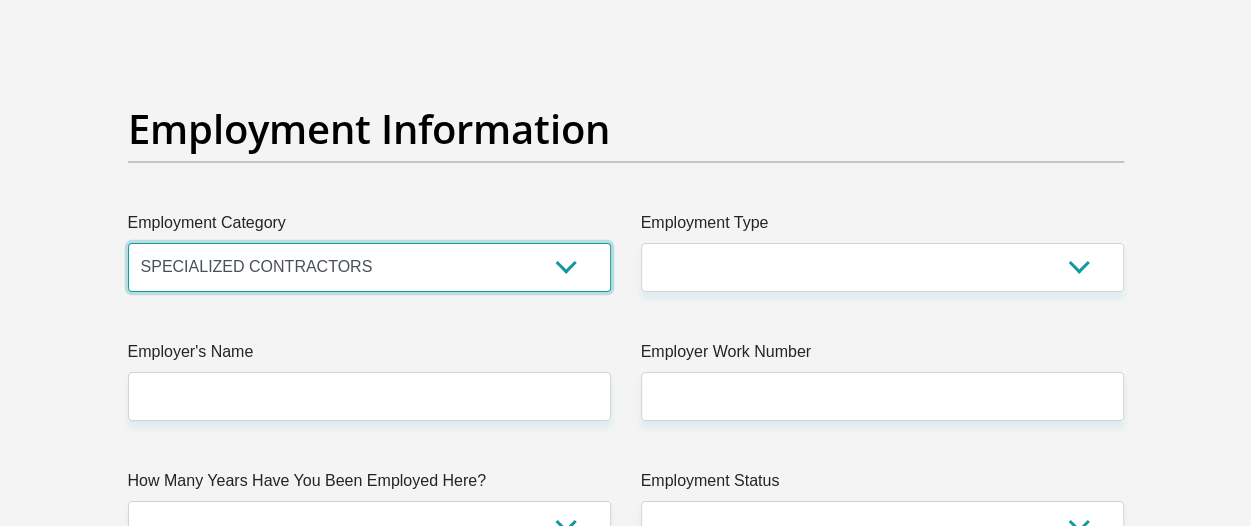 click on "AGRICULTURE
ALCOHOL & TOBACCO
CONSTRUCTION MATERIALS
METALLURGY
EQUIPMENT FOR RENEWABLE ENERGY
SPECIALIZED CONTRACTORS
CAR
GAMING (INCL. INTERNET
OTHER WHOLESALE
UNLICENSED PHARMACEUTICALS
CURRENCY EXCHANGE HOUSES
OTHER FINANCIAL INSTITUTIONS & INSURANCE
REAL ESTATE AGENTS
OIL & GAS
OTHER MATERIALS (E.G. IRON ORE)
PRECIOUS STONES & PRECIOUS METALS
POLITICAL ORGANIZATIONS
RELIGIOUS ORGANIZATIONS(NOT SECTS)
ACTI. HAVING BUSINESS DEAL WITH PUBLIC ADMINISTRATION
LAUNDROMATS" at bounding box center (369, 267) 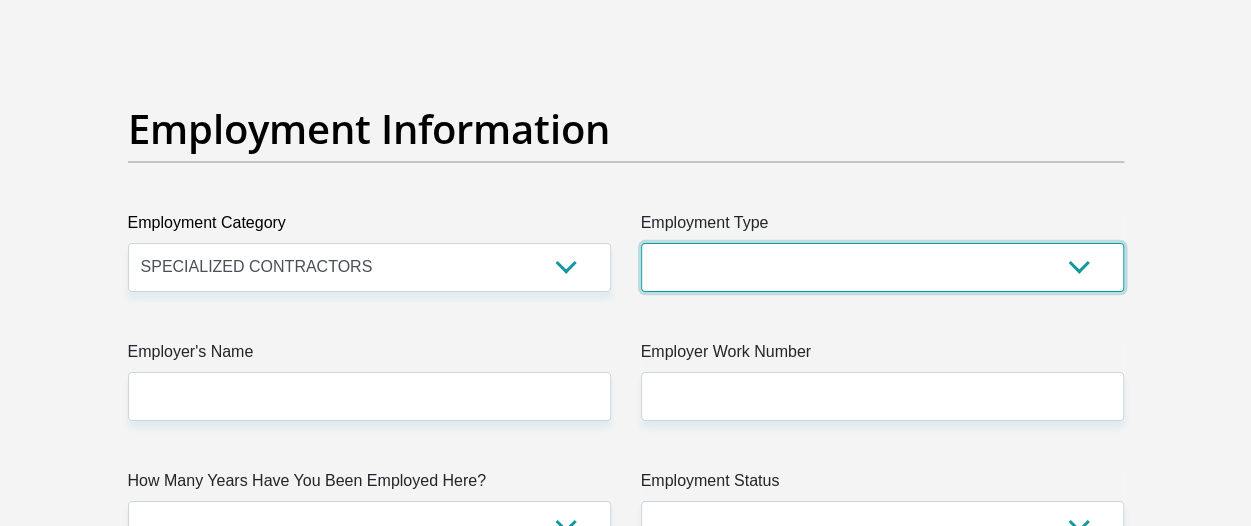 click on "College/Lecturer
Craft Seller
Creative
Driver
Executive
Farmer
Forces - Non Commissioned
Forces - Officer
Hawker
Housewife
Labourer
Licenced Professional
Manager
Miner
Non Licenced Professional
Office Staff/Clerk
Outside Worker
Pensioner
Permanent Teacher
Production/Manufacturing
Sales
Self-Employed
Semi-Professional Worker
Service Industry  Social Worker  Student" at bounding box center (882, 267) 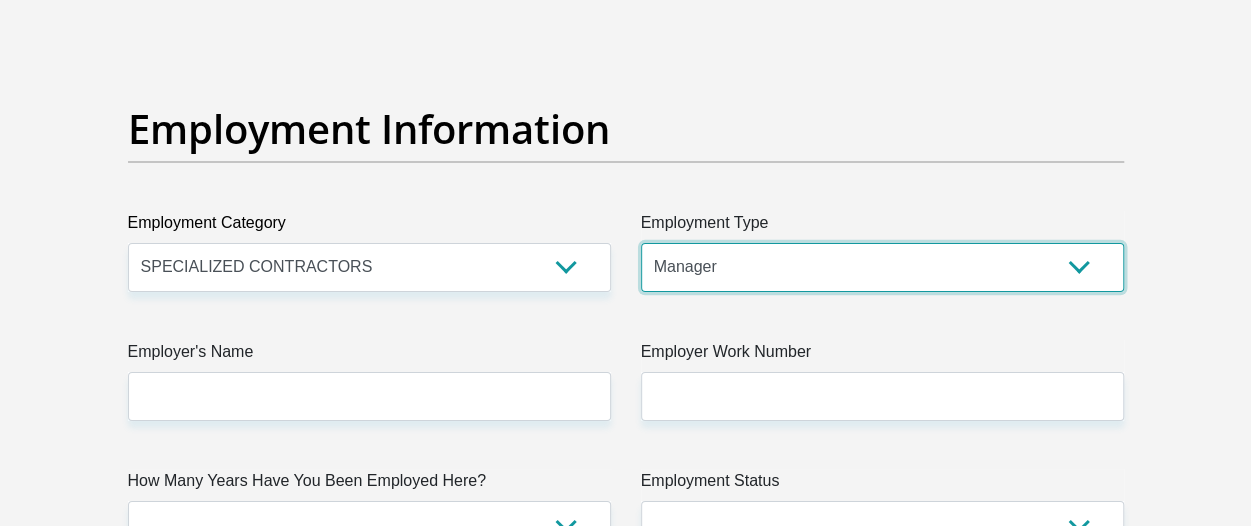 click on "College/Lecturer
Craft Seller
Creative
Driver
Executive
Farmer
Forces - Non Commissioned
Forces - Officer
Hawker
Housewife
Labourer
Licenced Professional
Manager
Miner
Non Licenced Professional
Office Staff/Clerk
Outside Worker
Pensioner
Permanent Teacher
Production/Manufacturing
Sales
Self-Employed
Semi-Professional Worker
Service Industry  Social Worker  Student" at bounding box center (882, 267) 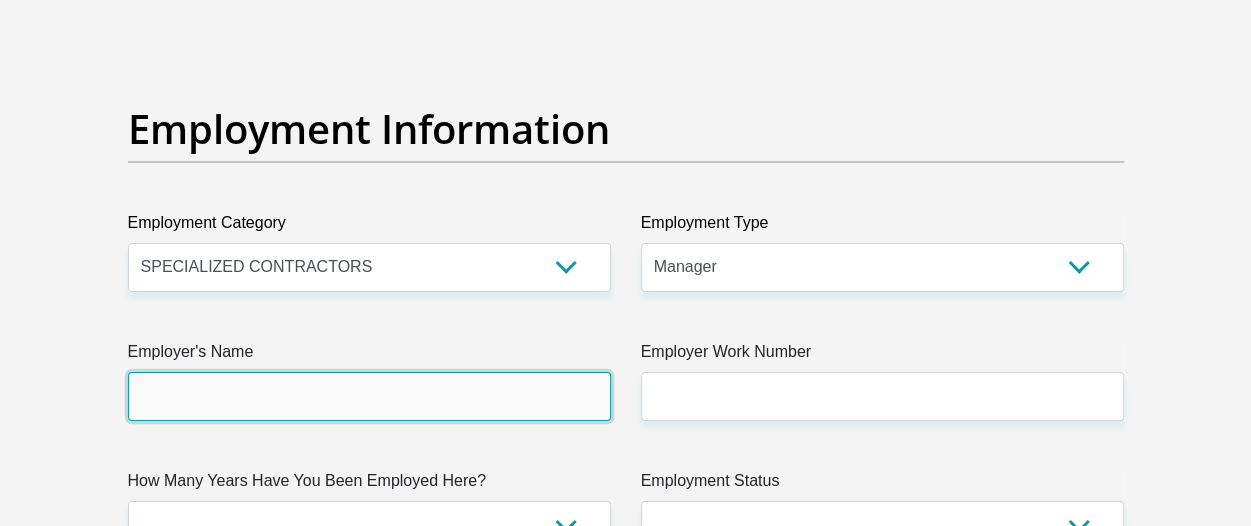 click on "Employer's Name" at bounding box center [369, 396] 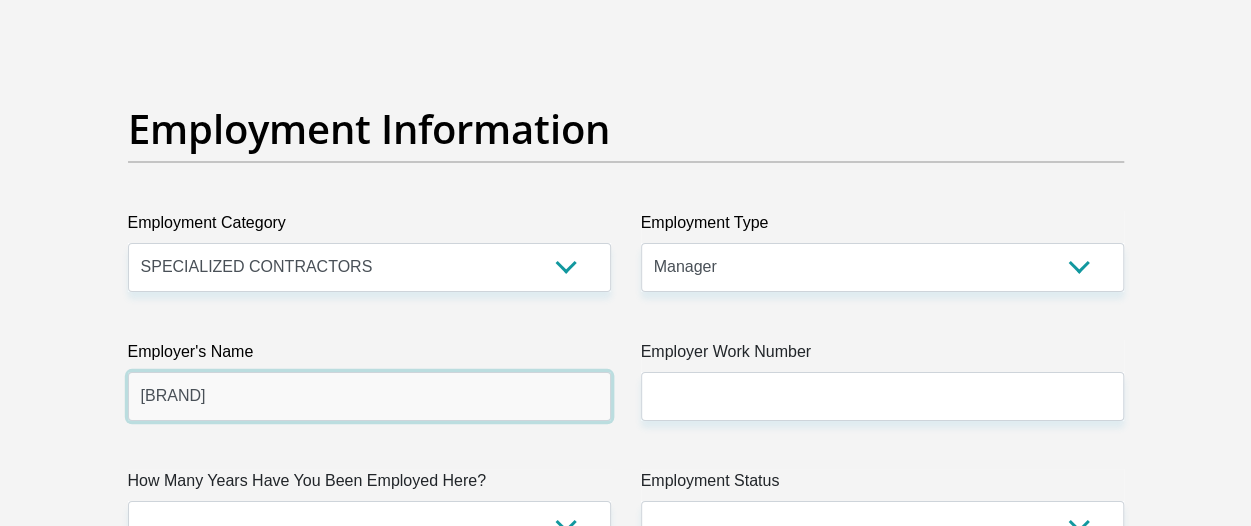click on "trusstech" at bounding box center [369, 396] 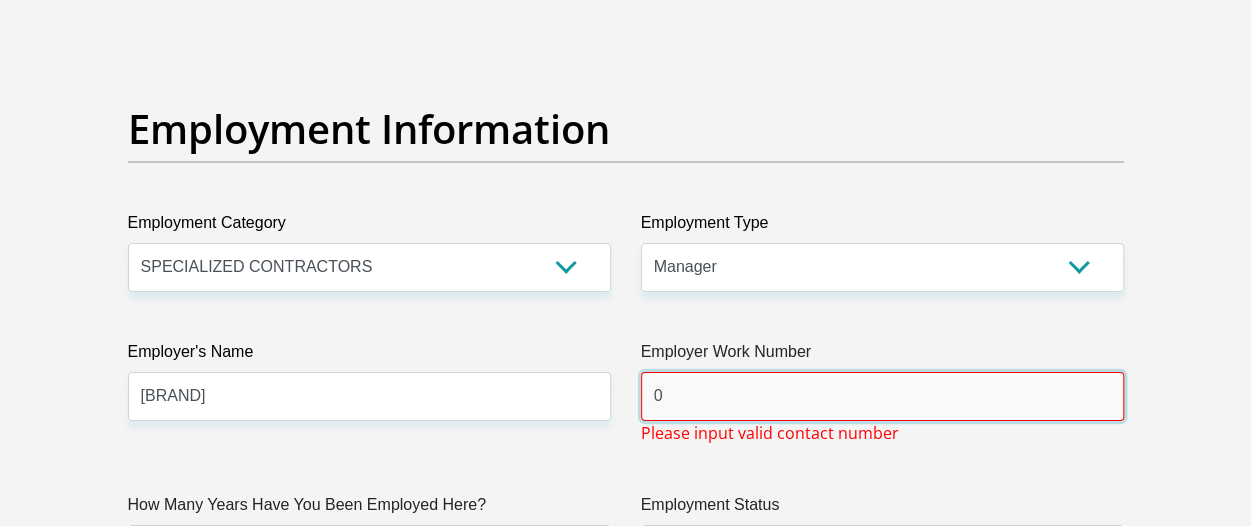 type on "0317052885" 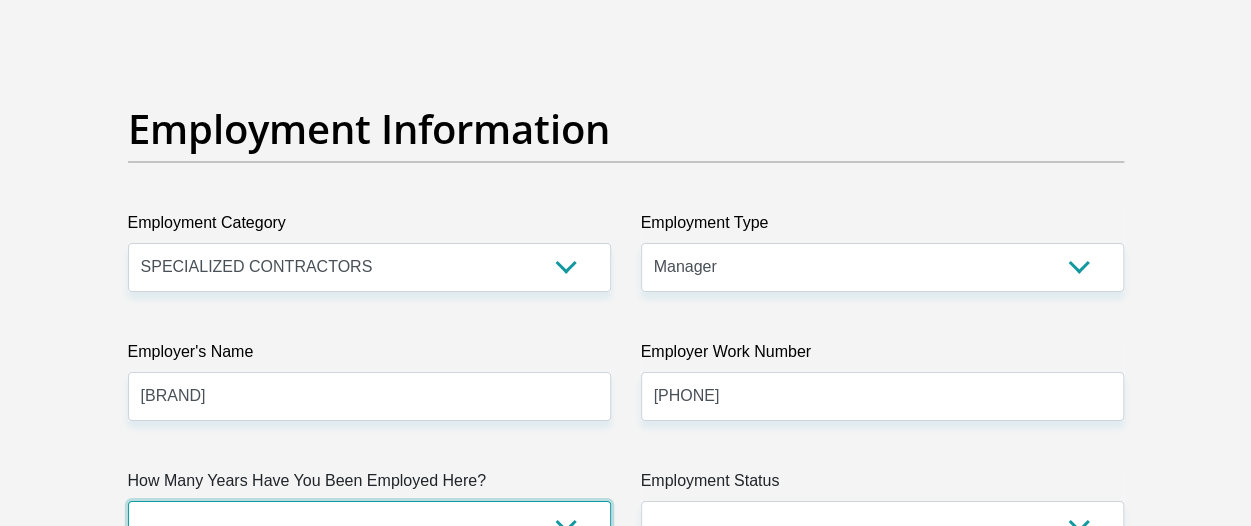 scroll, scrollTop: 3638, scrollLeft: 0, axis: vertical 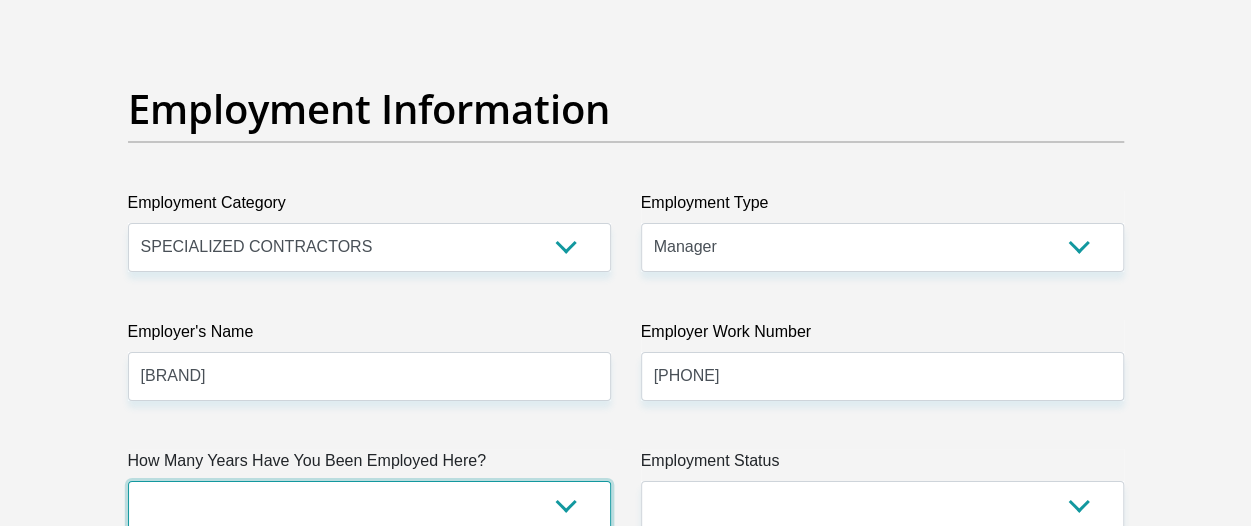 click on "less than 1 year
1-3 years
3-5 years
5+ years" at bounding box center (369, 505) 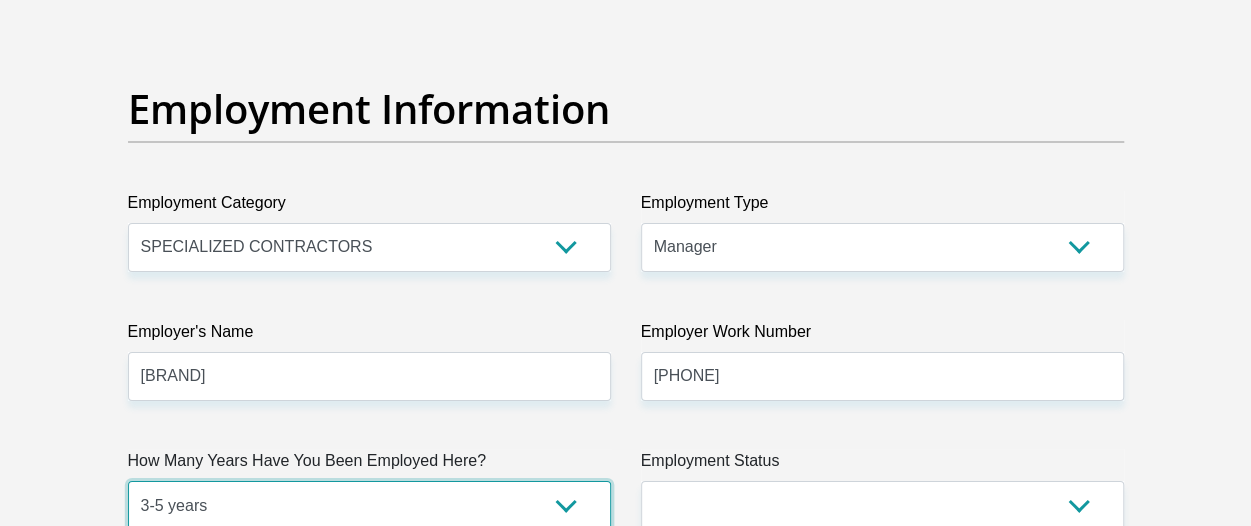 click on "less than 1 year
1-3 years
3-5 years
5+ years" at bounding box center (369, 505) 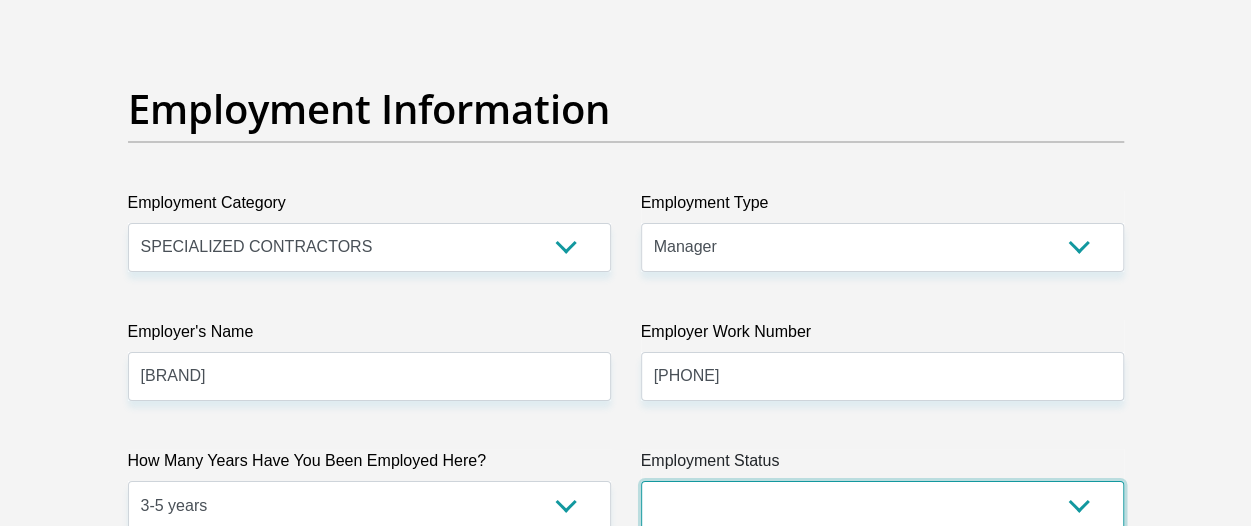 click on "Permanent/Full-time
Part-time/Casual
Contract Worker
Self-Employed
Housewife
Retired
Student
Medically Boarded
Disability
Unemployed" at bounding box center (882, 505) 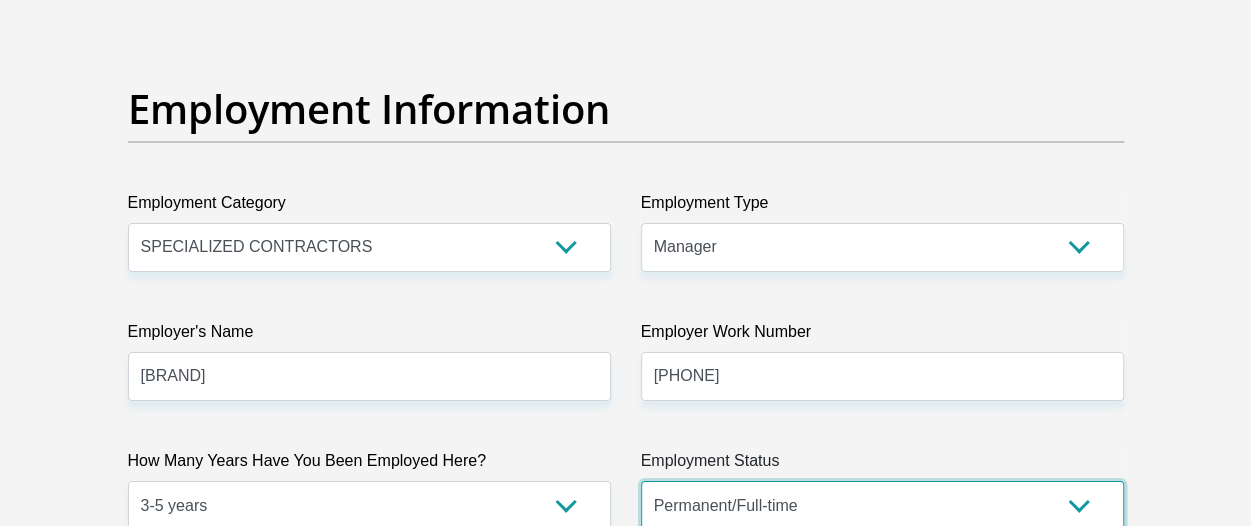 click on "Permanent/Full-time
Part-time/Casual
Contract Worker
Self-Employed
Housewife
Retired
Student
Medically Boarded
Disability
Unemployed" at bounding box center (882, 505) 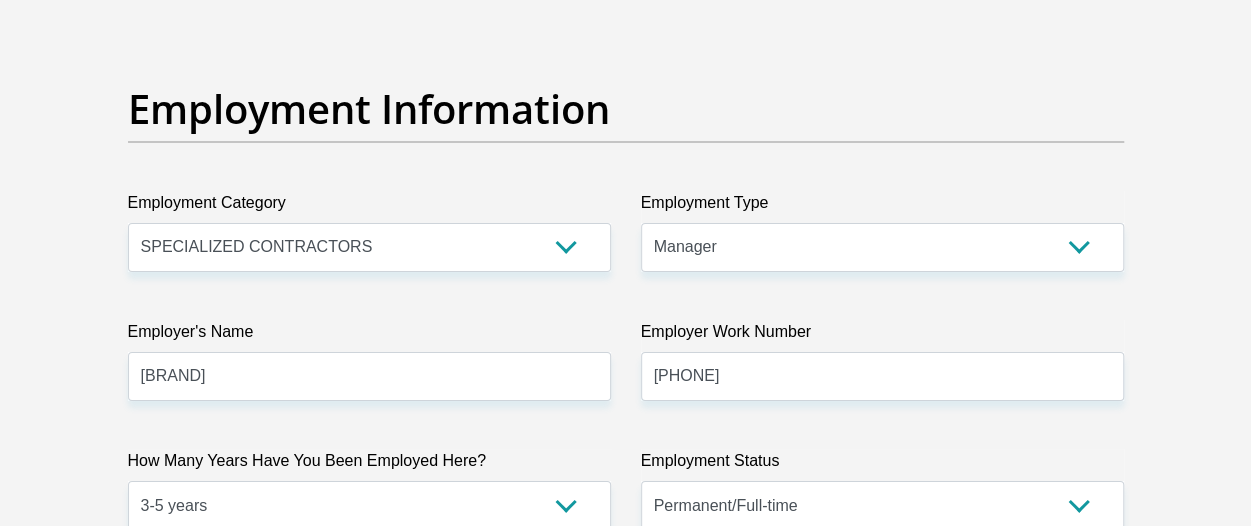 scroll, scrollTop: 4183, scrollLeft: 0, axis: vertical 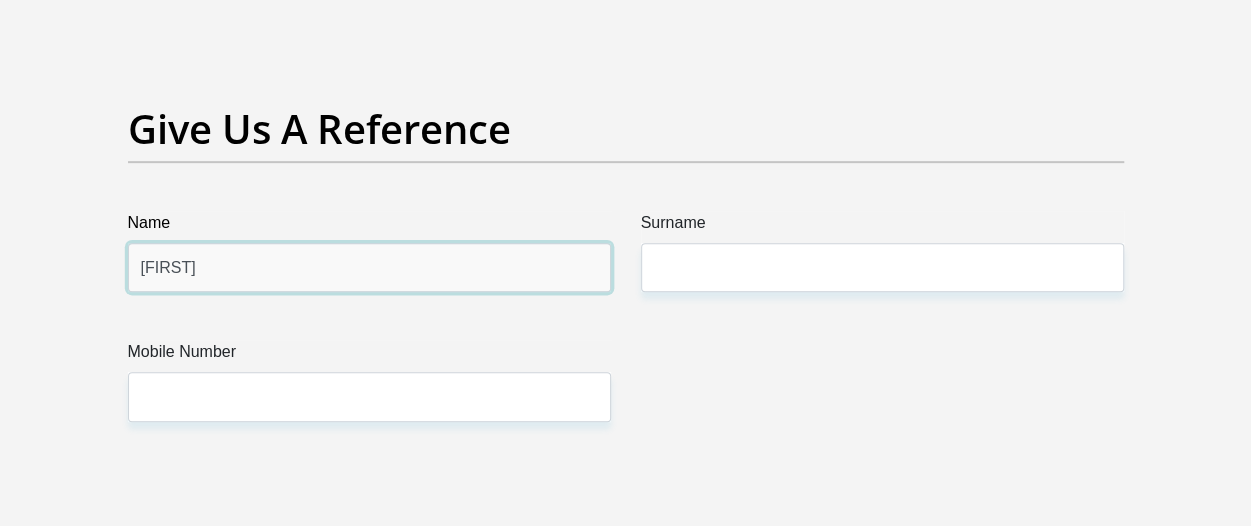 type on "Kimmy" 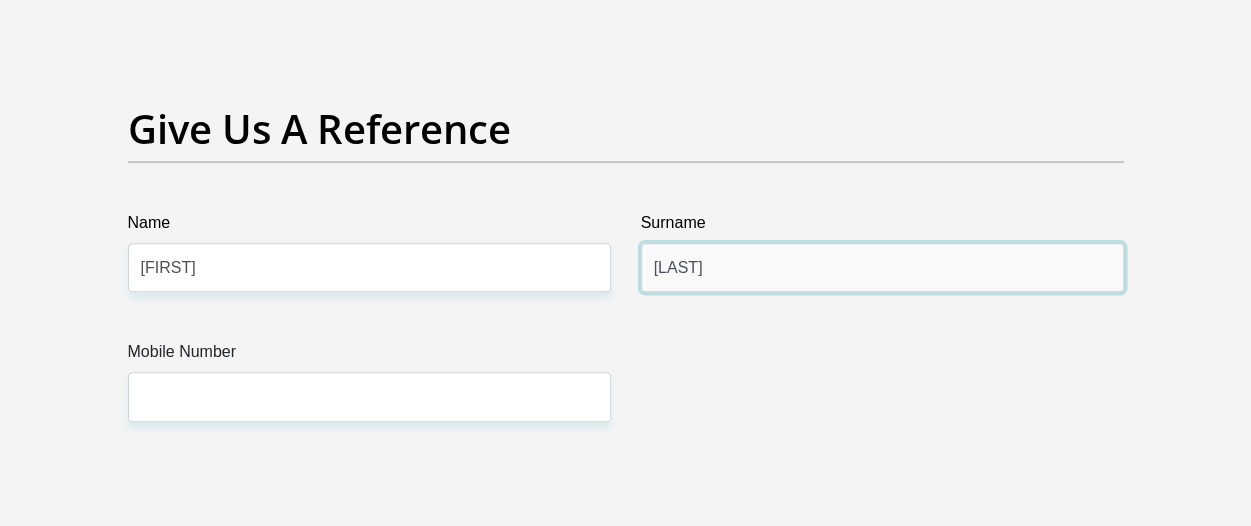 type on "Naidoo" 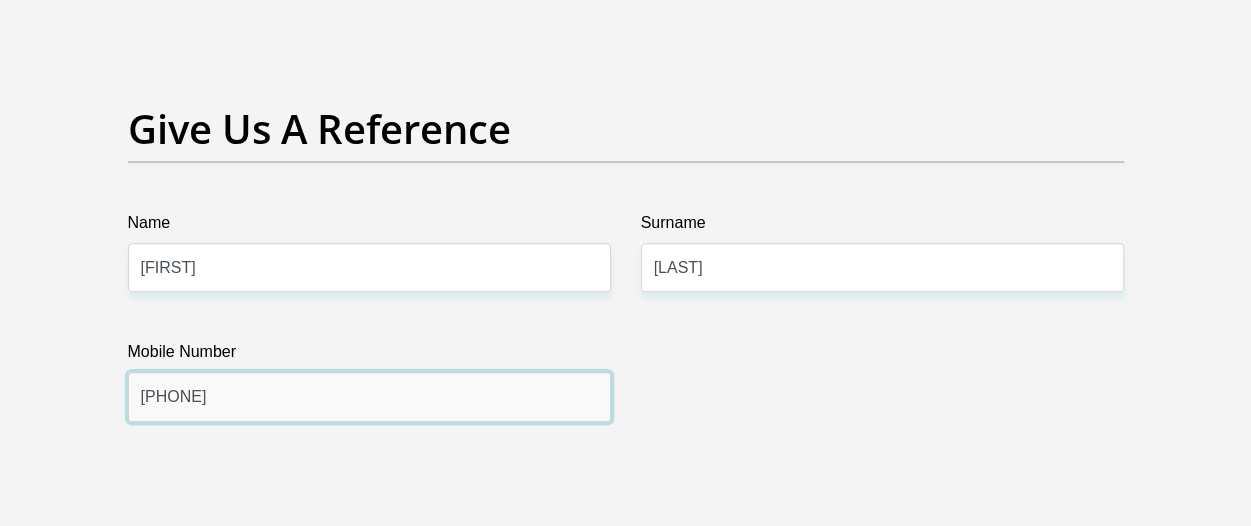 type on "0728292728" 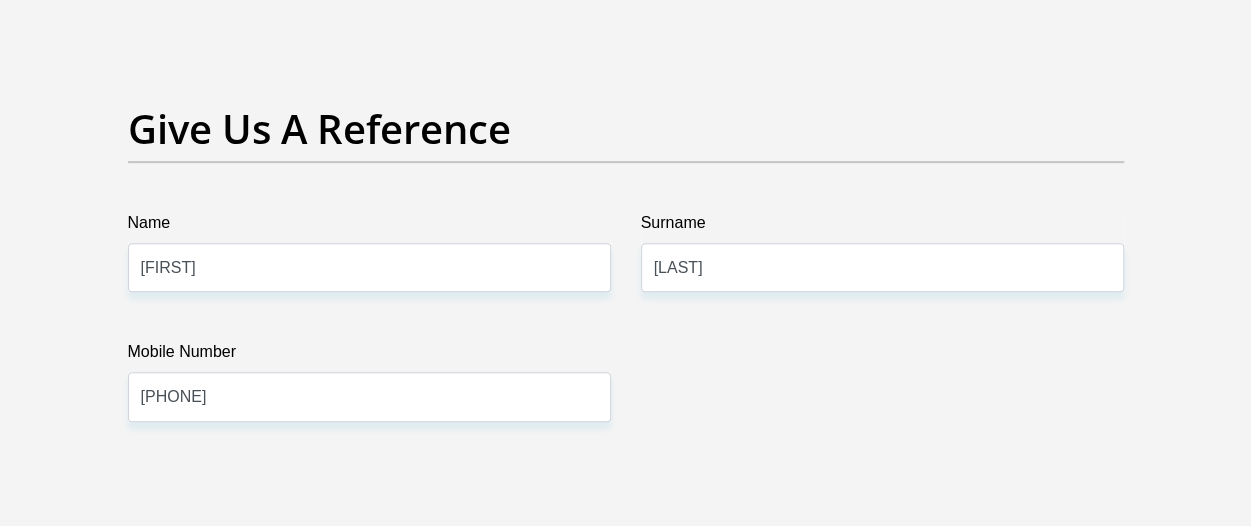 scroll, scrollTop: 4619, scrollLeft: 0, axis: vertical 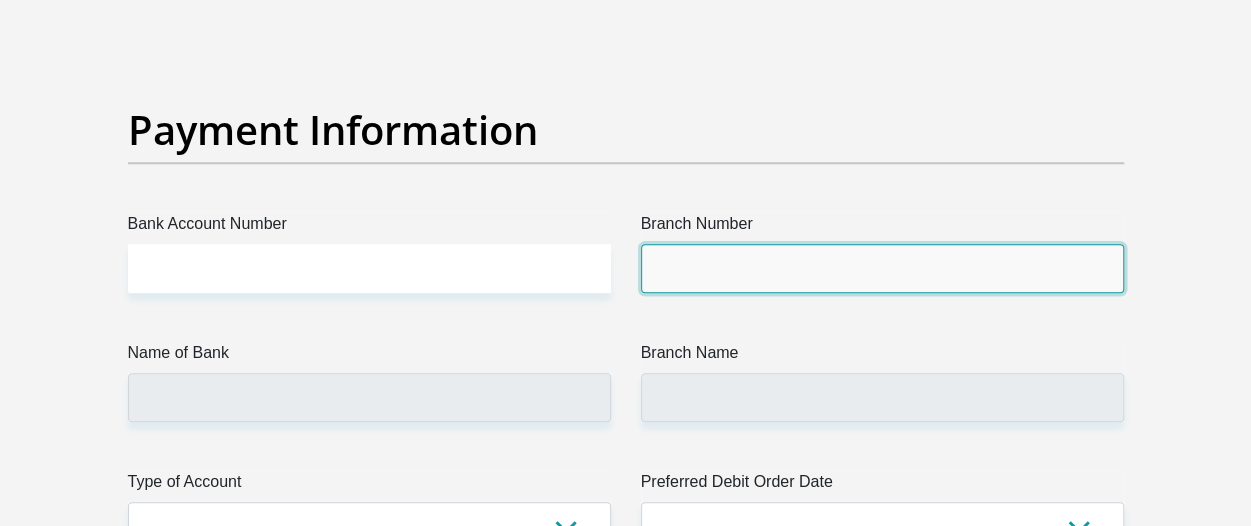 click on "Branch Number" at bounding box center (882, 268) 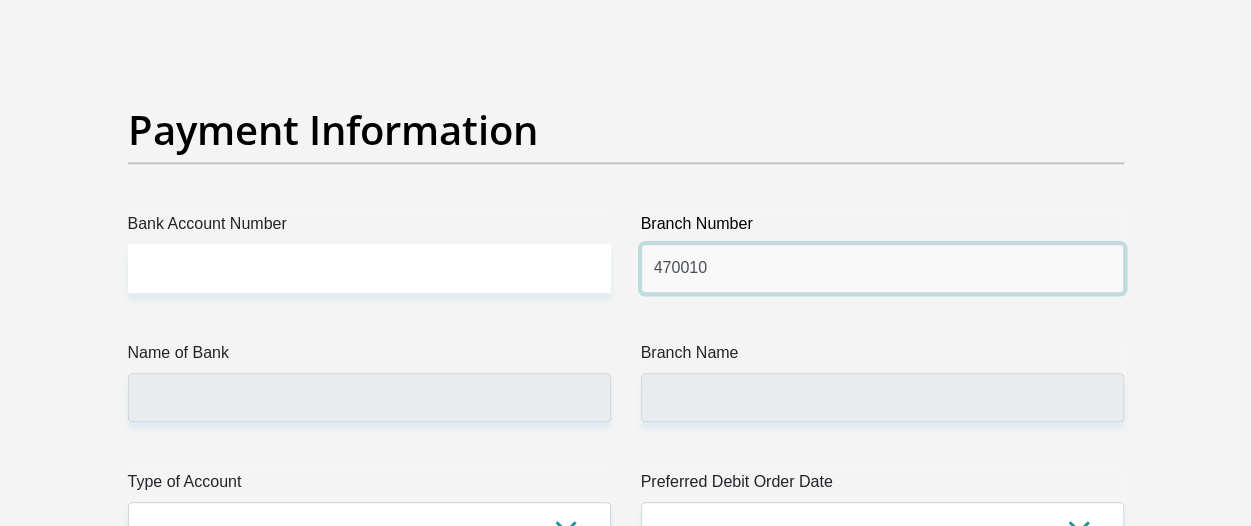 type on "470010" 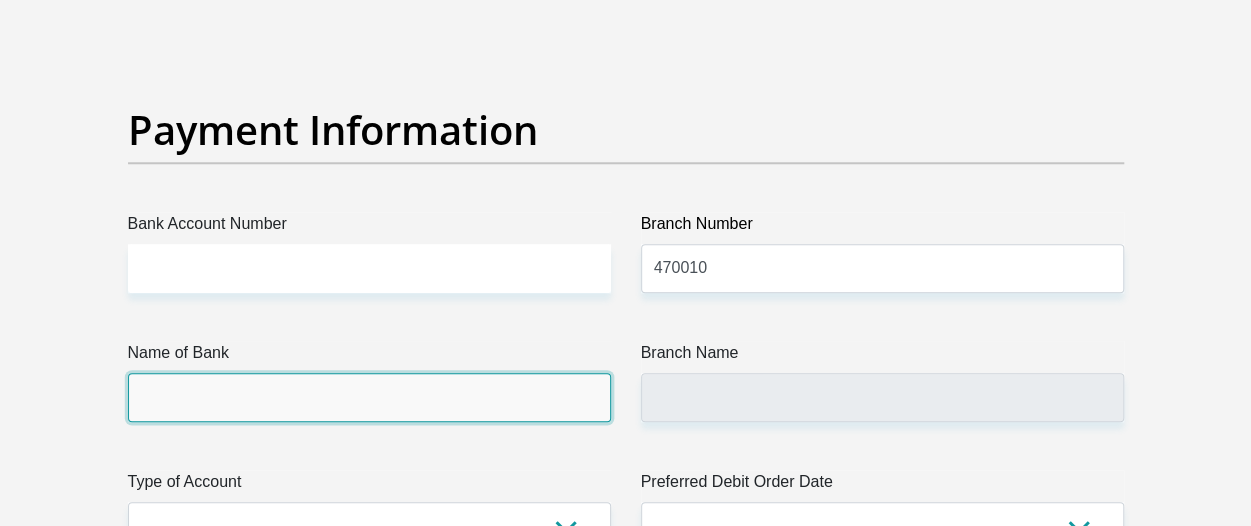 type on "CAPITEC BANK LIMITED" 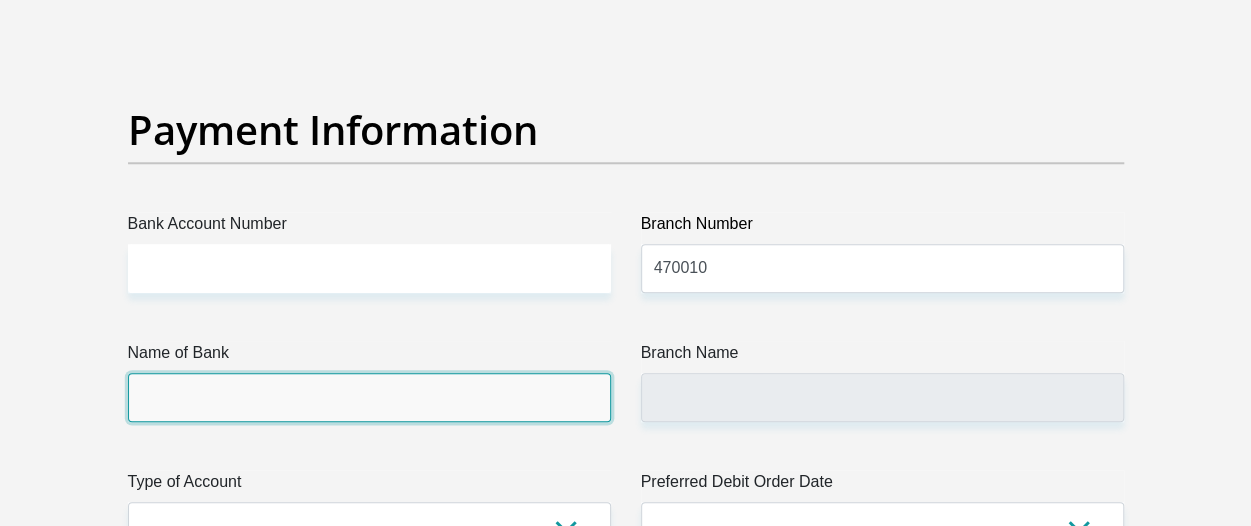 type on "CAPITEC BANK CPC" 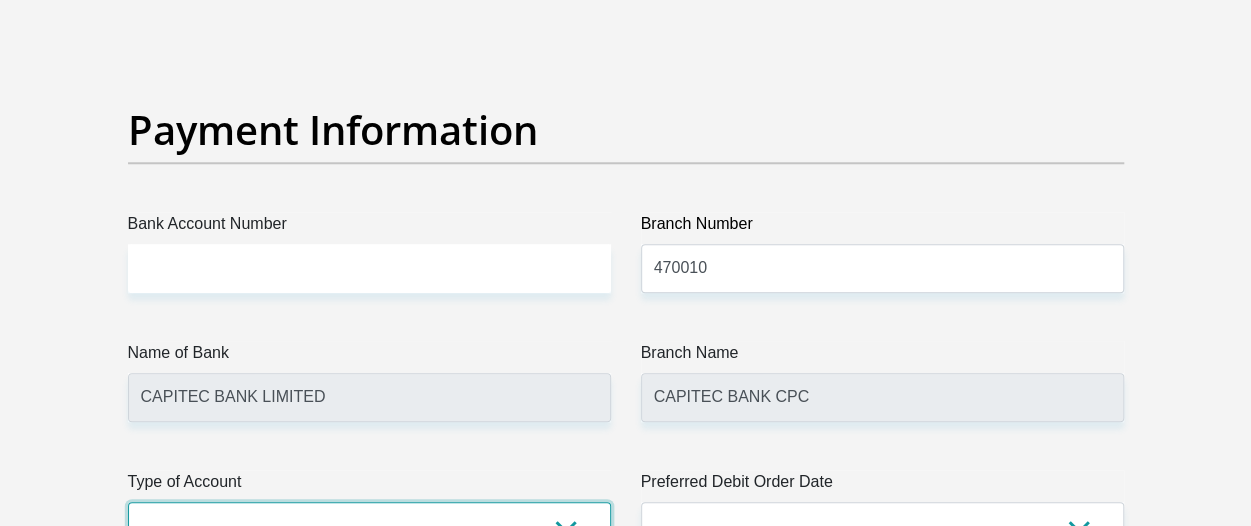 scroll, scrollTop: 4639, scrollLeft: 0, axis: vertical 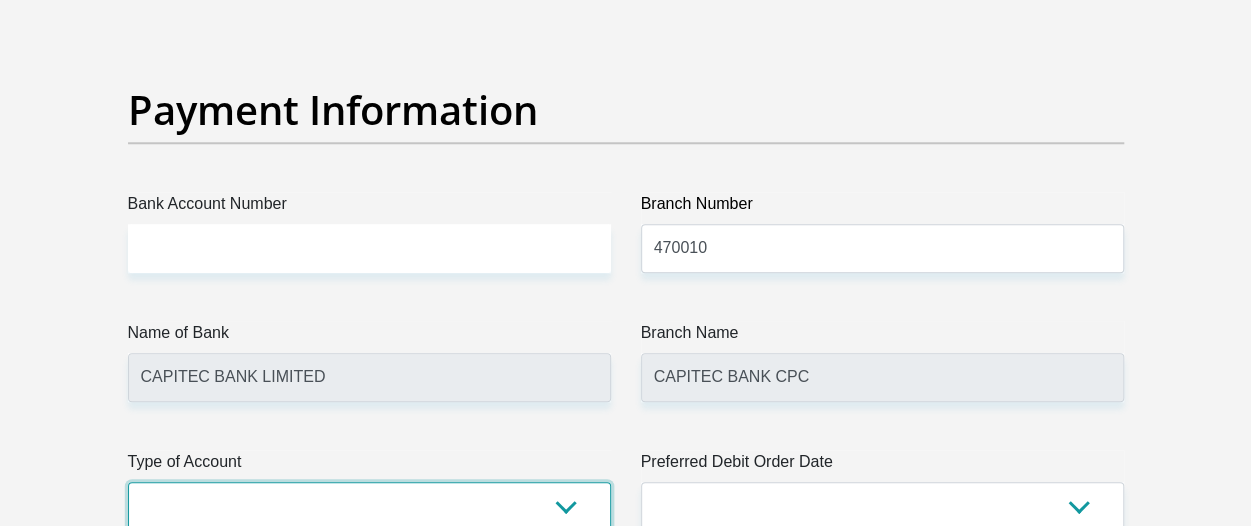 click on "Cheque
Savings" at bounding box center [369, 506] 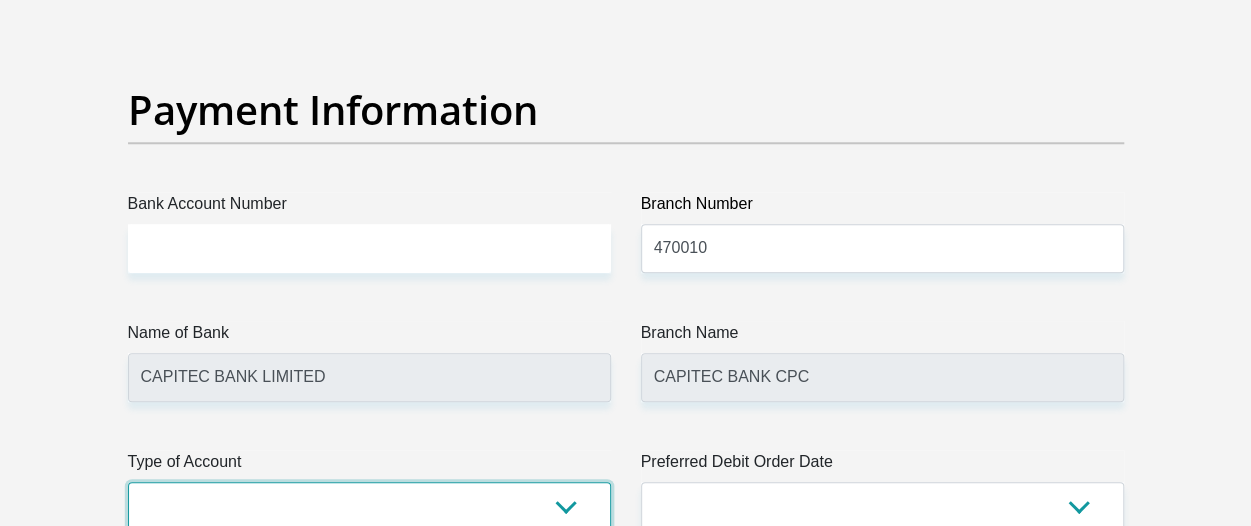 select on "SAV" 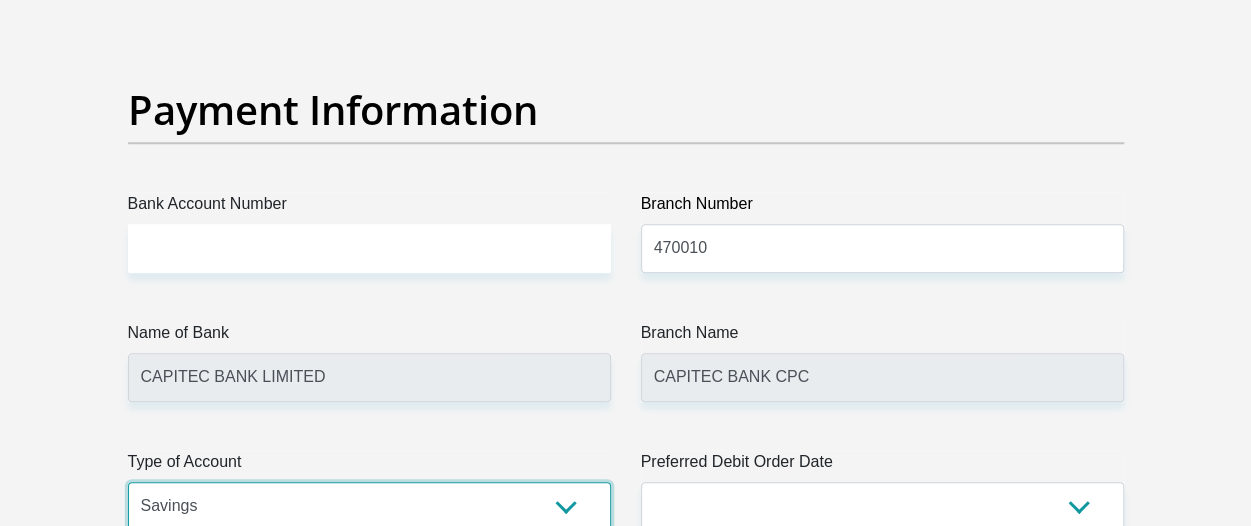 click on "Cheque
Savings" at bounding box center [369, 506] 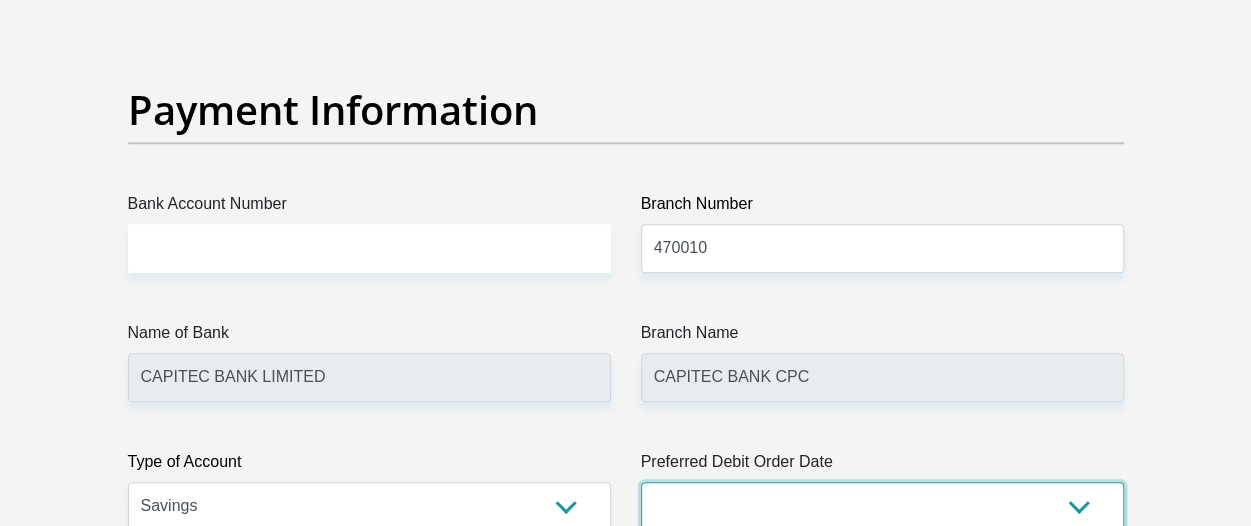click on "1st
2nd
3rd
4th
5th
7th
18th
19th
20th
21st
22nd
23rd
24th
25th
26th
27th
28th
29th
30th" at bounding box center (882, 506) 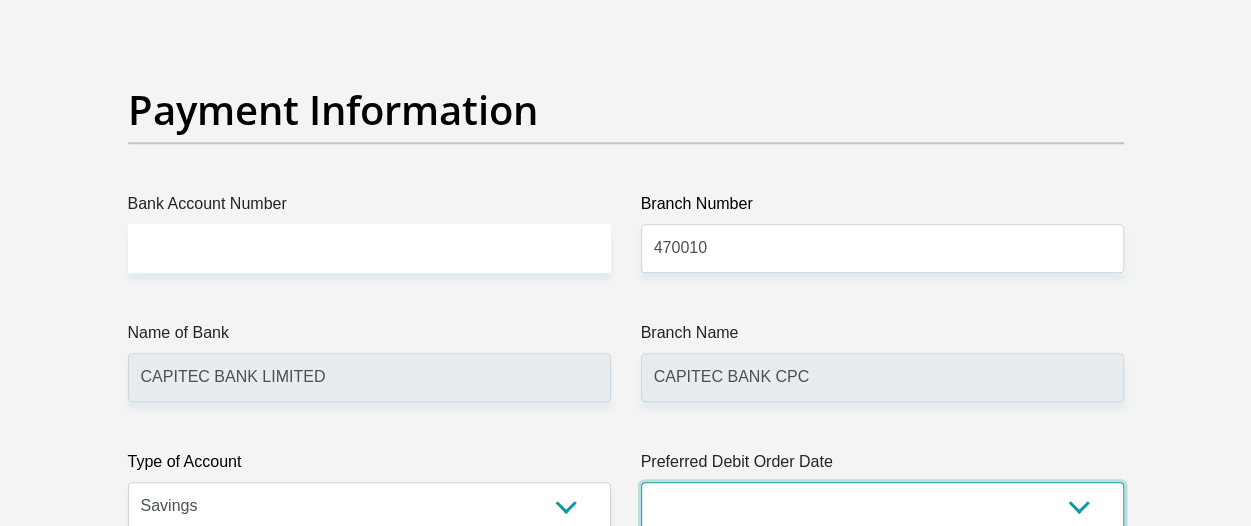 select on "30" 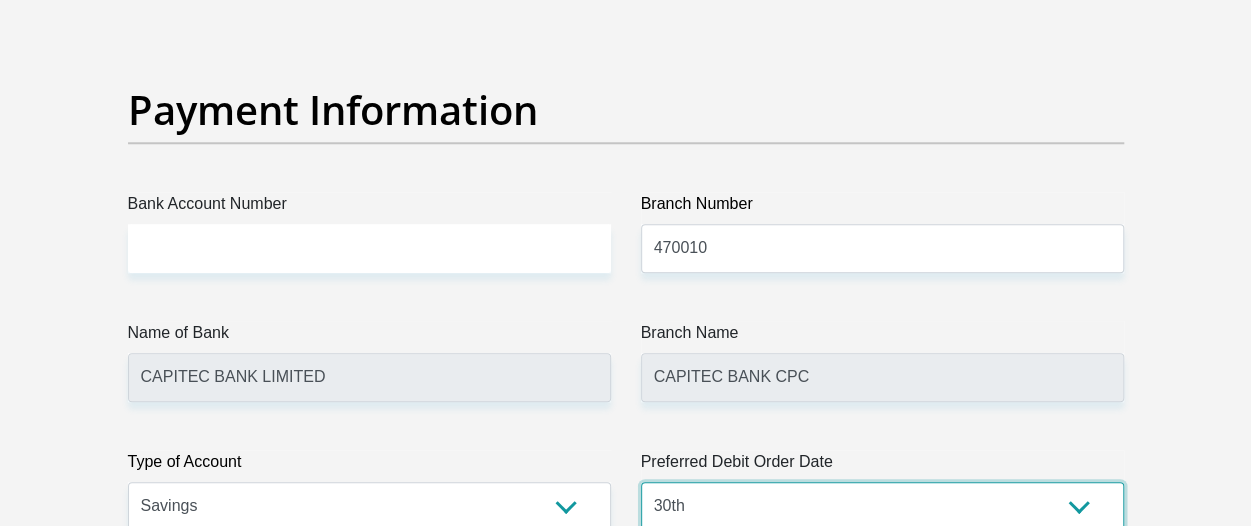 click on "1st
2nd
3rd
4th
5th
7th
18th
19th
20th
21st
22nd
23rd
24th
25th
26th
27th
28th
29th
30th" at bounding box center [882, 506] 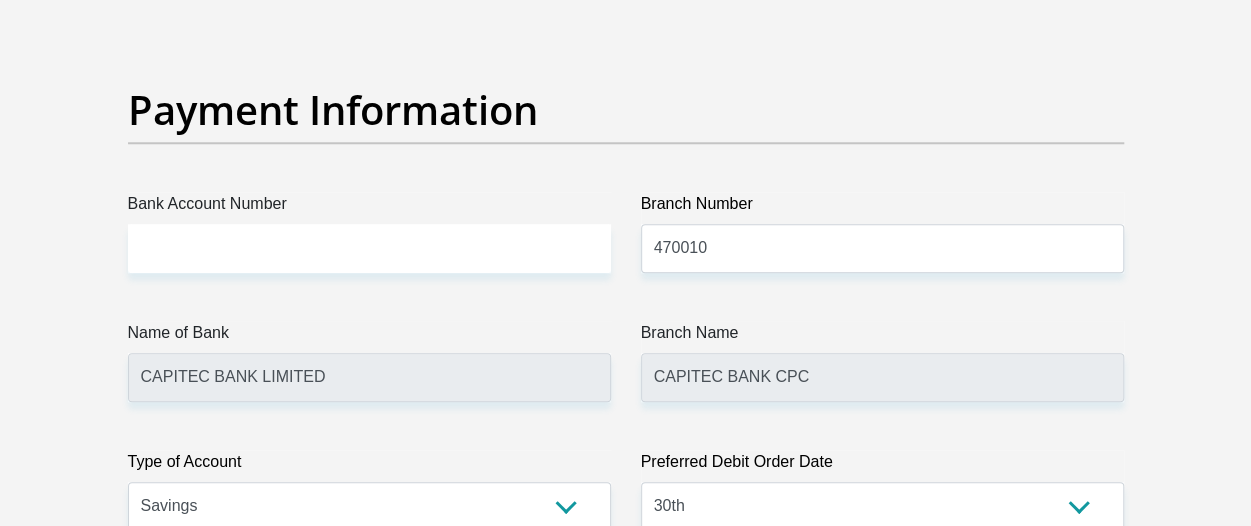 scroll, scrollTop: 4969, scrollLeft: 0, axis: vertical 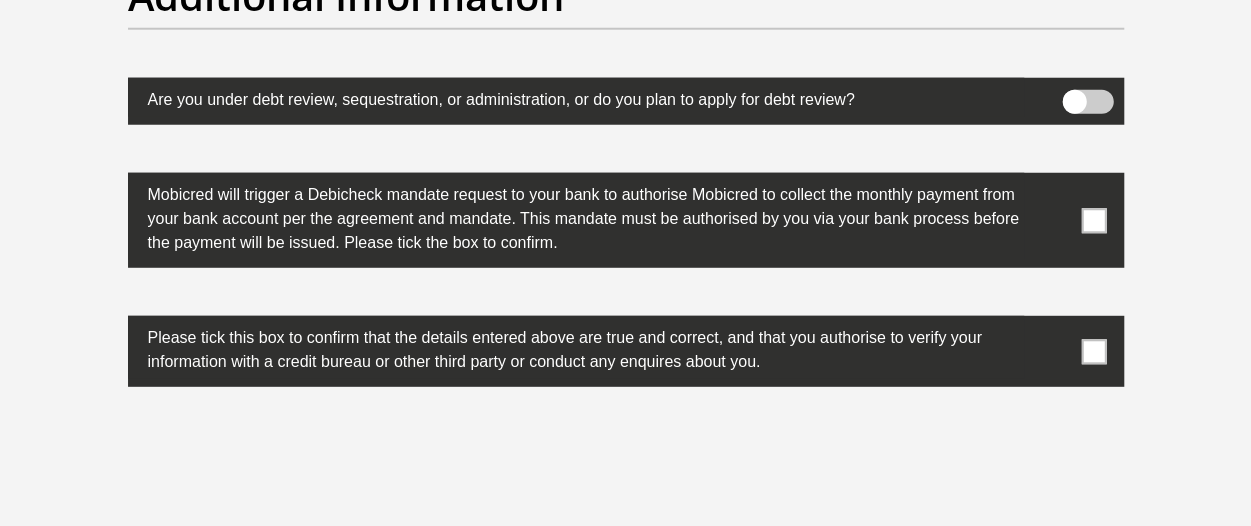 click at bounding box center [1093, 220] 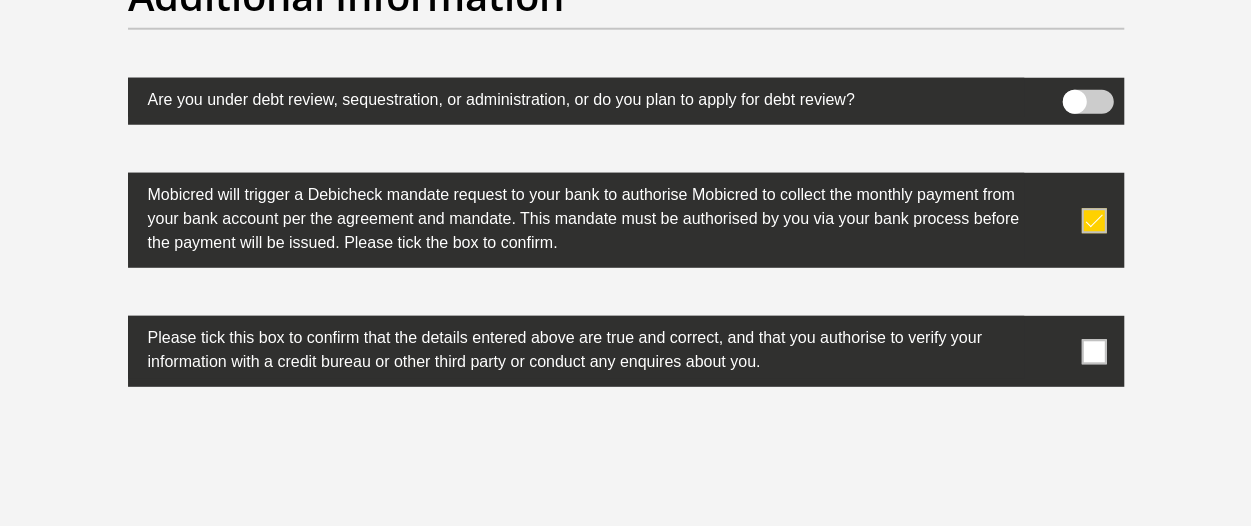 click at bounding box center (1093, 351) 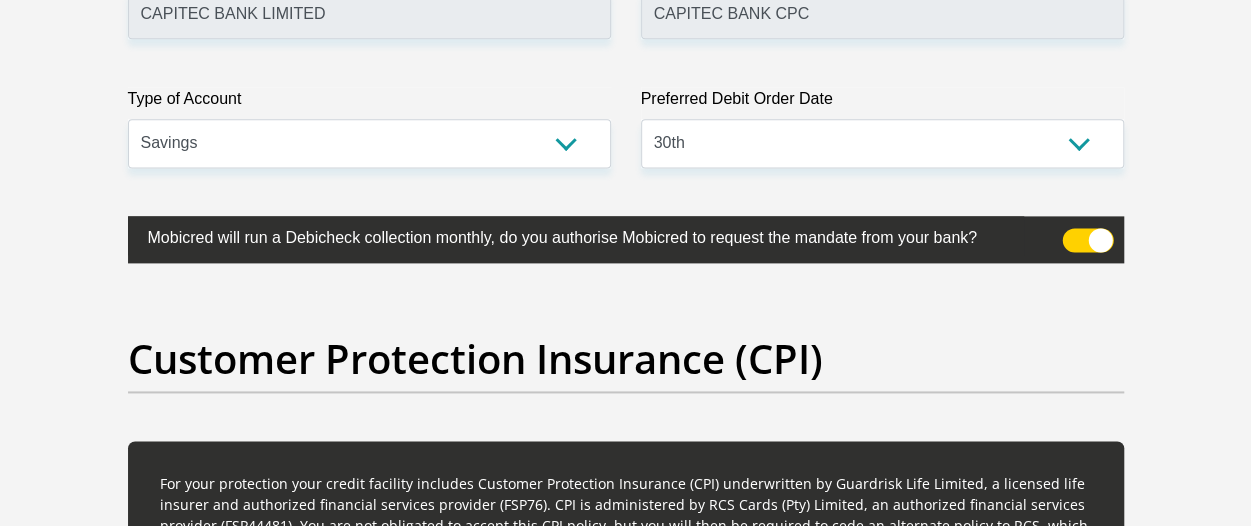 scroll, scrollTop: 4542, scrollLeft: 0, axis: vertical 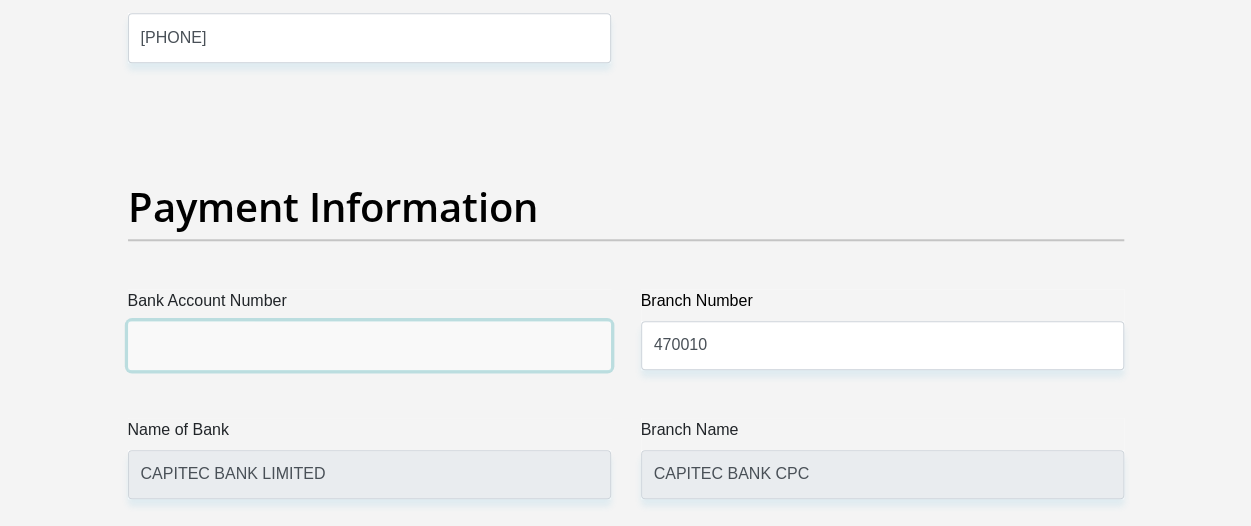 click on "Bank Account Number" at bounding box center (369, 345) 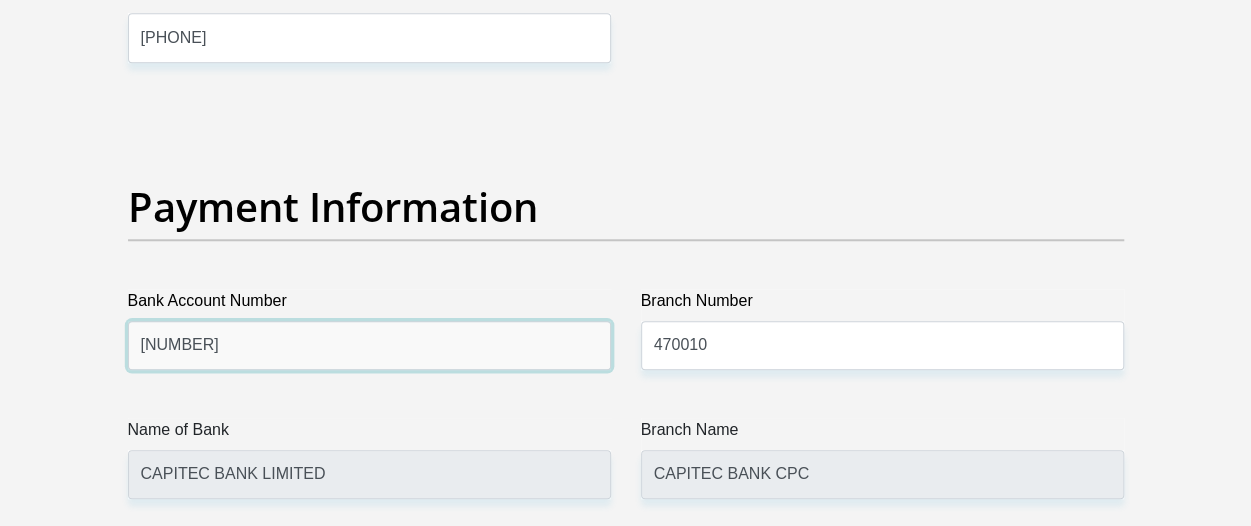 type on "1600970018" 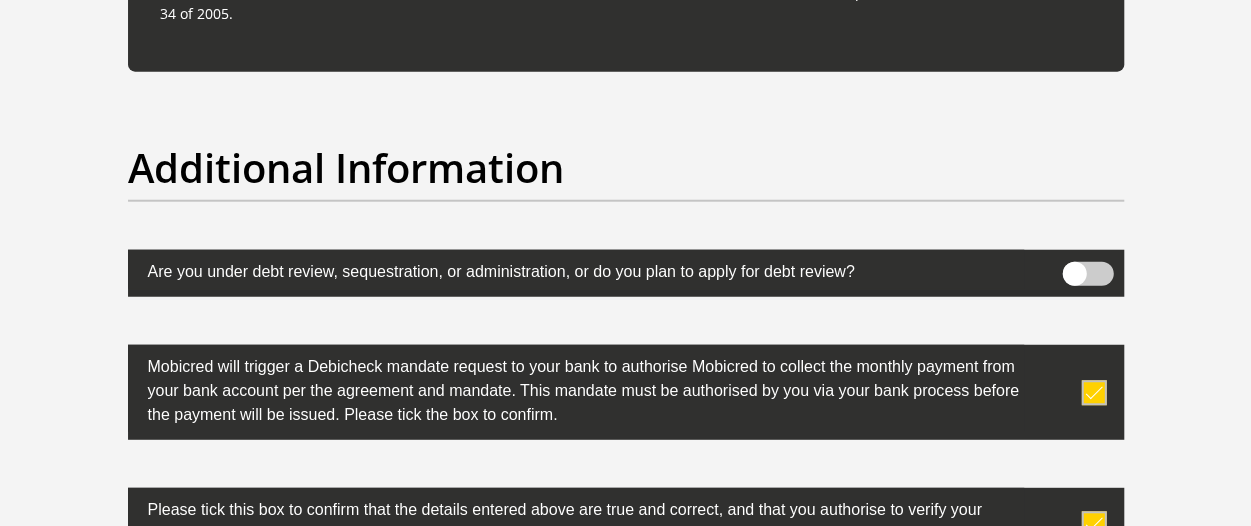 scroll, scrollTop: 6584, scrollLeft: 0, axis: vertical 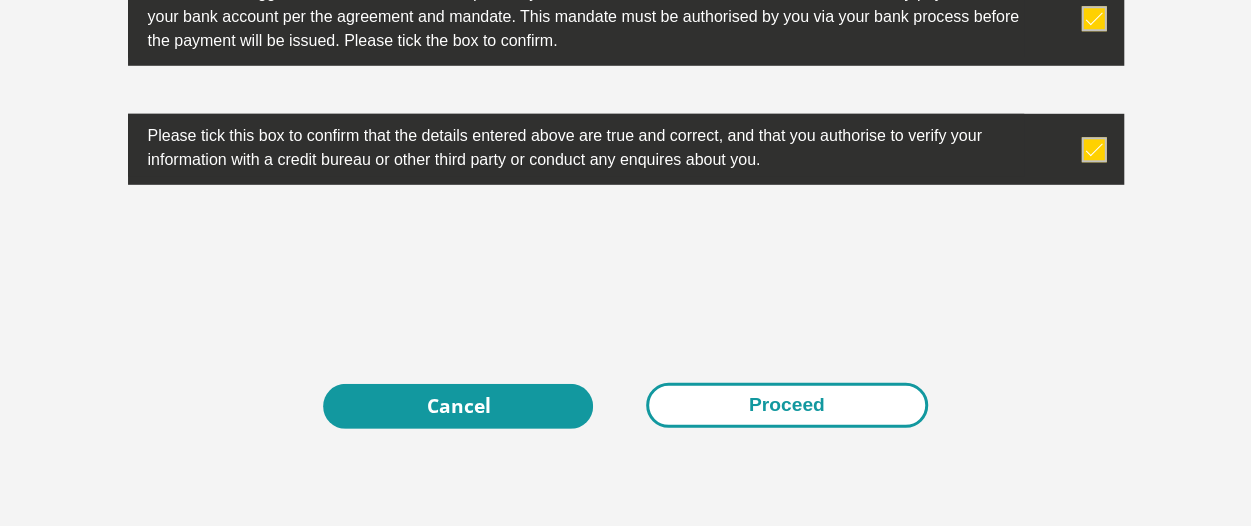 click on "Proceed" at bounding box center [787, 405] 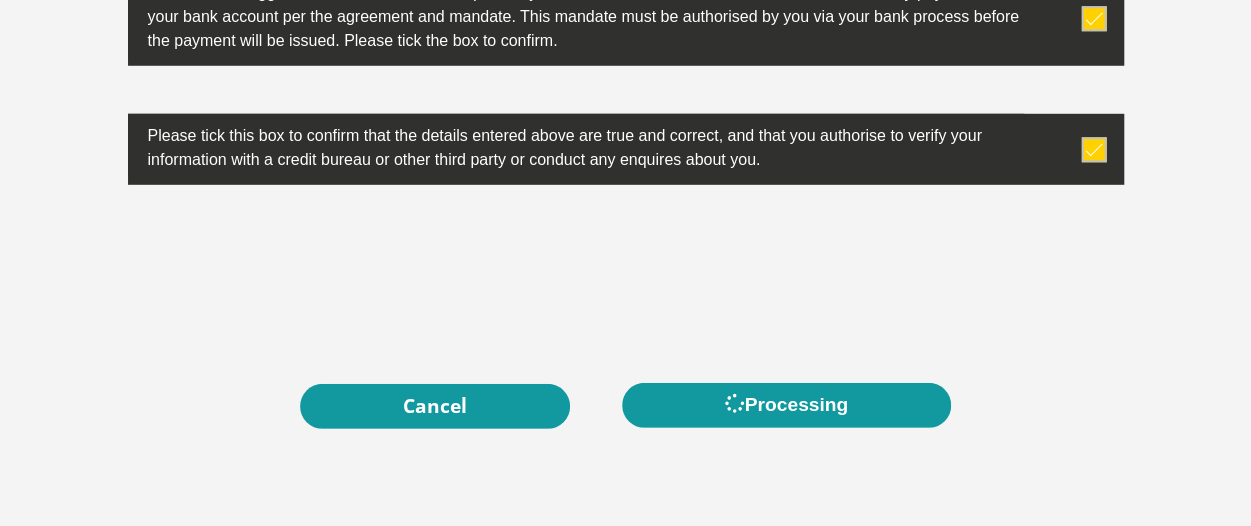 scroll, scrollTop: 0, scrollLeft: 0, axis: both 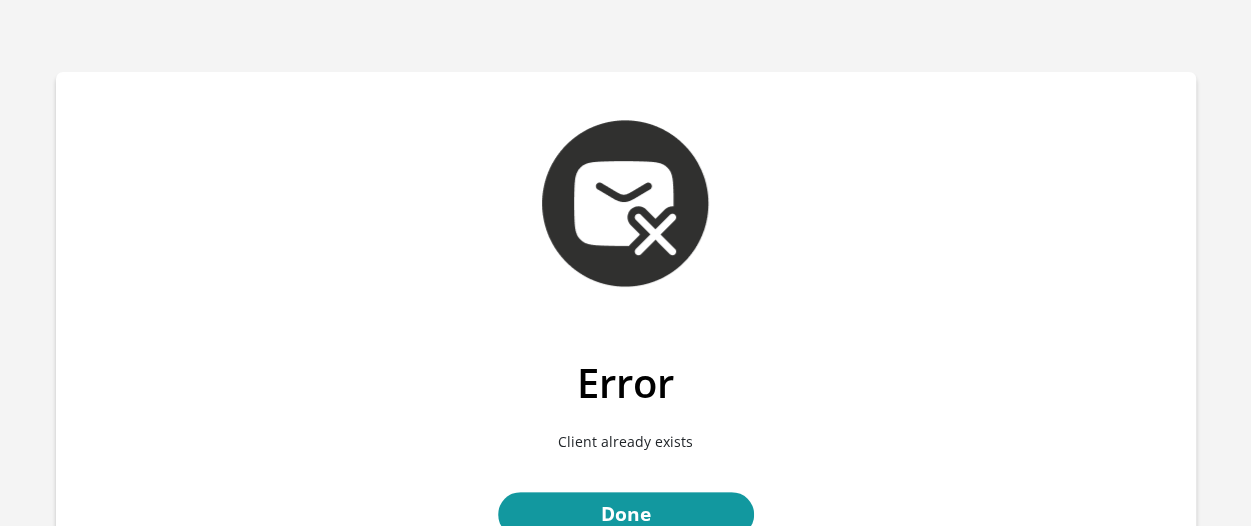 click on "Error" at bounding box center (626, 383) 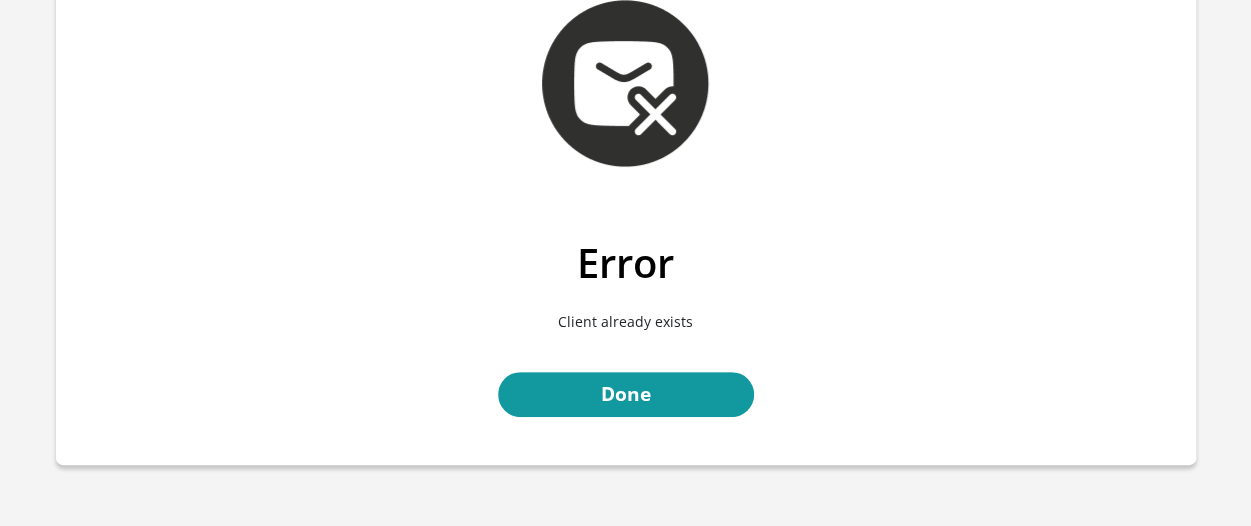 scroll, scrollTop: 240, scrollLeft: 0, axis: vertical 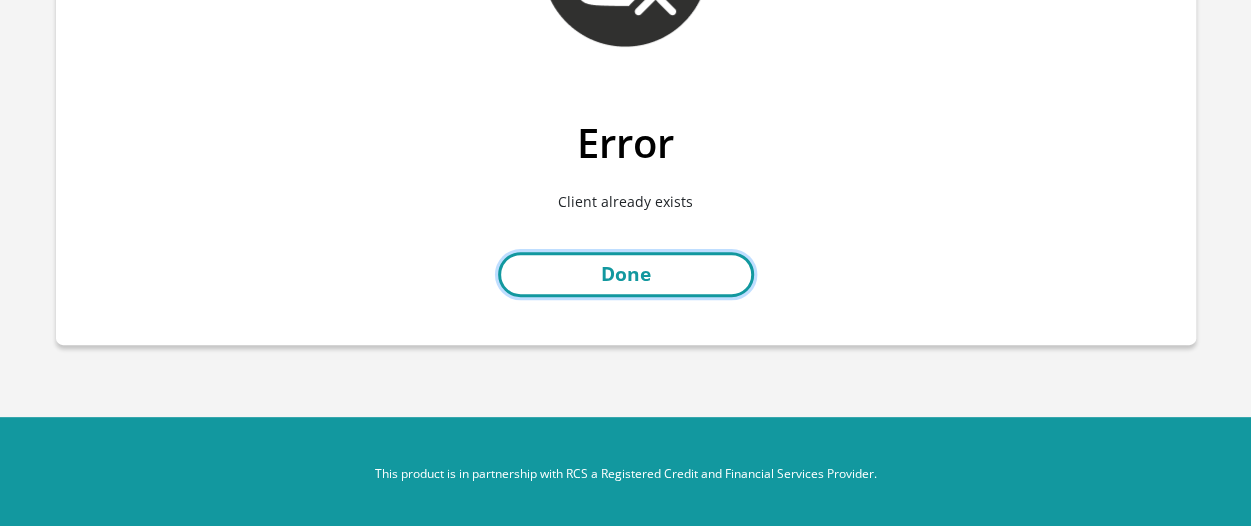 click on "Done" at bounding box center [626, 274] 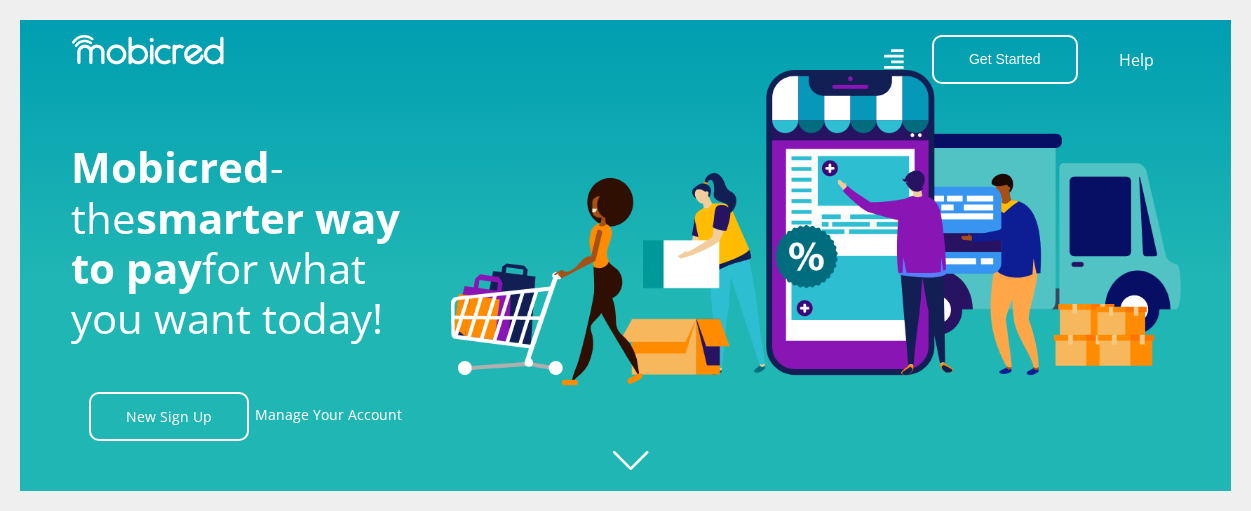 scroll, scrollTop: 0, scrollLeft: 0, axis: both 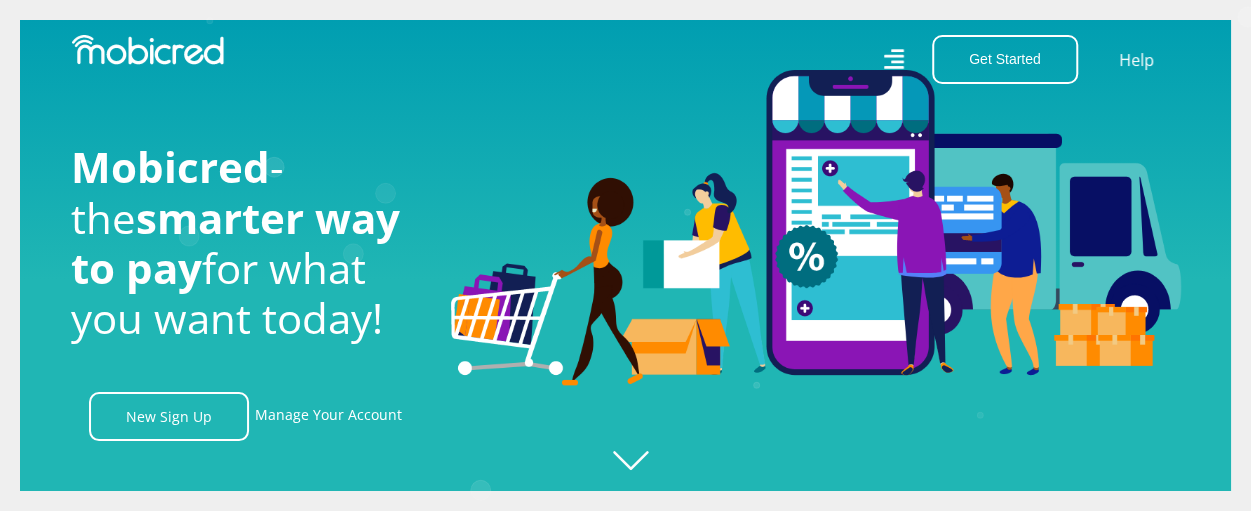 click on "Created with Raphaël 2.3.0" 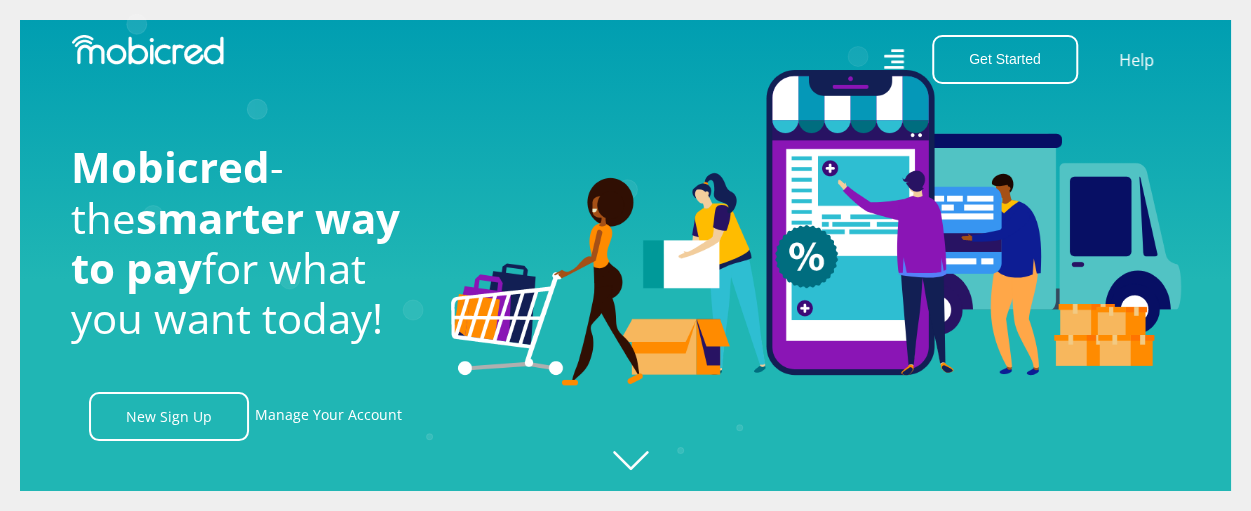 scroll, scrollTop: 0, scrollLeft: 4560, axis: horizontal 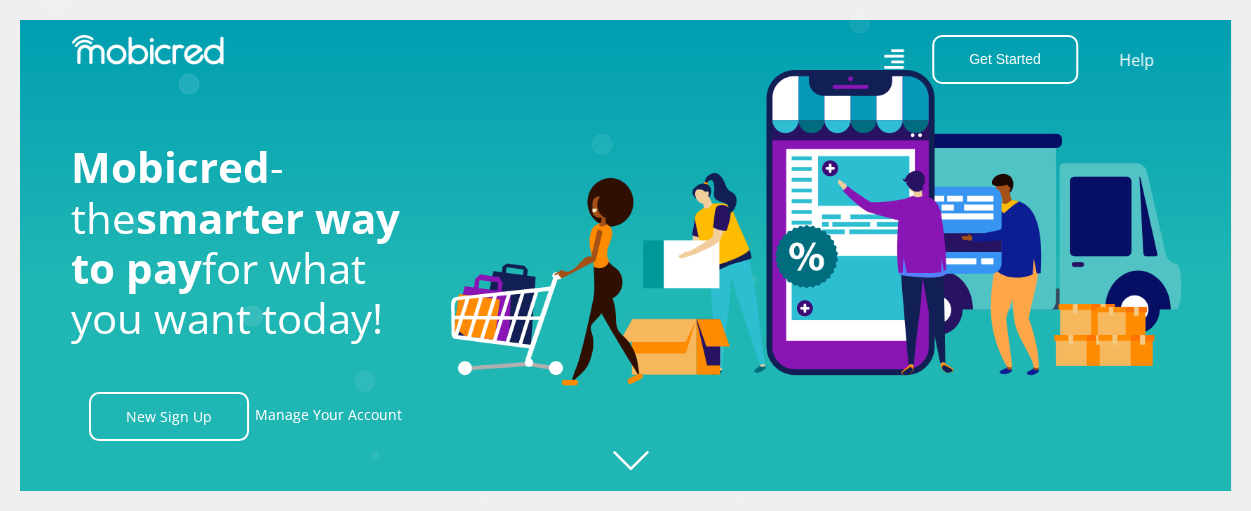 click on "Created with Raphaël 2.3.0" 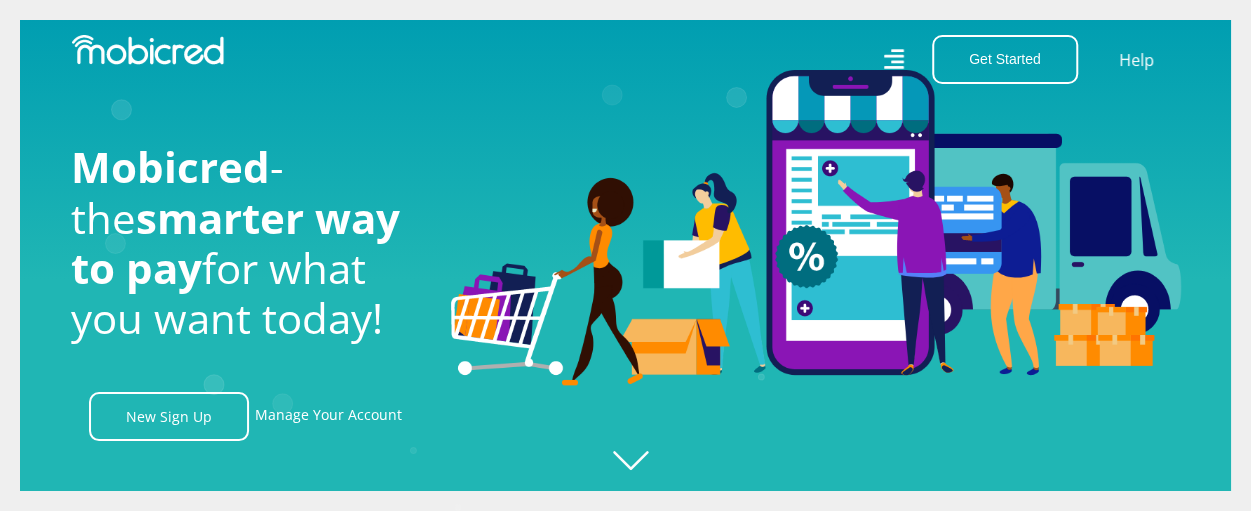 click on "Created with Raphaël 2.3.0" 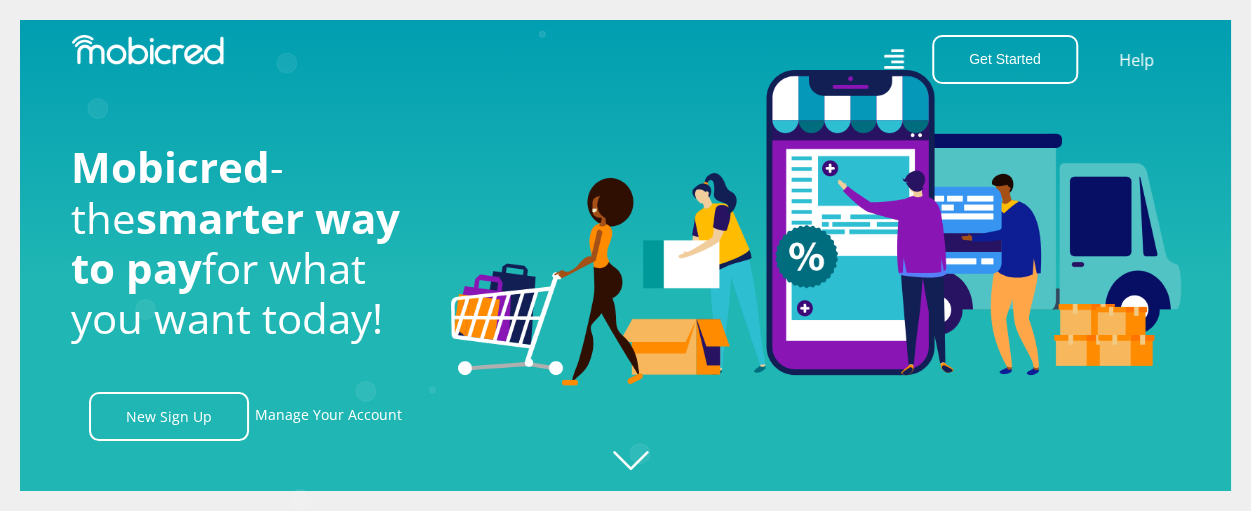 scroll, scrollTop: 0, scrollLeft: 0, axis: both 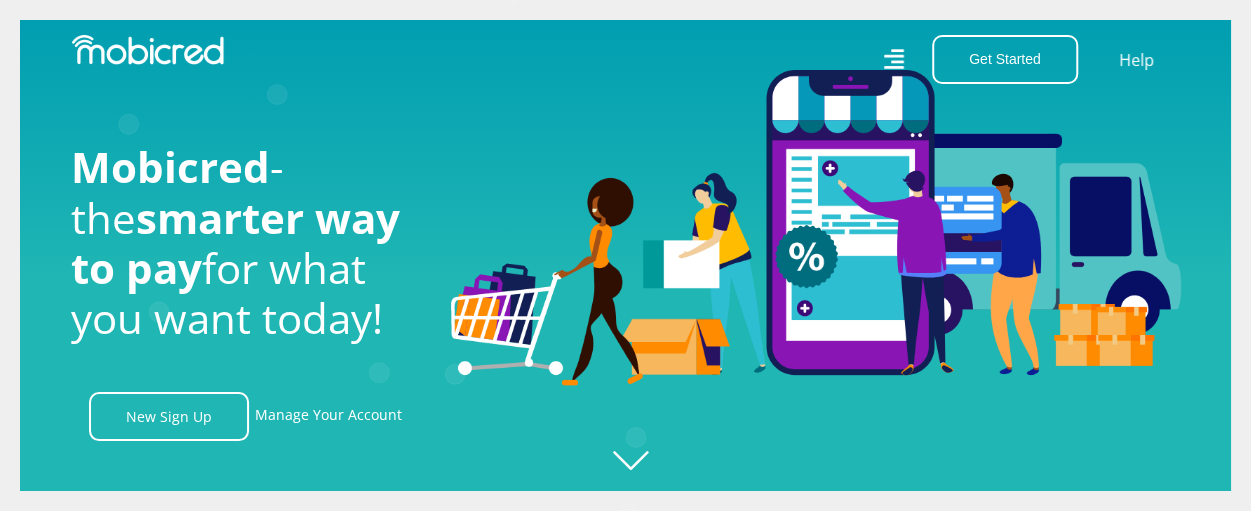 click on "Created with Raphaël 2.3.0" 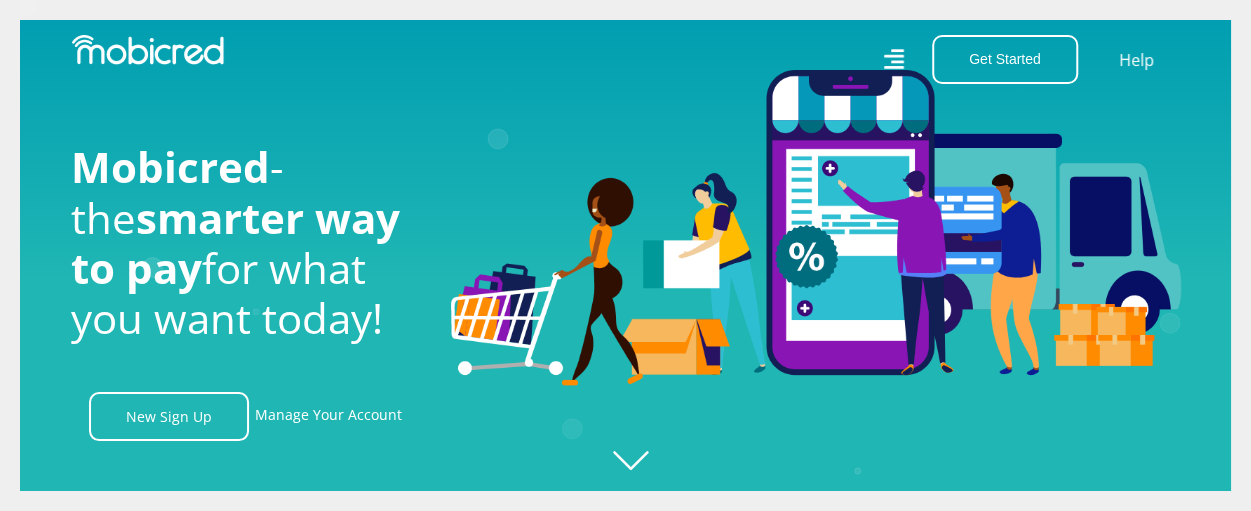 scroll, scrollTop: 0, scrollLeft: 3420, axis: horizontal 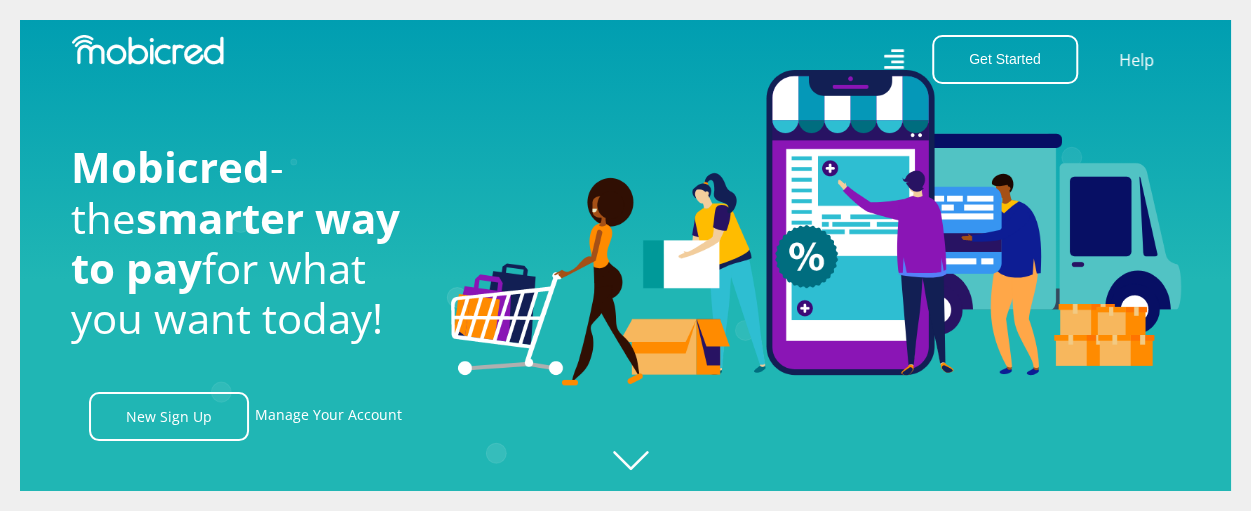 click on "Created with Raphaël 2.3.0" 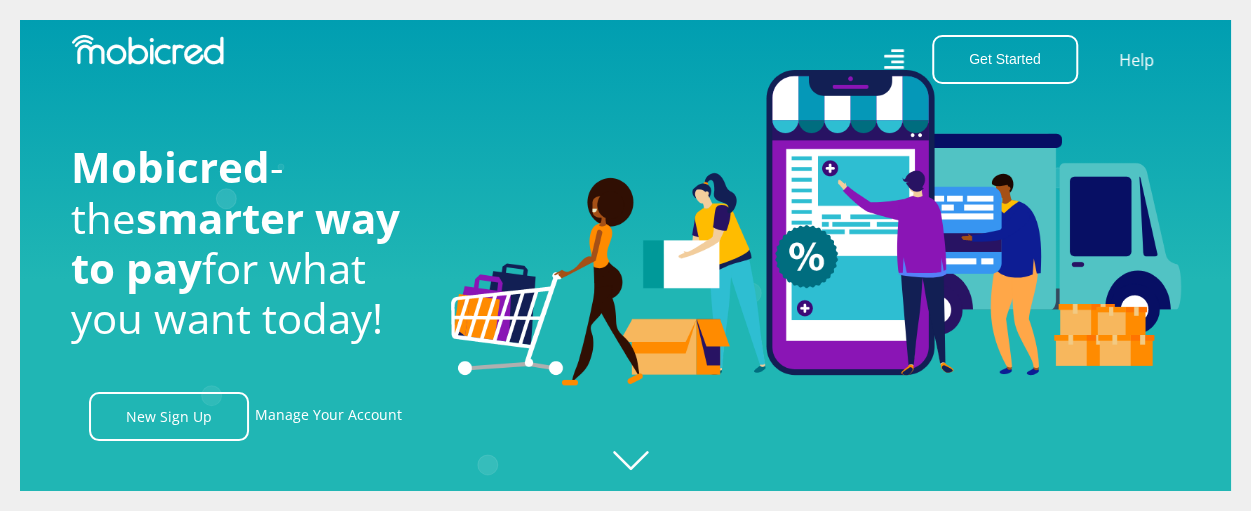 scroll, scrollTop: 0, scrollLeft: 1140, axis: horizontal 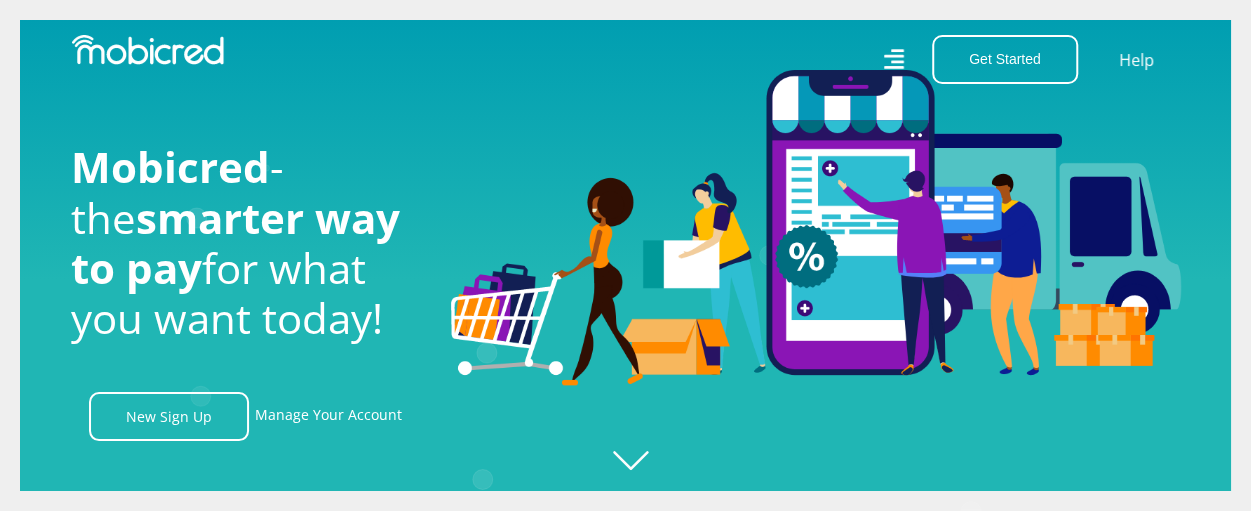 click on "Created with Raphaël 2.3.0" 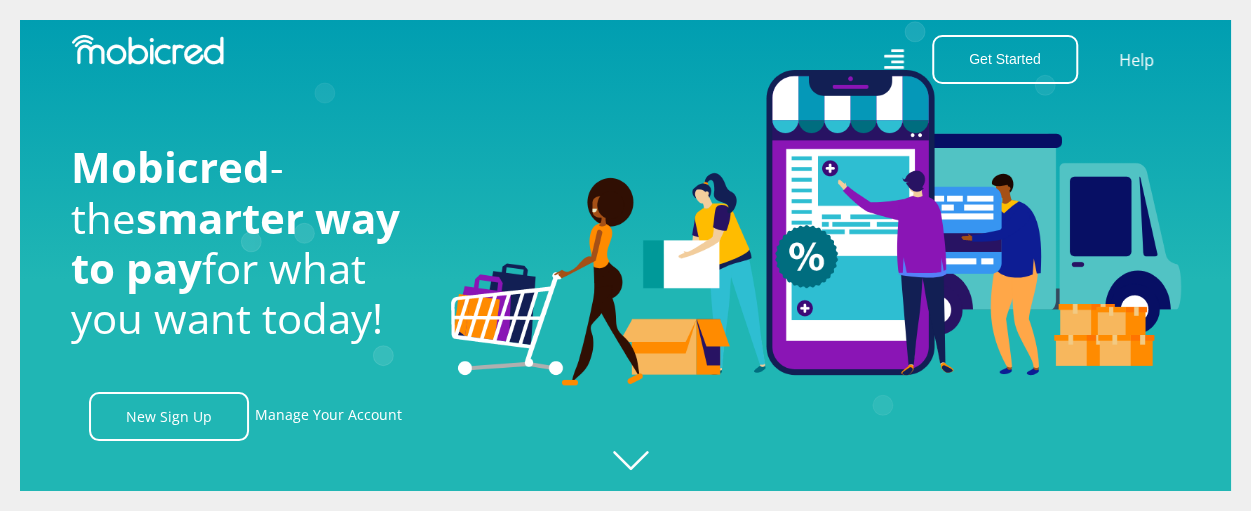 scroll, scrollTop: 0, scrollLeft: 0, axis: both 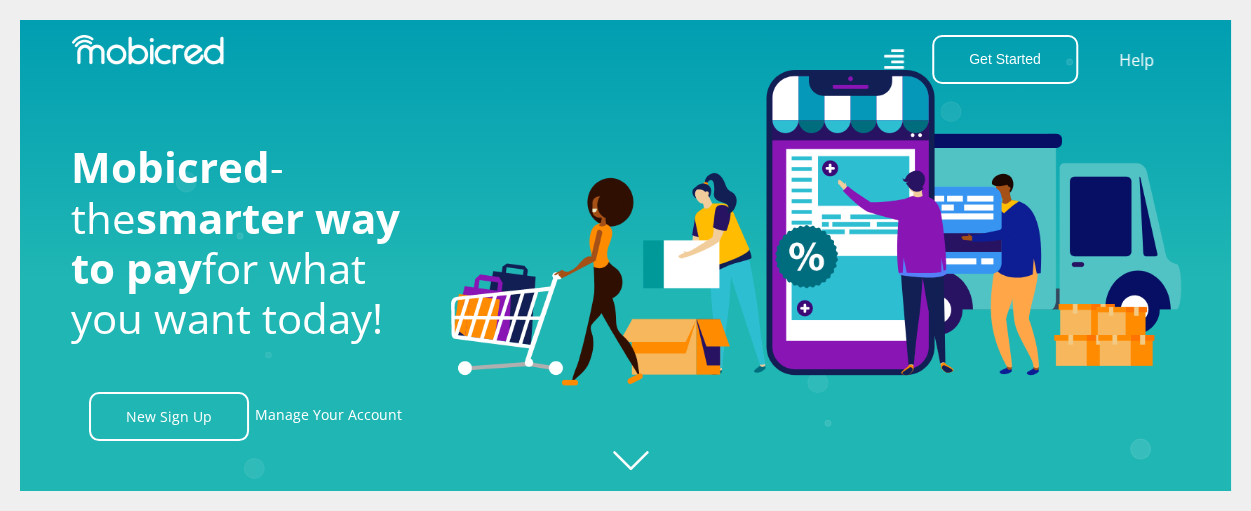 click on "Created with Raphaël 2.3.0" 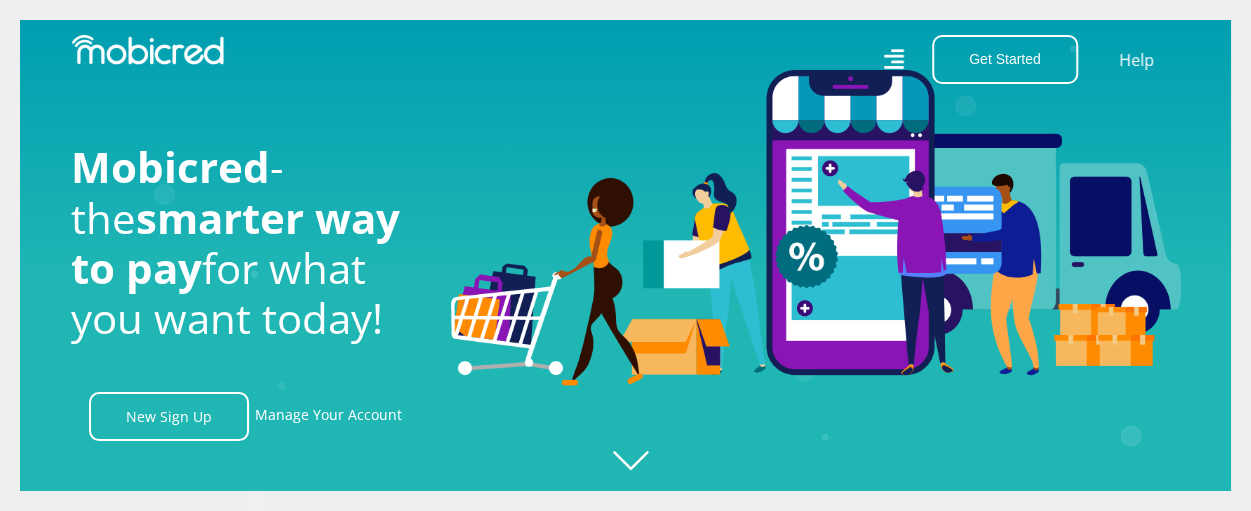 scroll, scrollTop: 0, scrollLeft: 1140, axis: horizontal 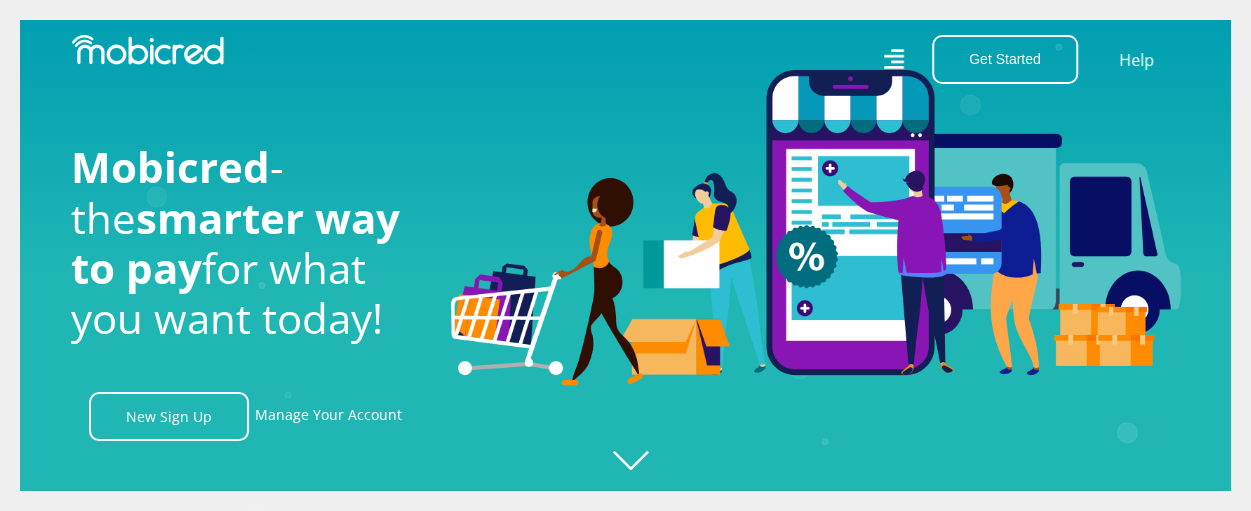 click on "Created with Raphaël 2.3.0" 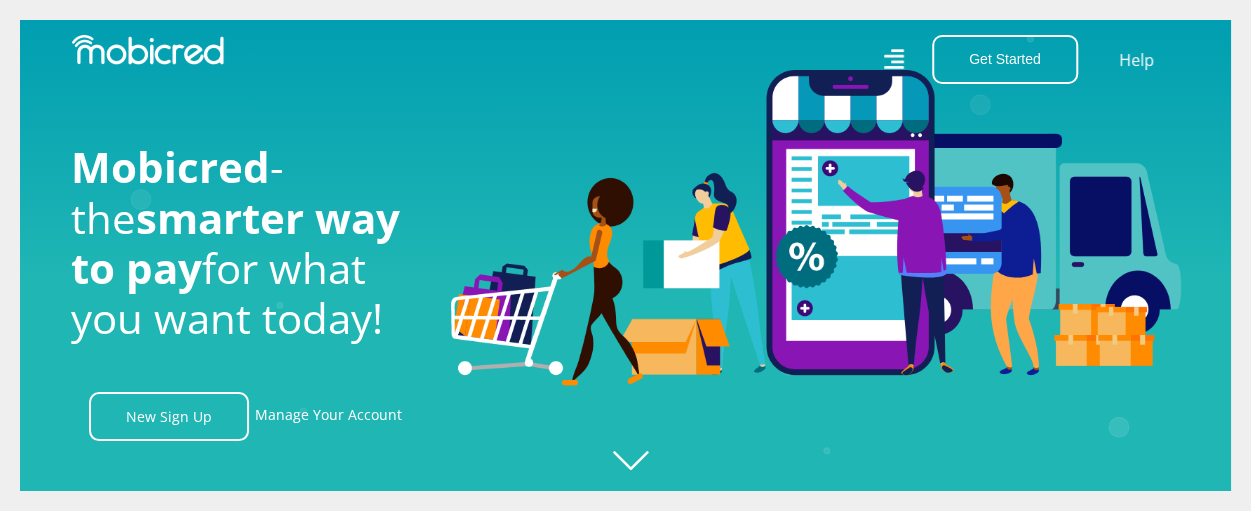 click on "Created with Raphaël 2.3.0" 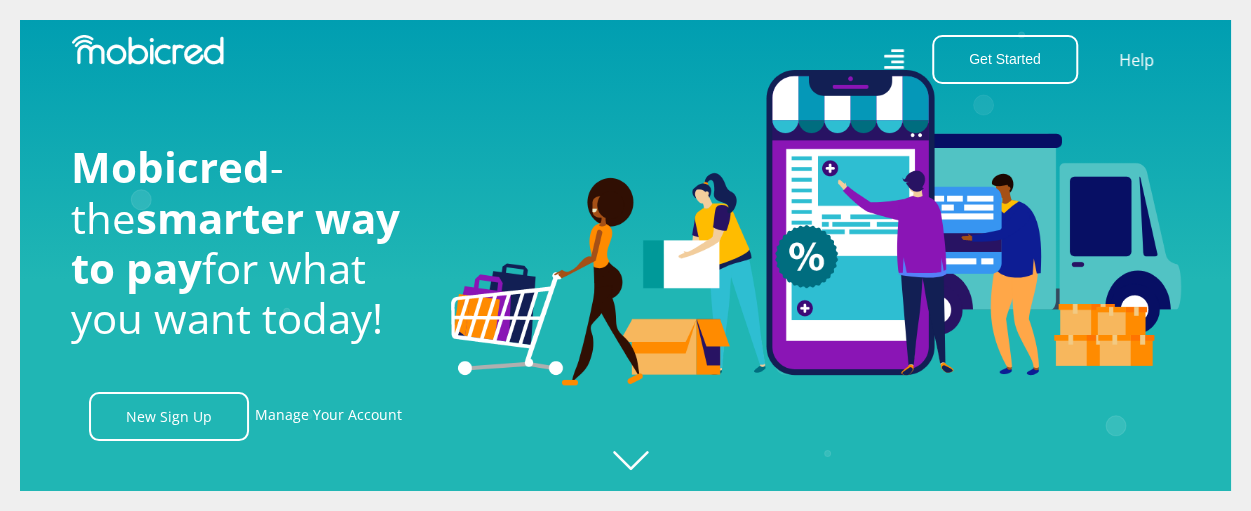 click on "Created with Raphaël 2.3.0" 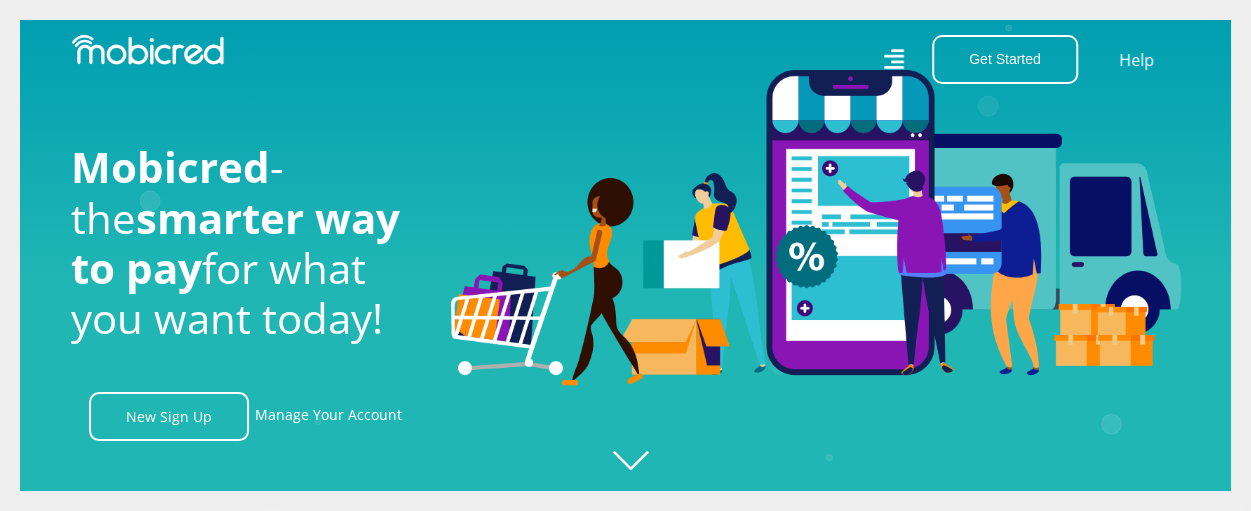 click on "Created with Raphaël 2.3.0" 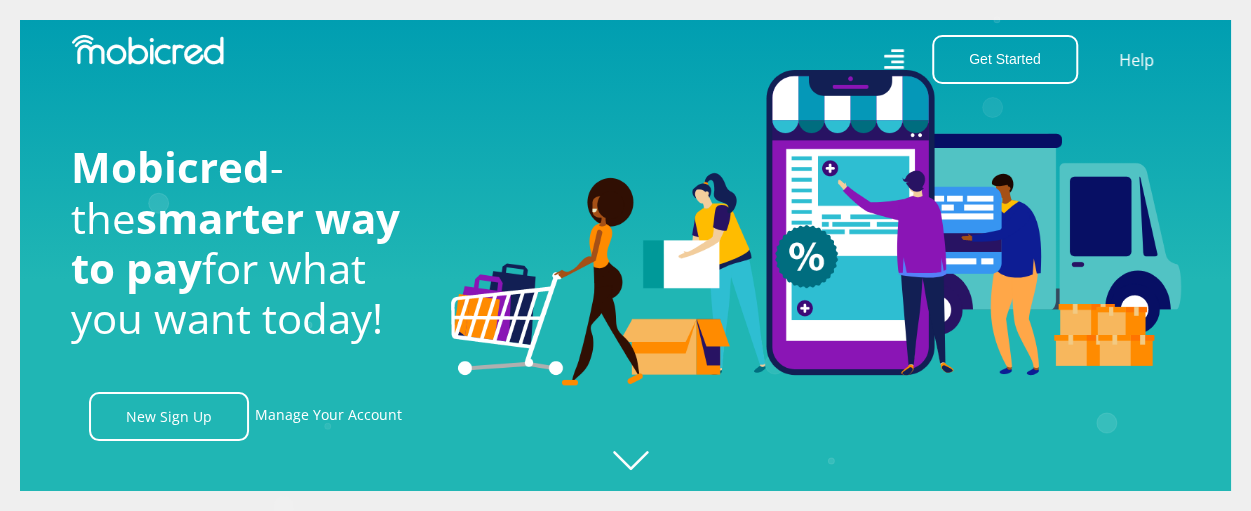click on "Created with Raphaël 2.3.0" 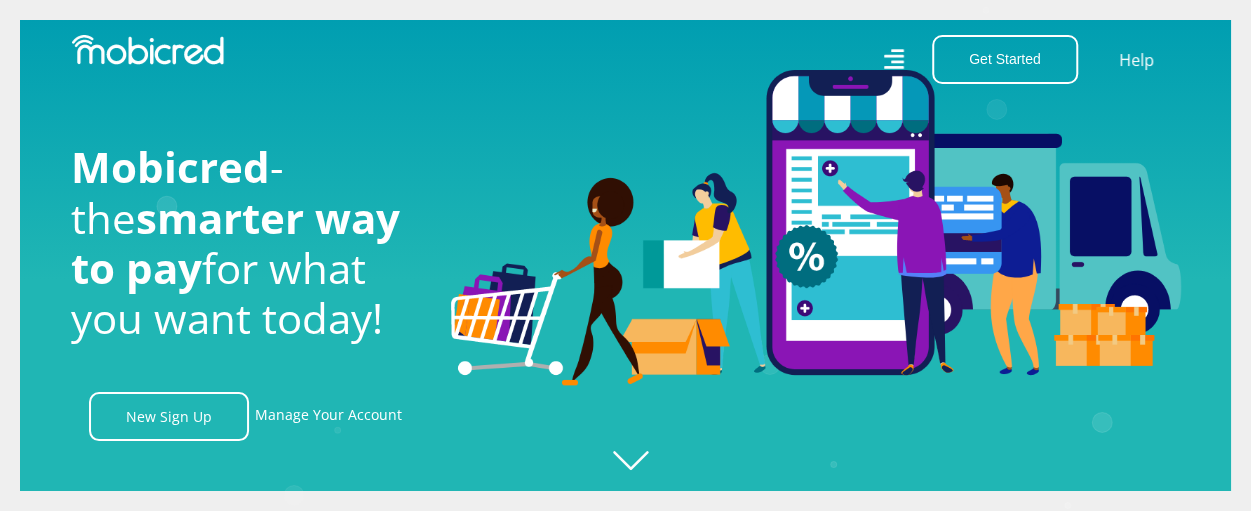 click on "Created with Raphaël 2.3.0" 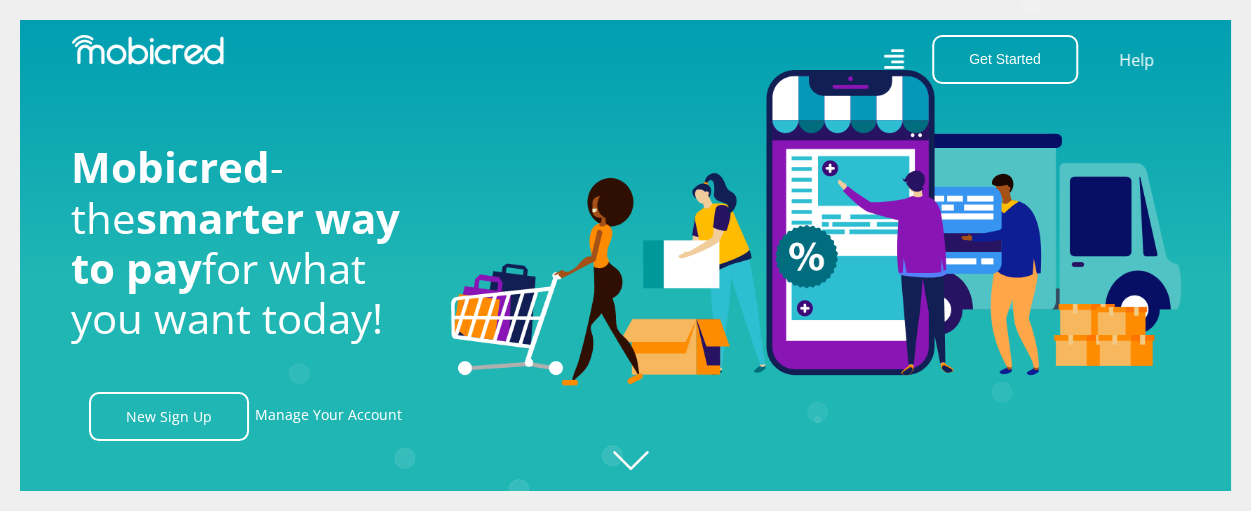 scroll, scrollTop: 0, scrollLeft: 2280, axis: horizontal 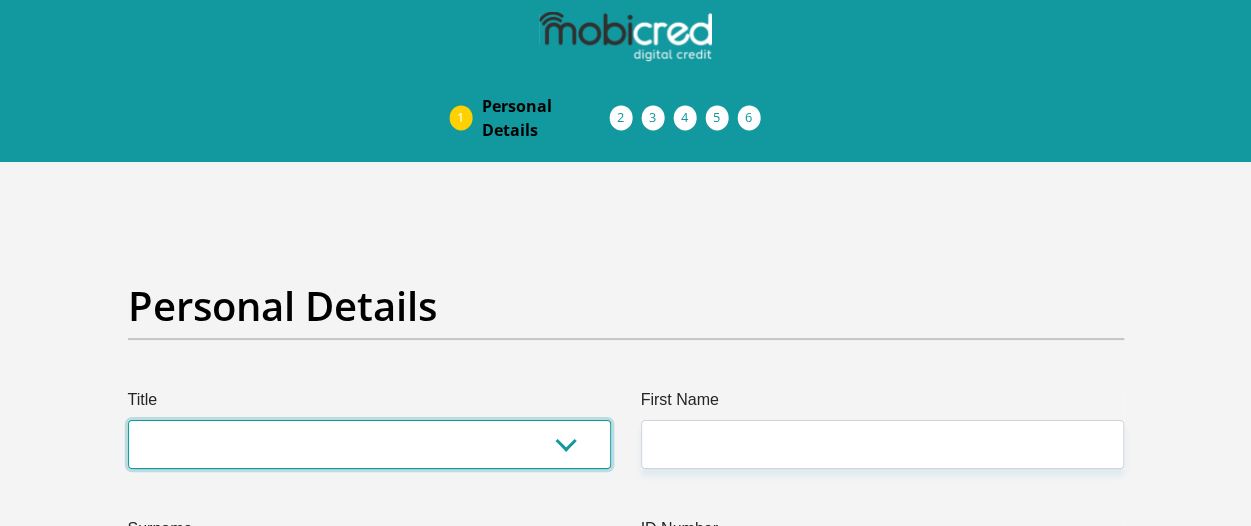 click on "Mr
Ms
Mrs
Dr
Other" at bounding box center (369, 444) 